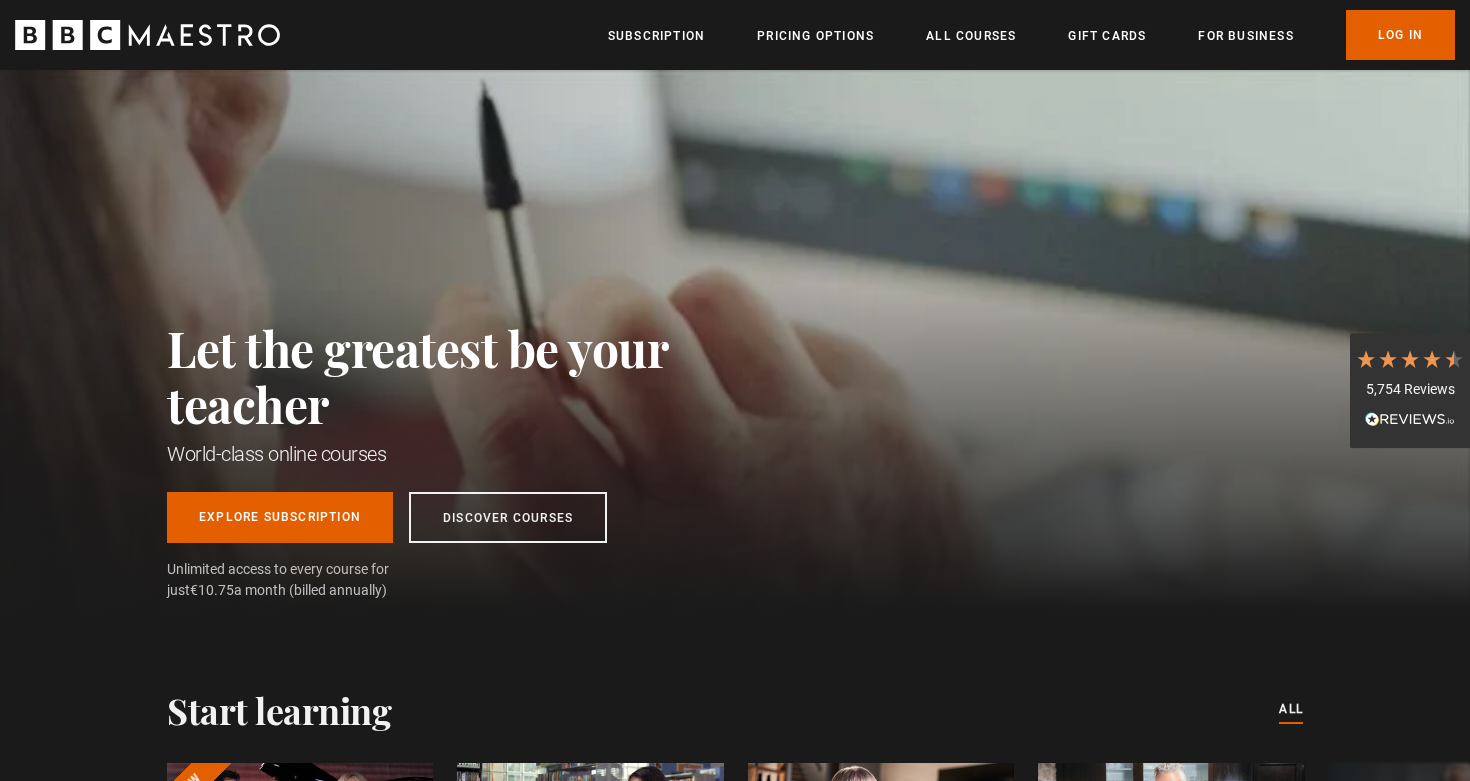 scroll, scrollTop: 0, scrollLeft: 0, axis: both 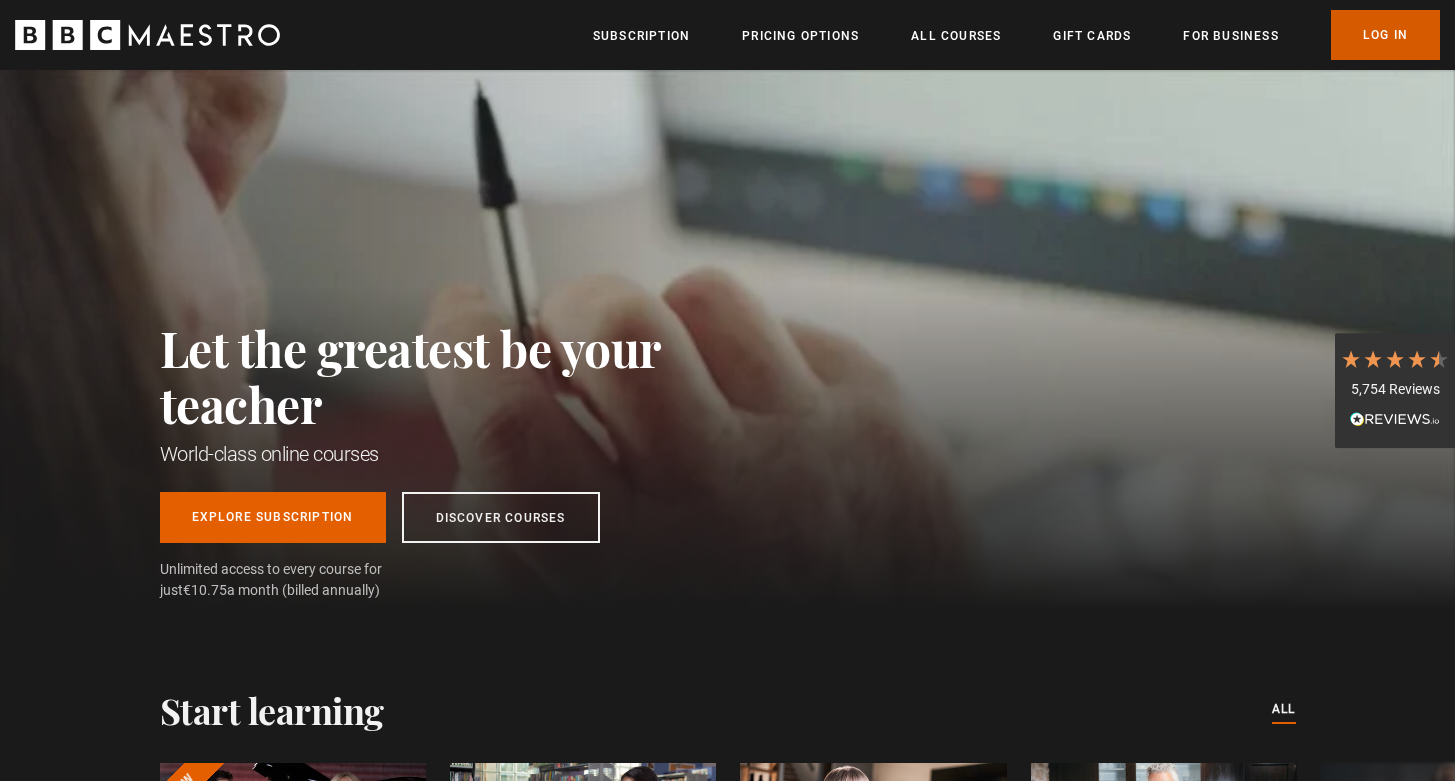 click on "Log In" at bounding box center (1385, 35) 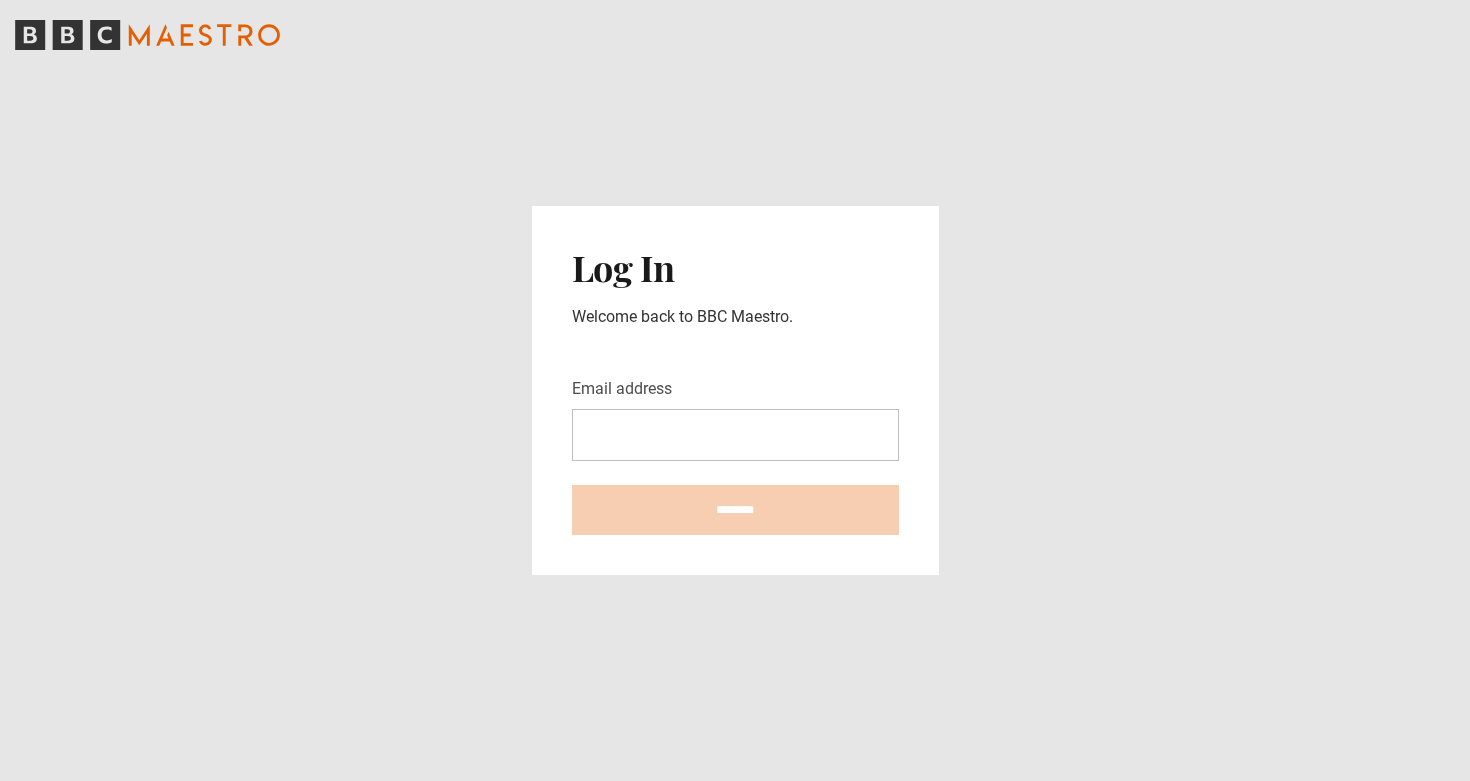 scroll, scrollTop: 0, scrollLeft: 0, axis: both 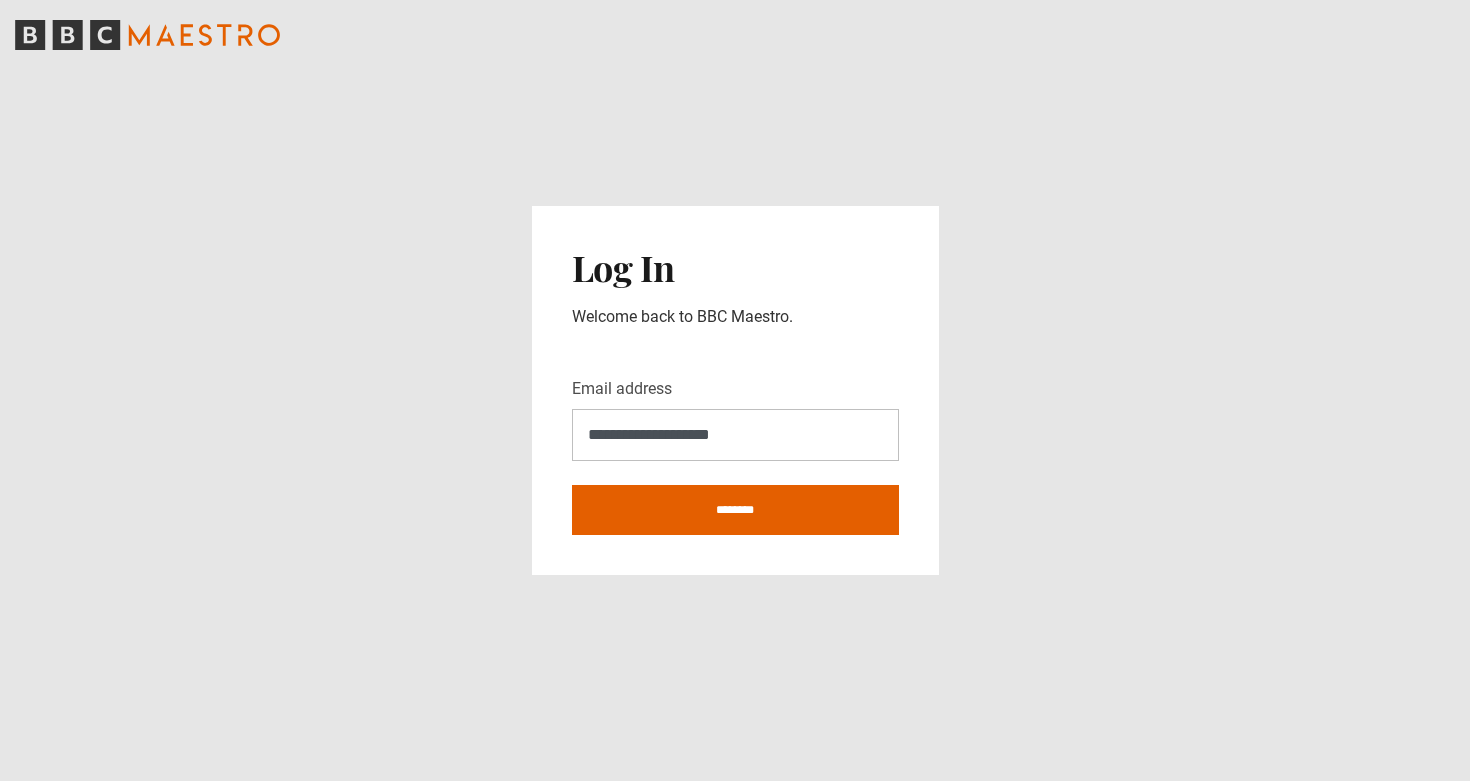 type on "**********" 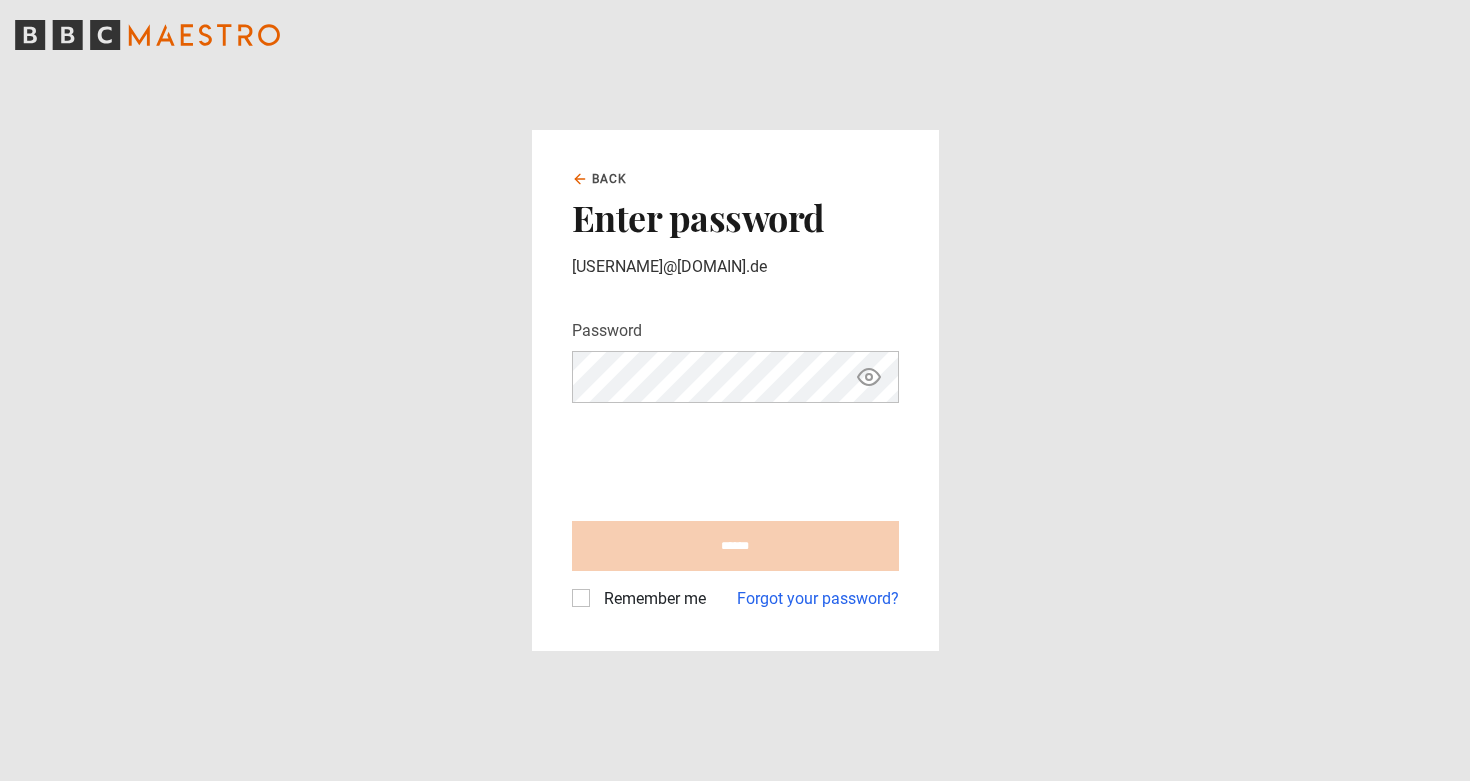 scroll, scrollTop: 0, scrollLeft: 0, axis: both 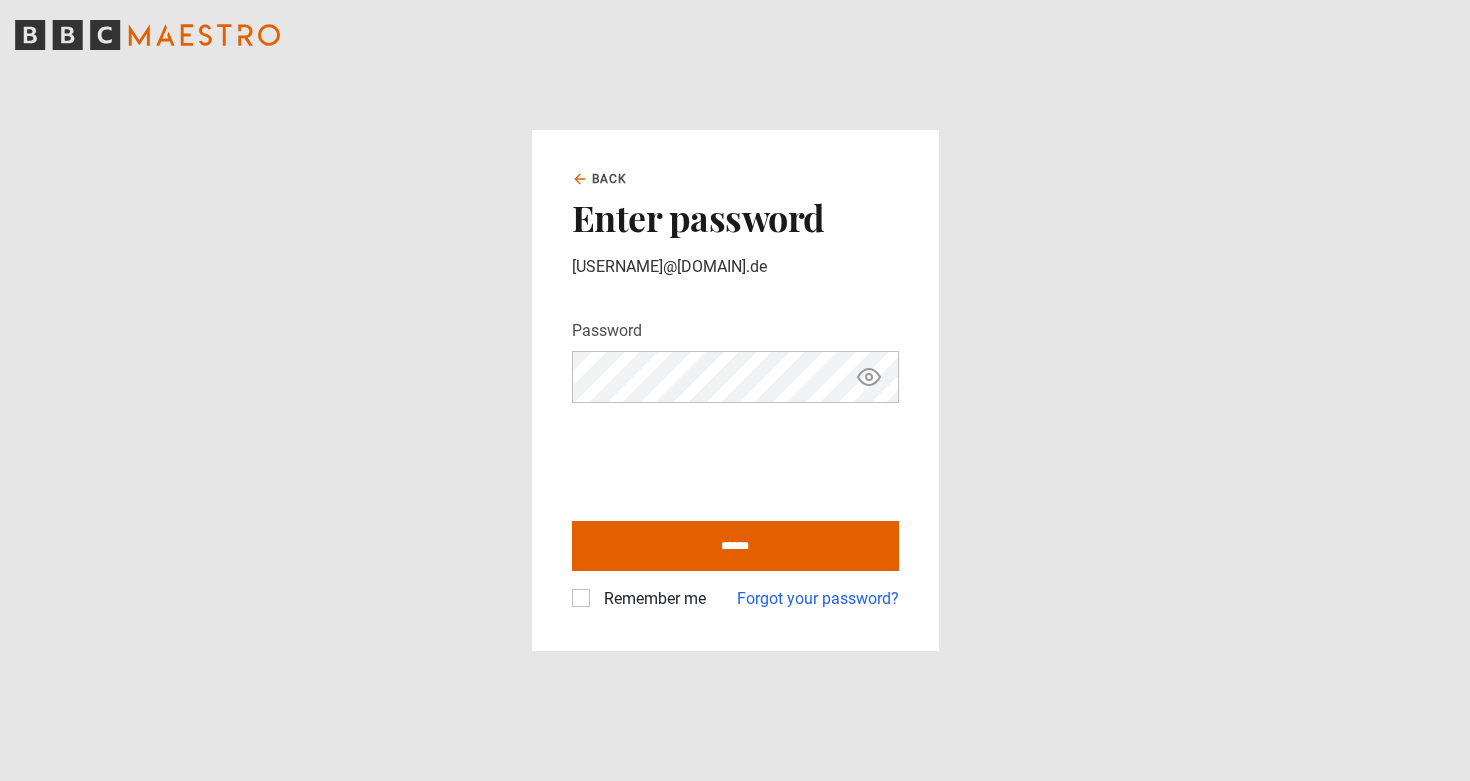 click on "Remember me" at bounding box center [651, 599] 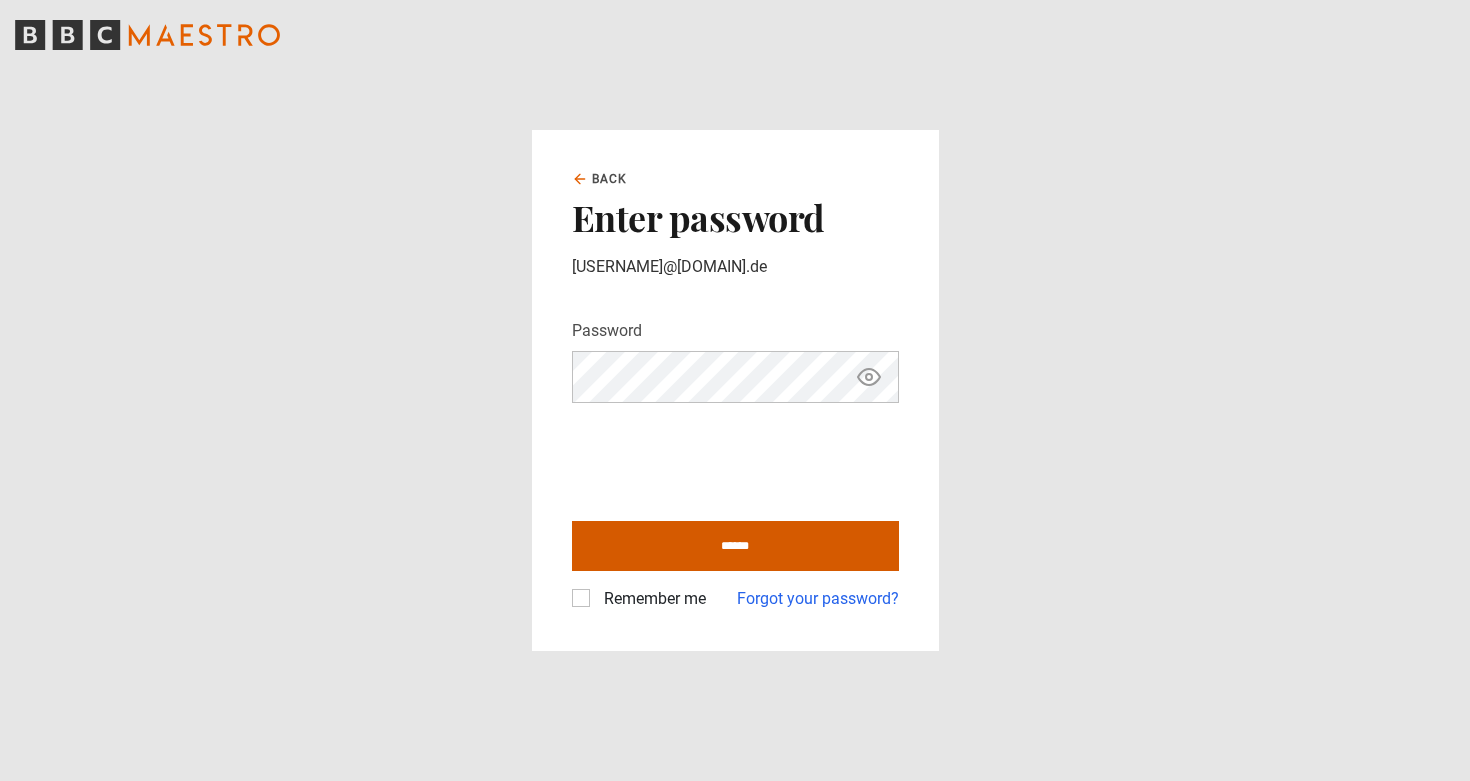 click on "******" at bounding box center [735, 546] 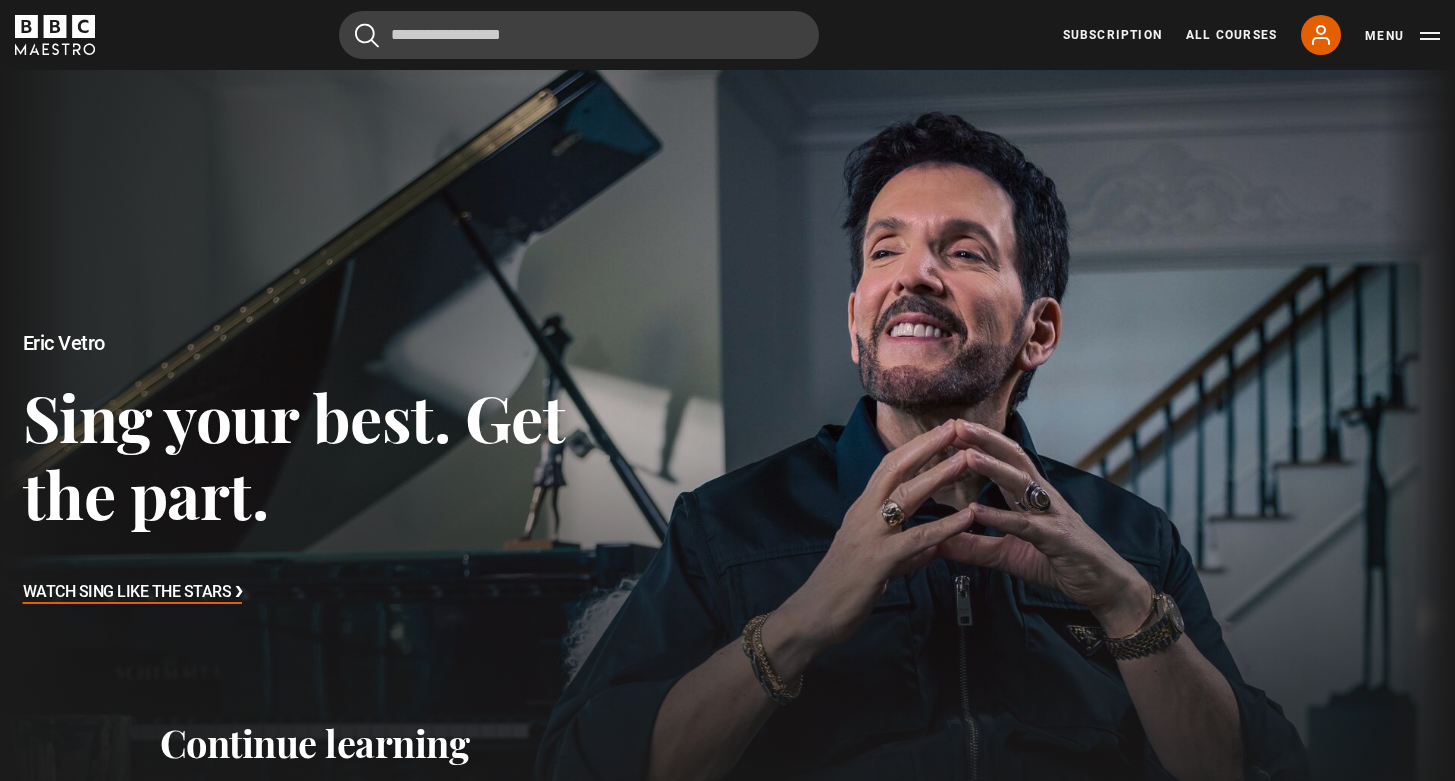 scroll, scrollTop: 0, scrollLeft: 0, axis: both 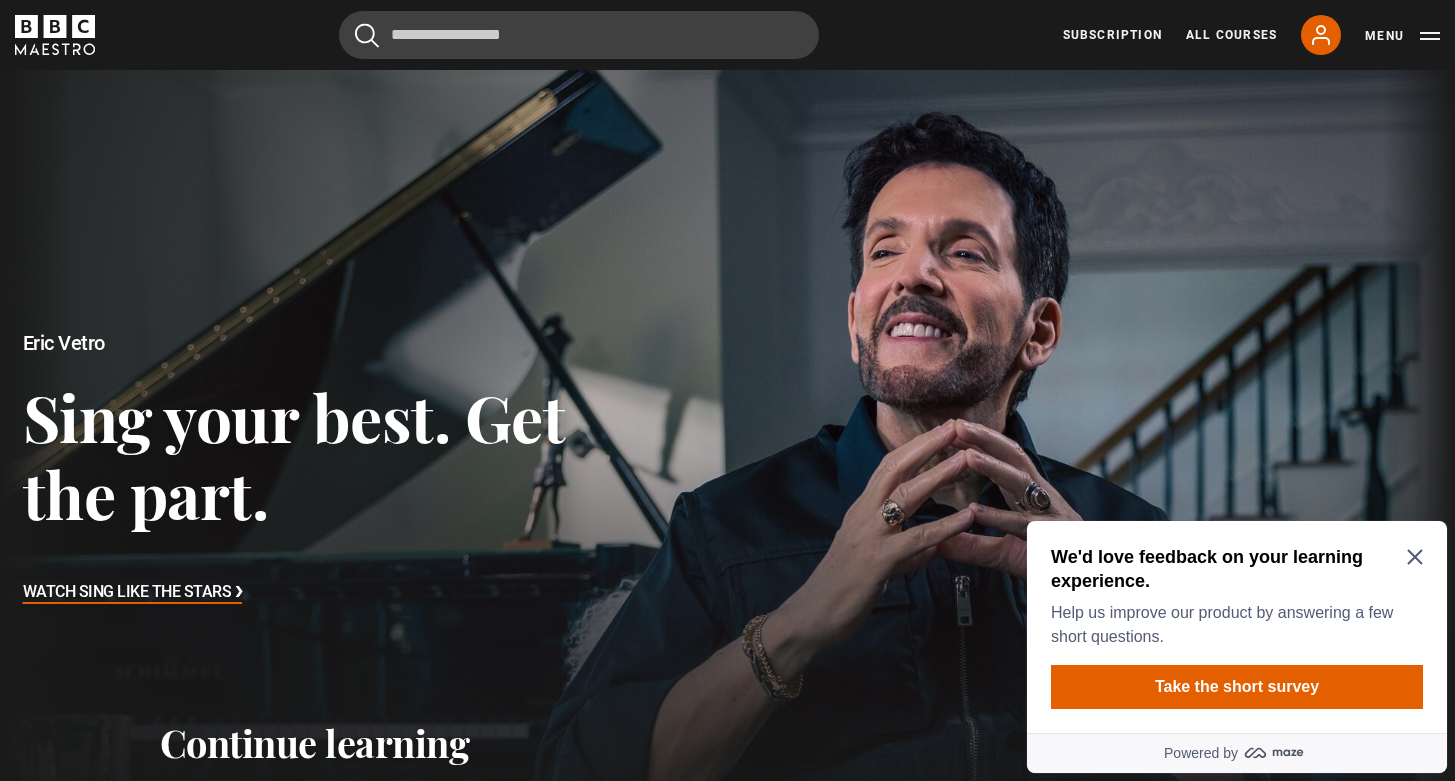 click on "We'd love feedback on your learning experience." at bounding box center (1233, 569) 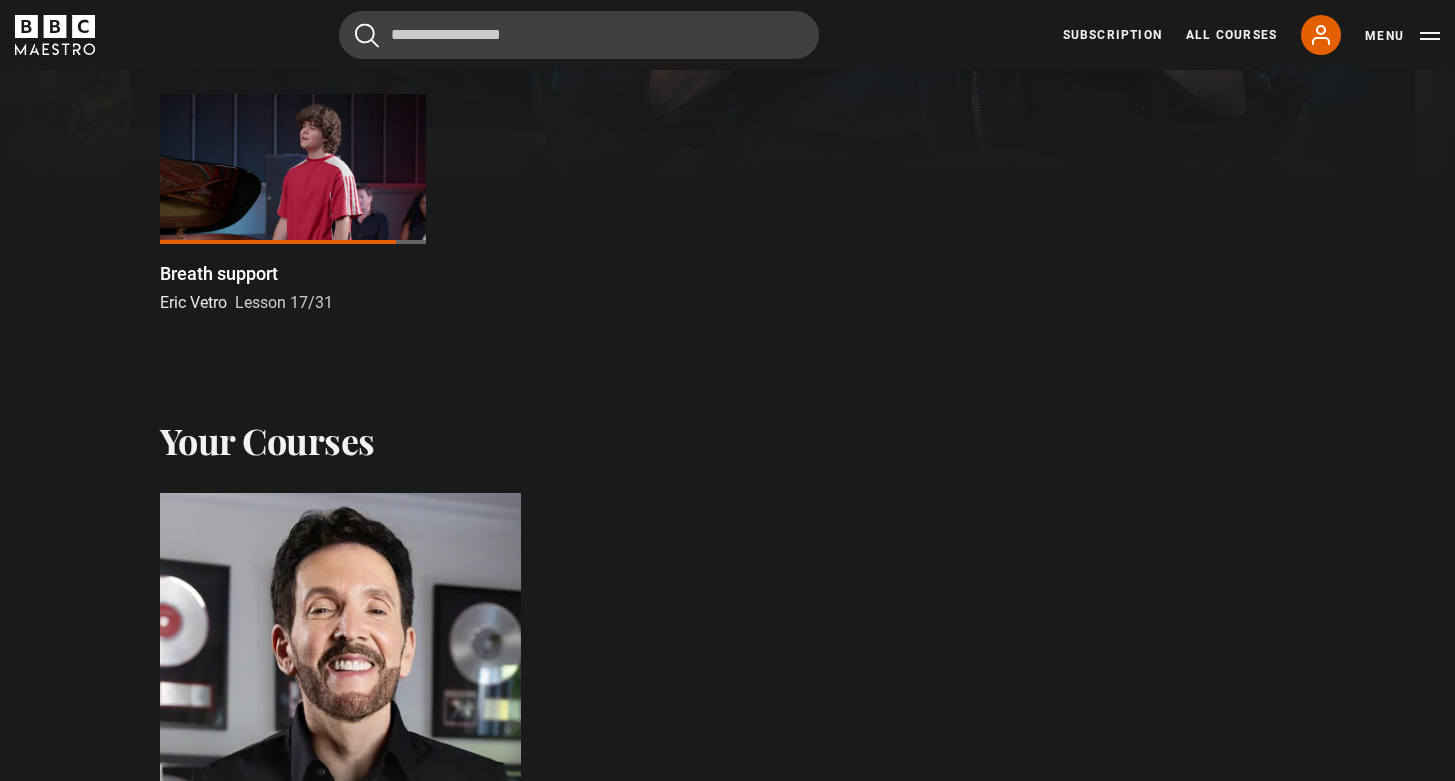 scroll, scrollTop: 680, scrollLeft: 0, axis: vertical 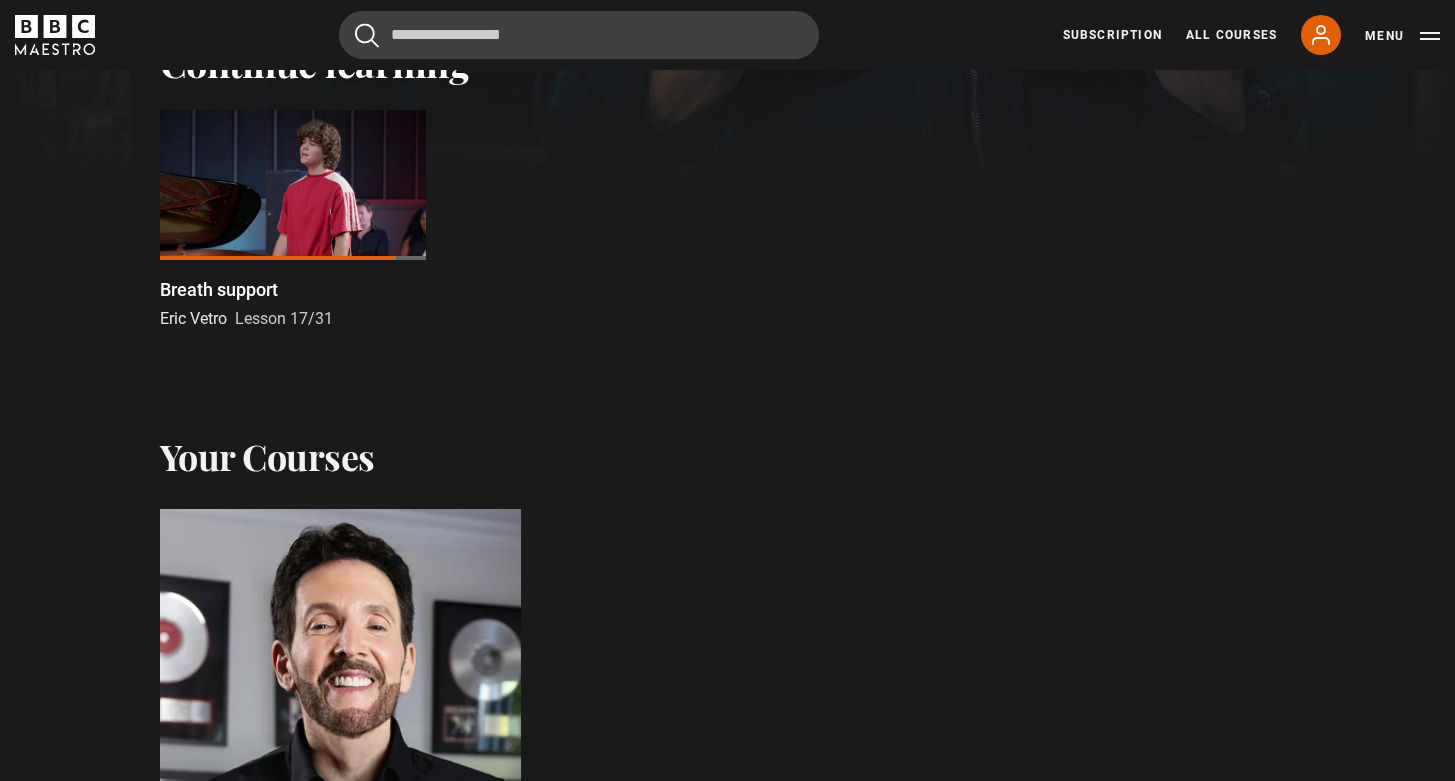 click at bounding box center [293, 185] 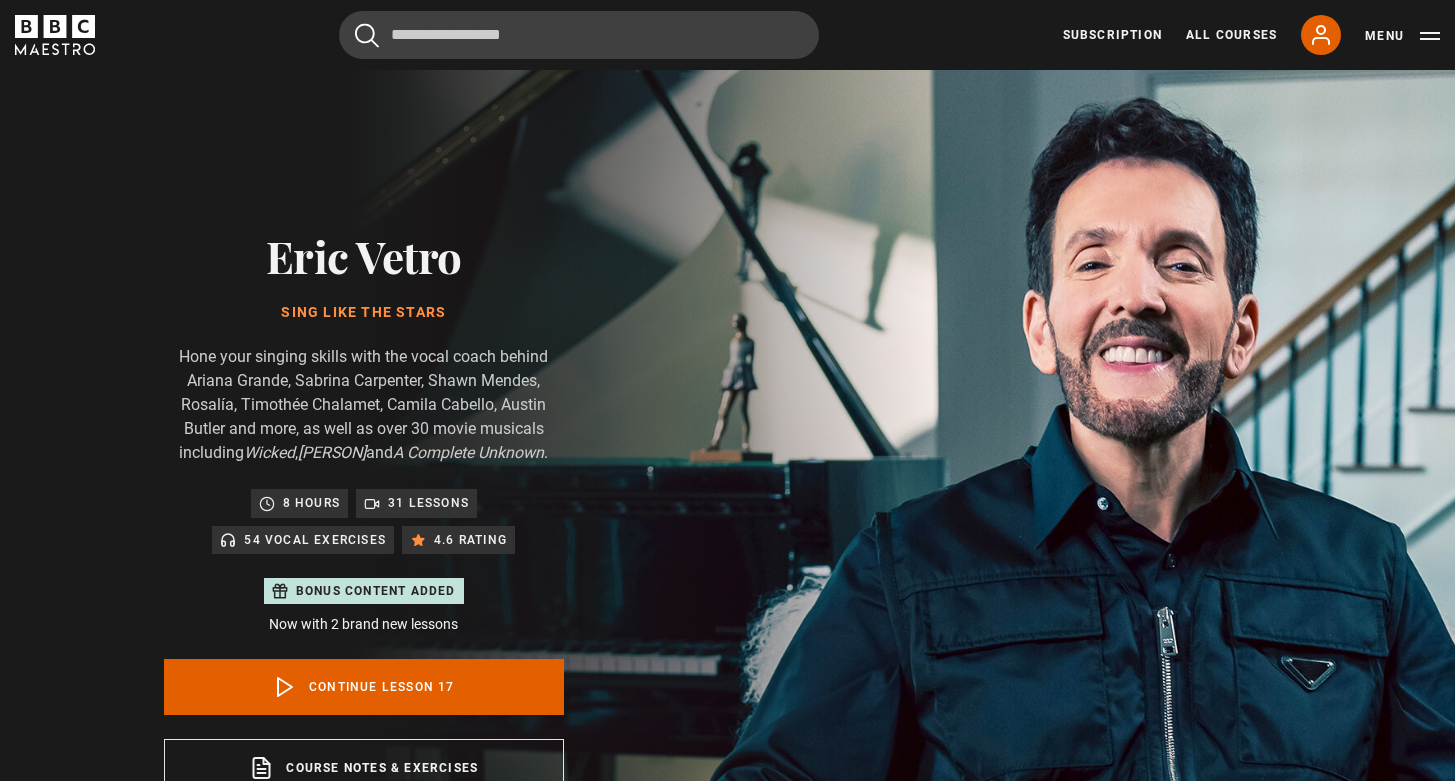 scroll, scrollTop: 955, scrollLeft: 0, axis: vertical 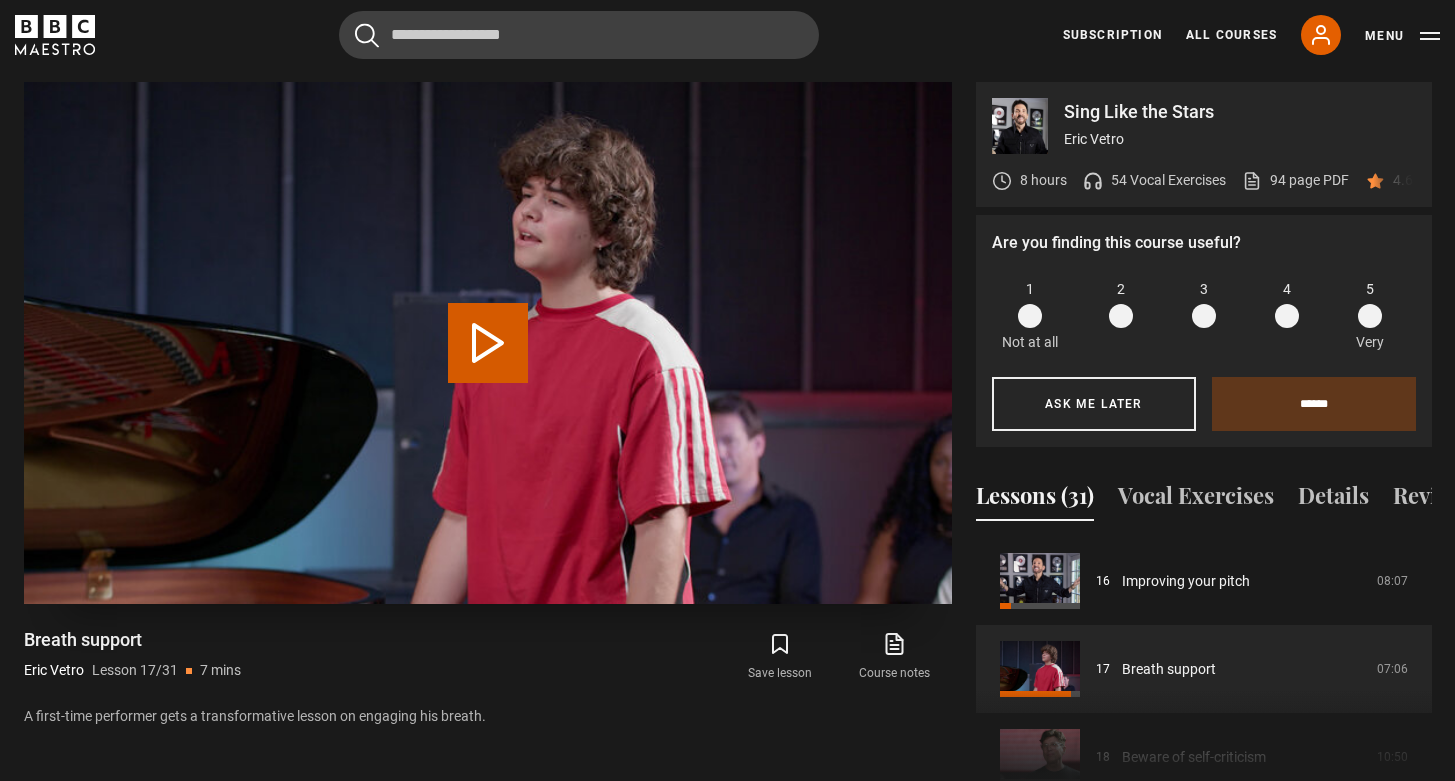 click on "Play Lesson Breath support" at bounding box center [488, 343] 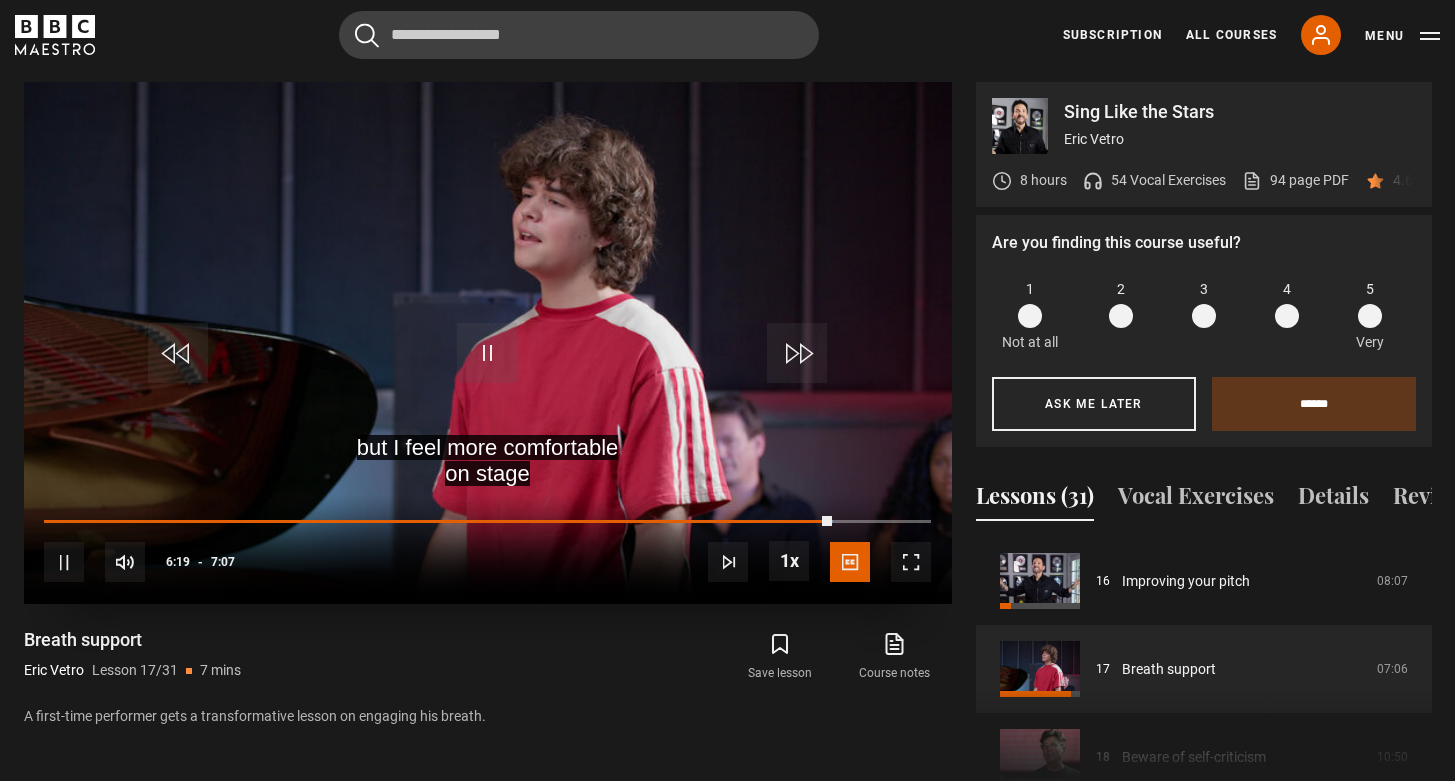 click at bounding box center (911, 562) 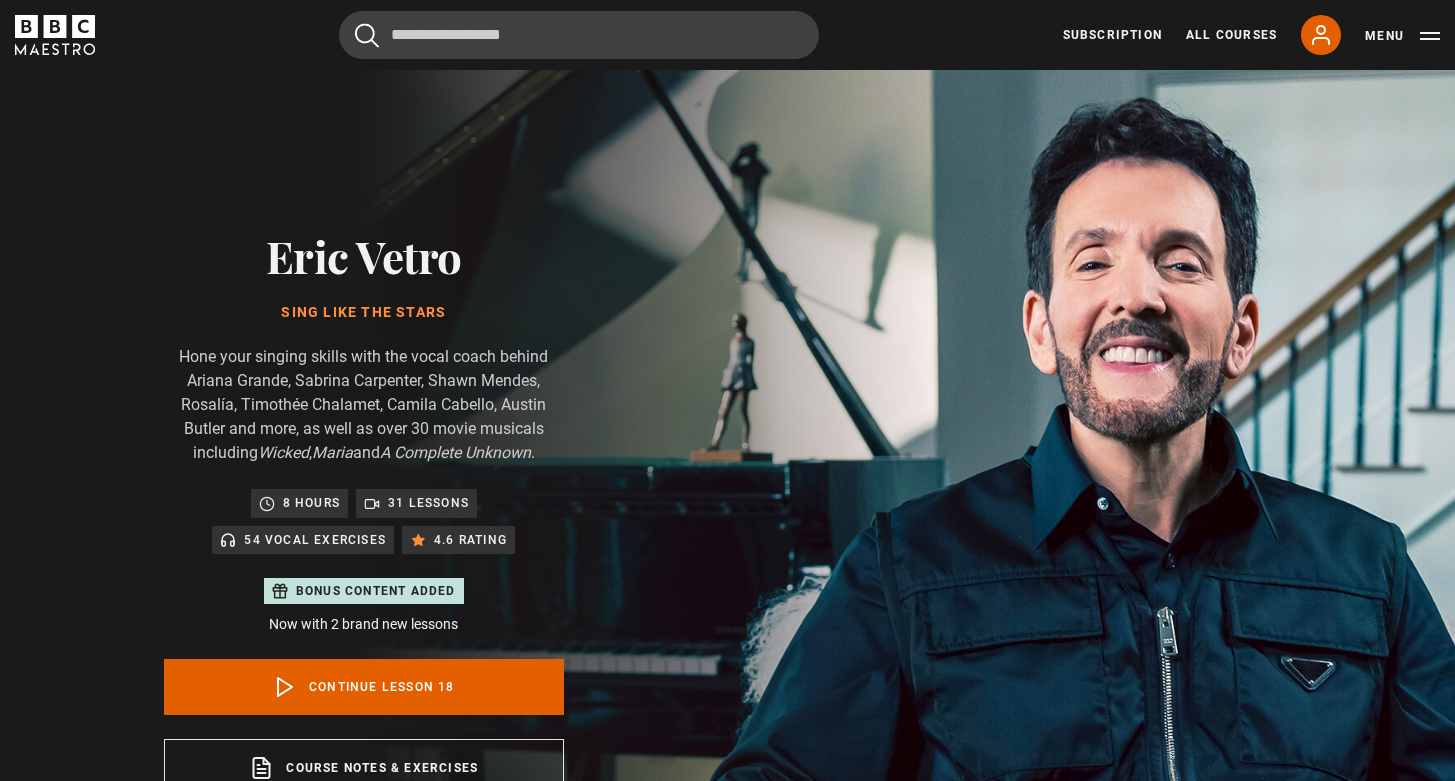 scroll, scrollTop: 955, scrollLeft: 0, axis: vertical 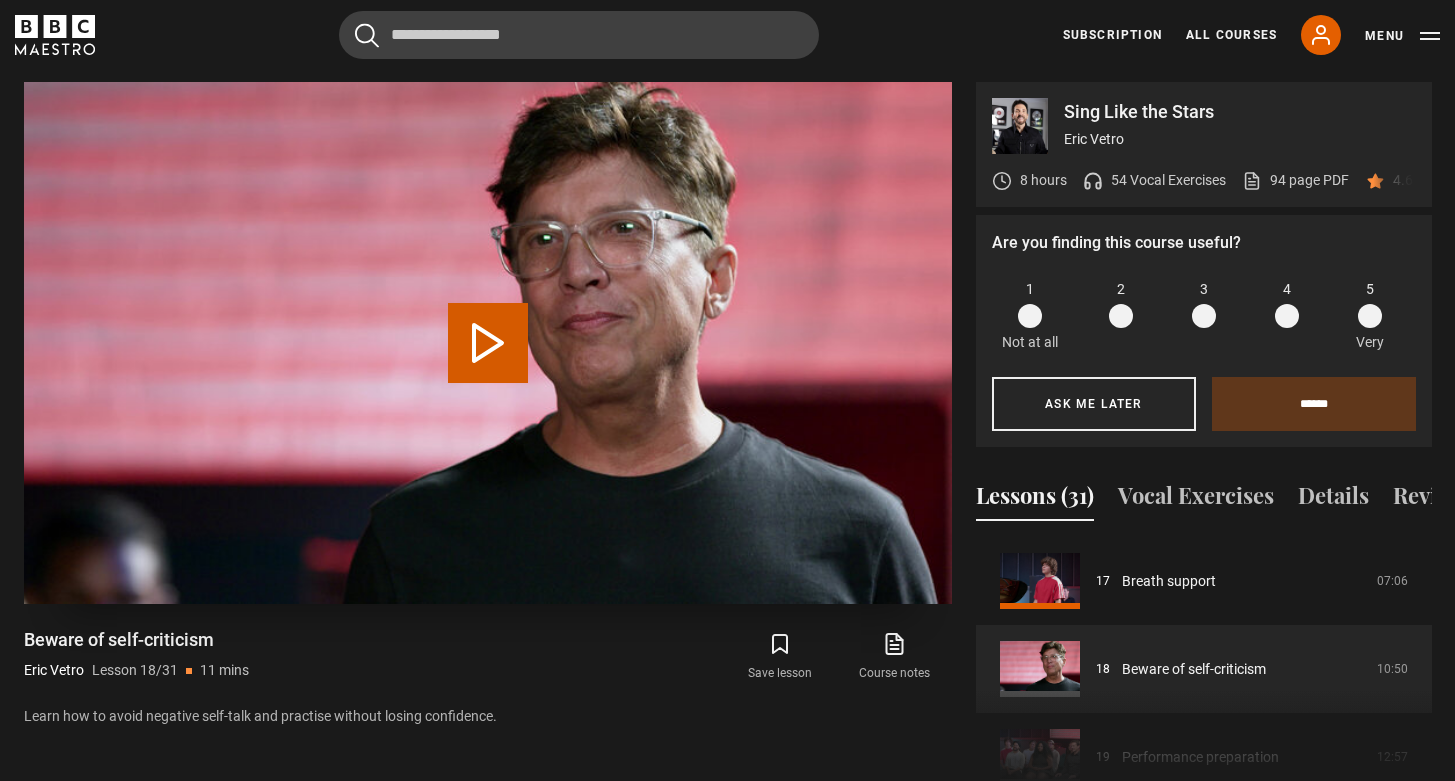 click on "Play Lesson Beware of self-criticism" at bounding box center (488, 343) 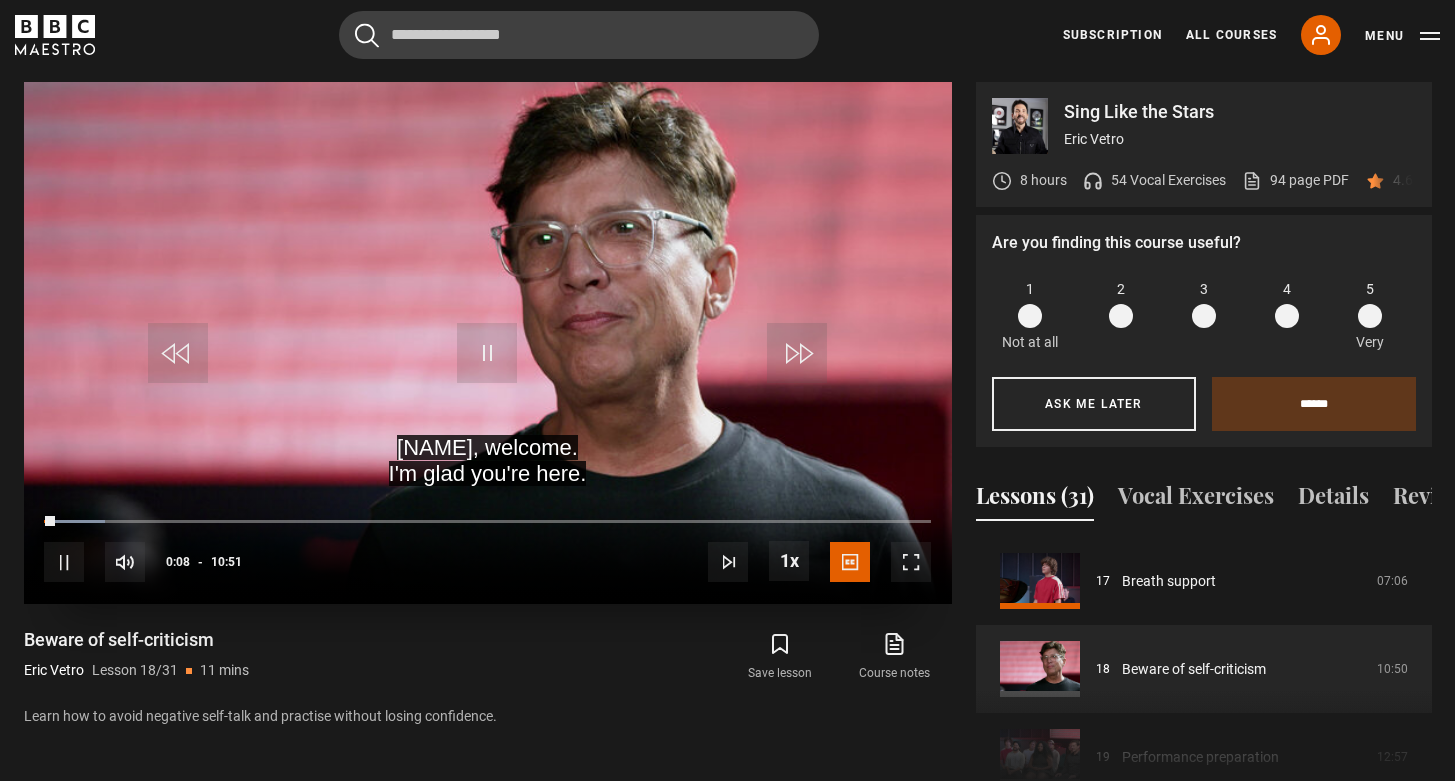 click at bounding box center [911, 562] 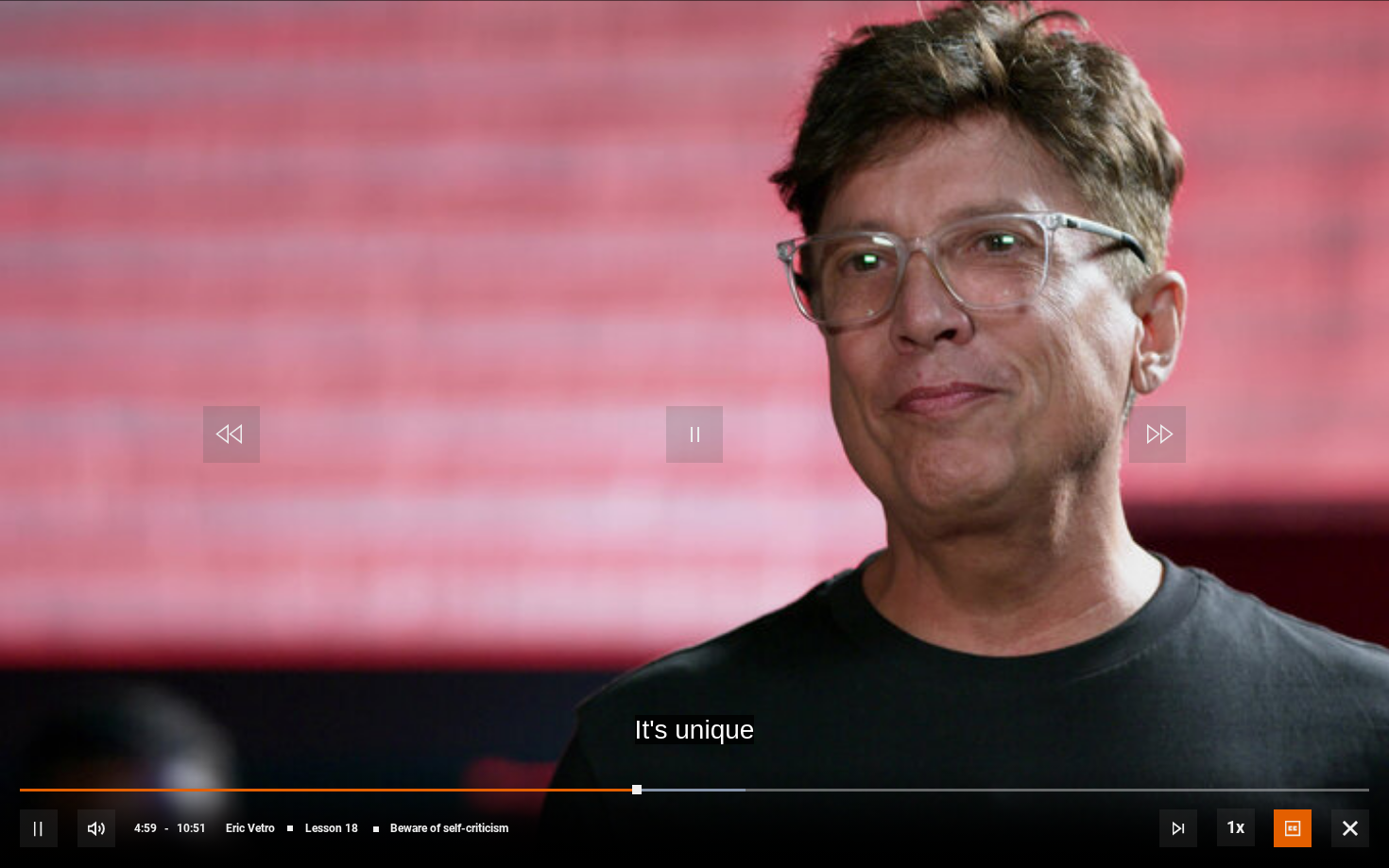 click at bounding box center [694, 434] 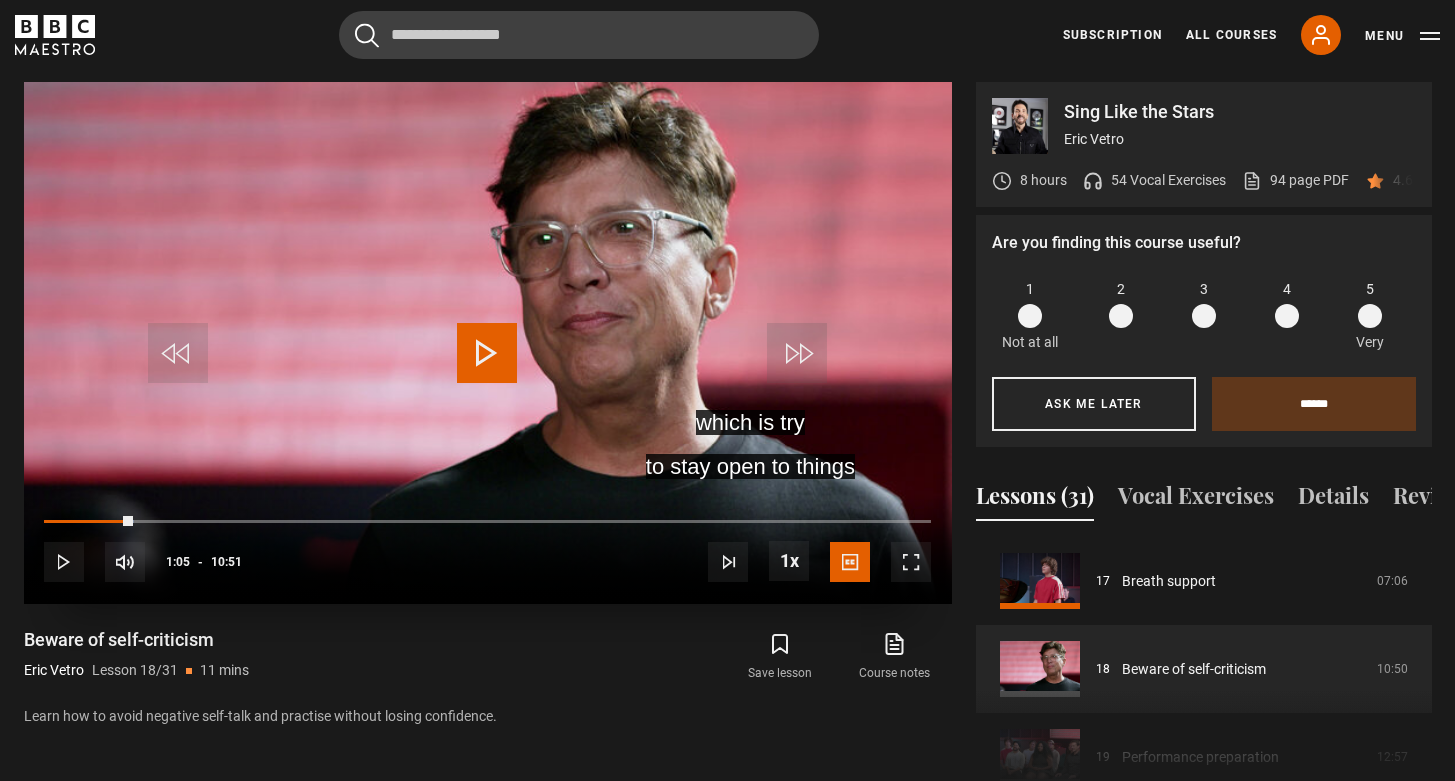 click at bounding box center [487, 353] 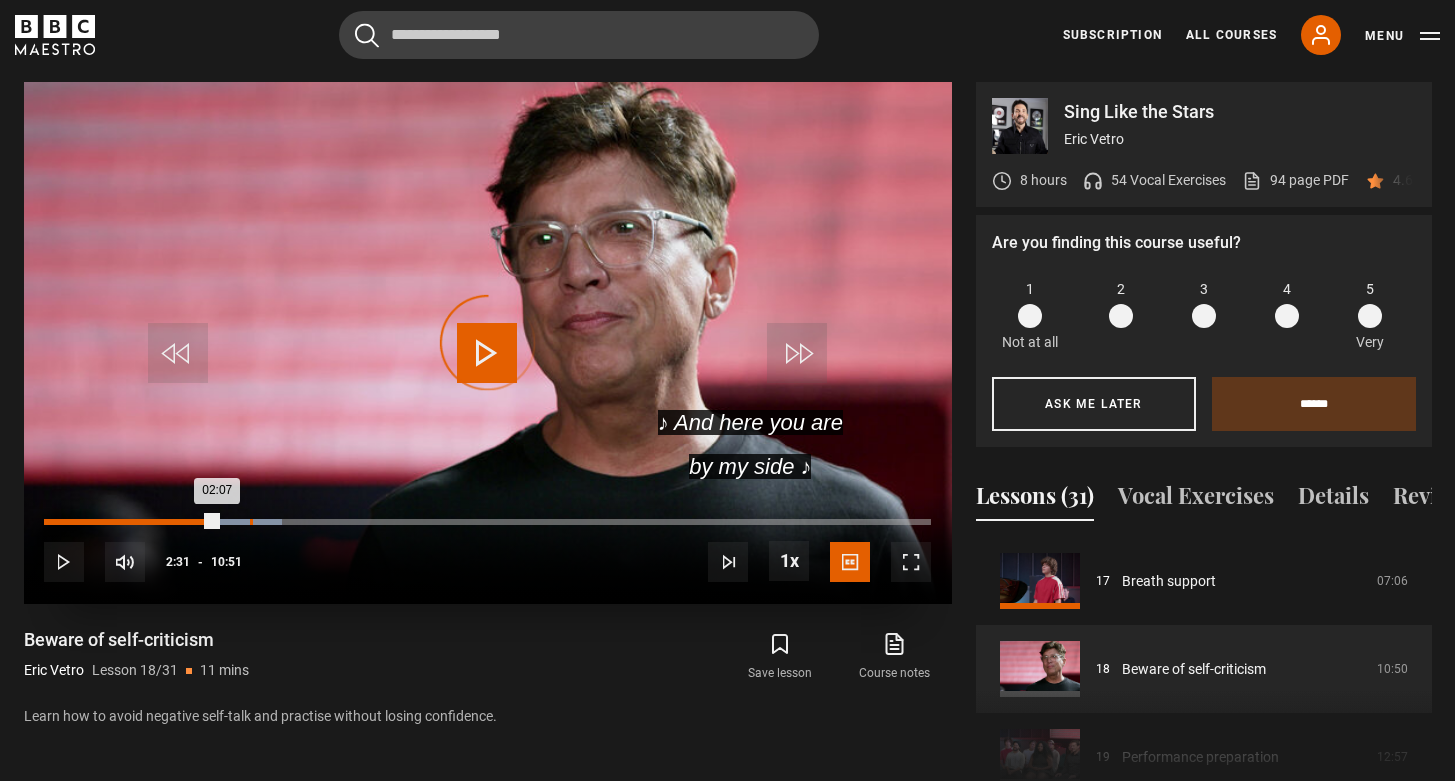 click on "02:31" at bounding box center [251, 522] 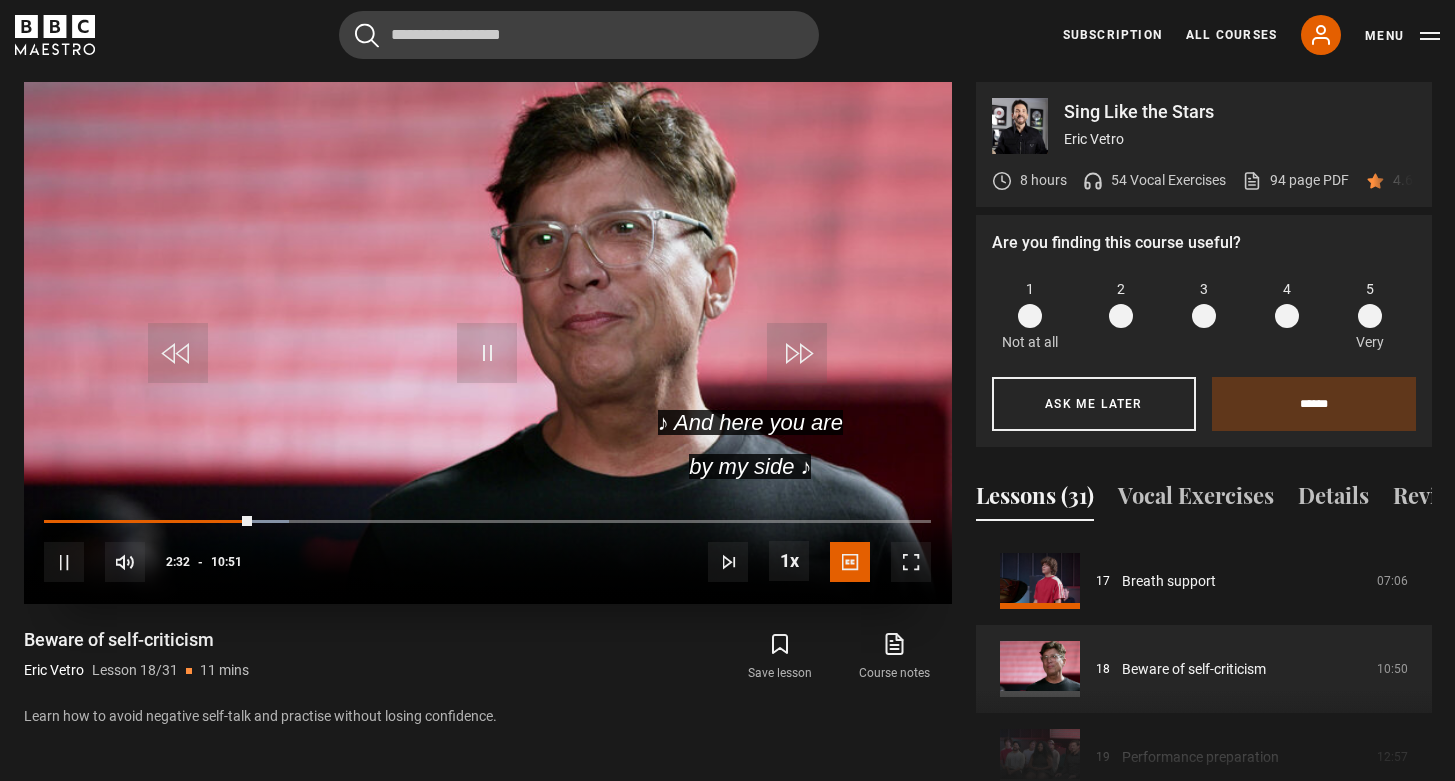 click on "10s Skip Back 10 seconds Pause 10s Skip Forward 10 seconds Loaded :  27.62% 02:32 02:32 Pause Mute Current Time  2:32 - Duration  10:51
Eric Vetro
Lesson 18
Beware of self-criticism
1x Playback Rate 2x 1.5x 1x , selected 0.5x Captions captions off English  Captions , selected" at bounding box center (488, 549) 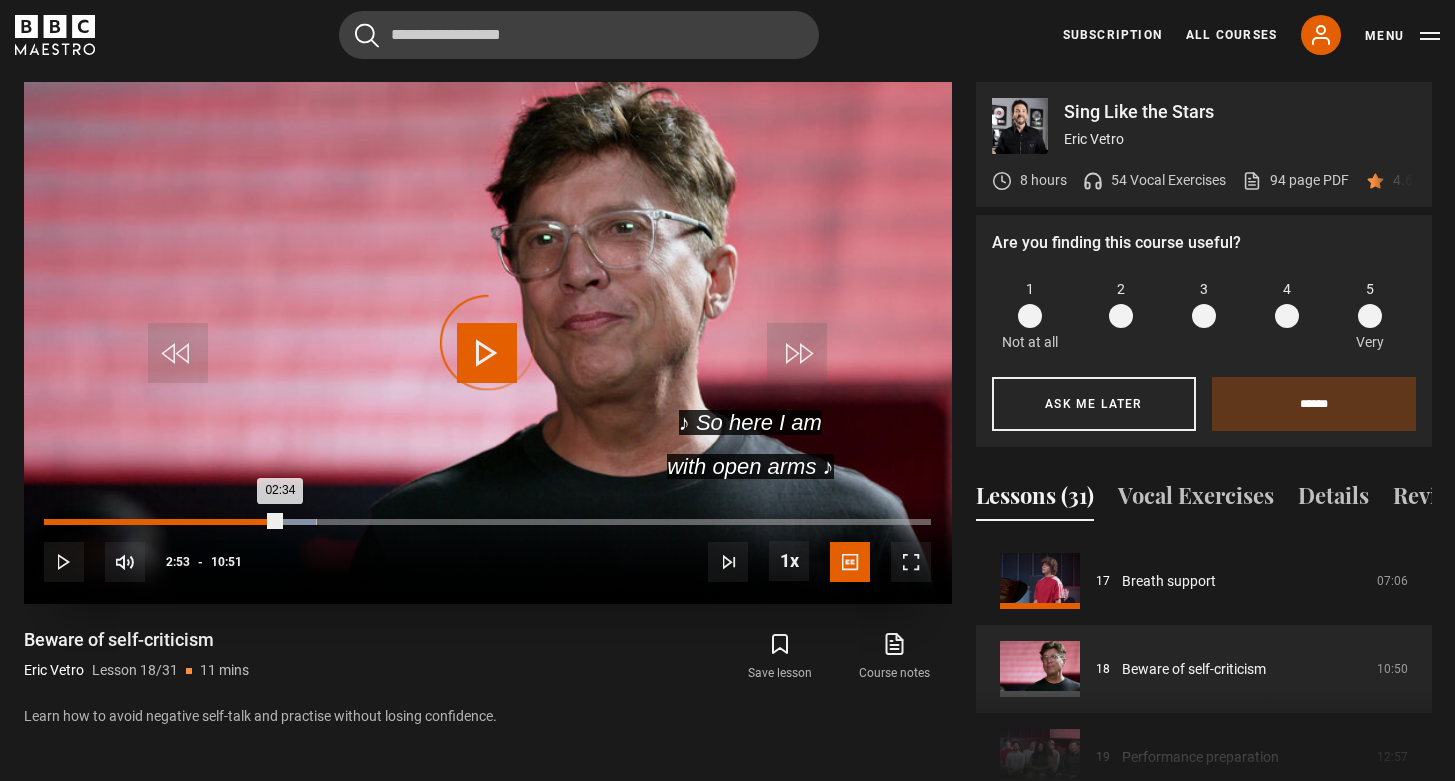 click on "Loaded :  30.71% 02:53 02:34" at bounding box center [487, 522] 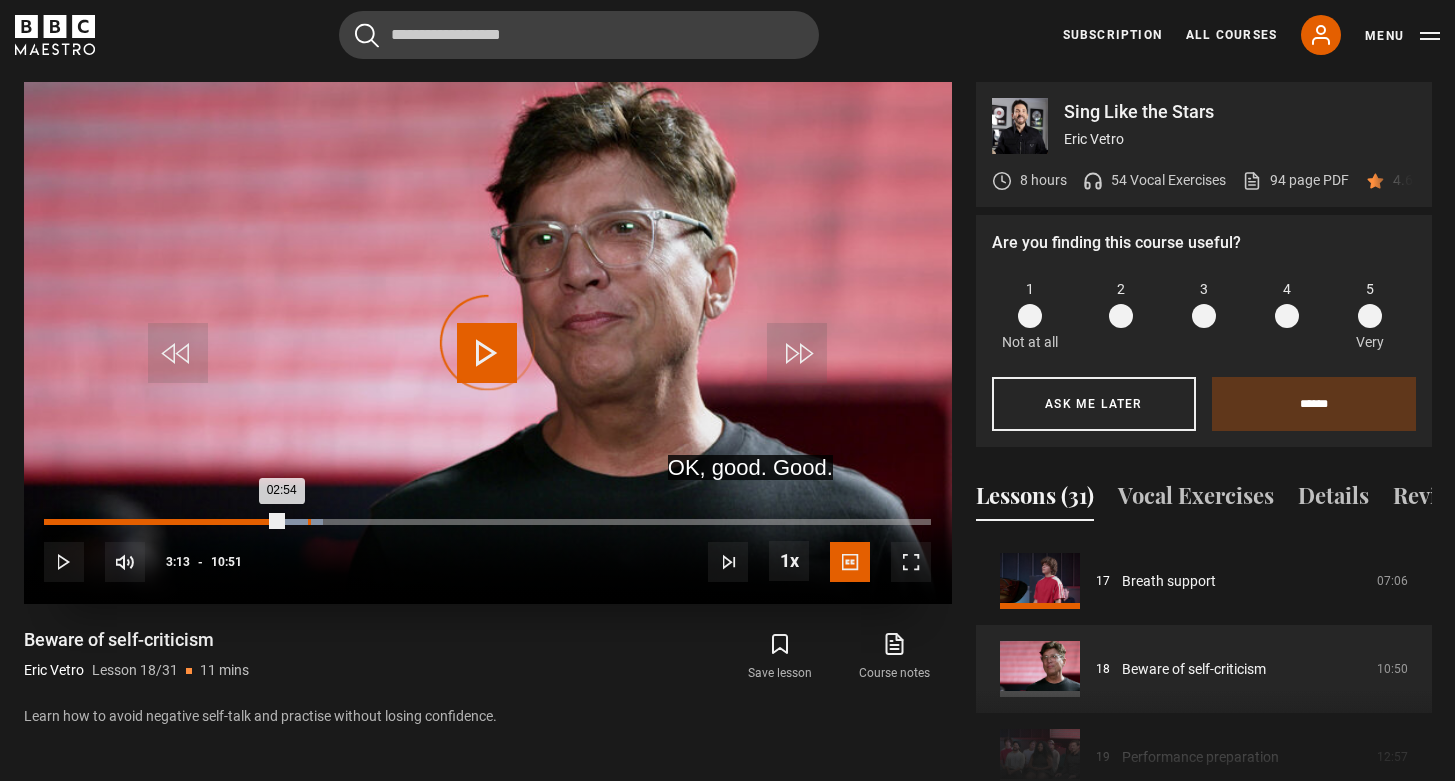 click on "03:13" at bounding box center [309, 522] 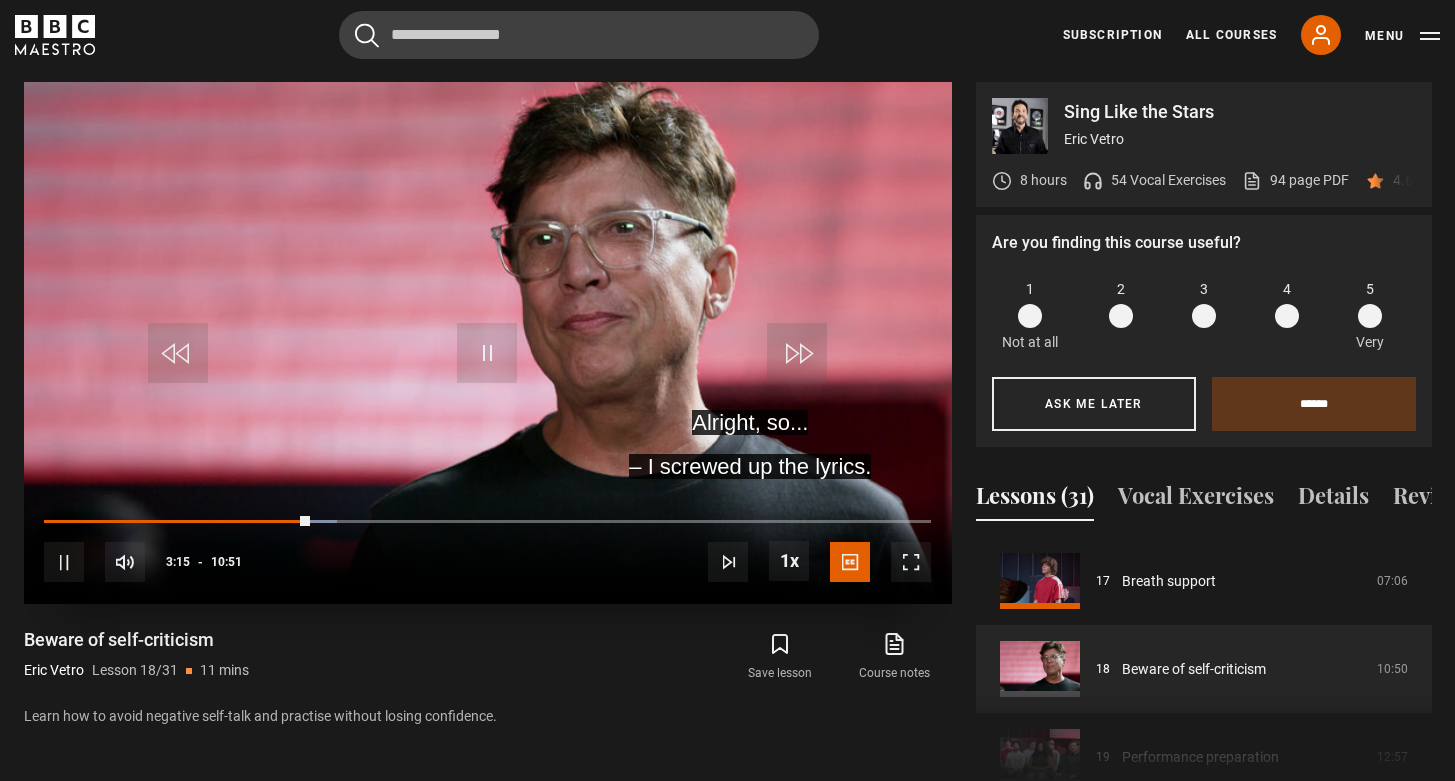 click at bounding box center (911, 562) 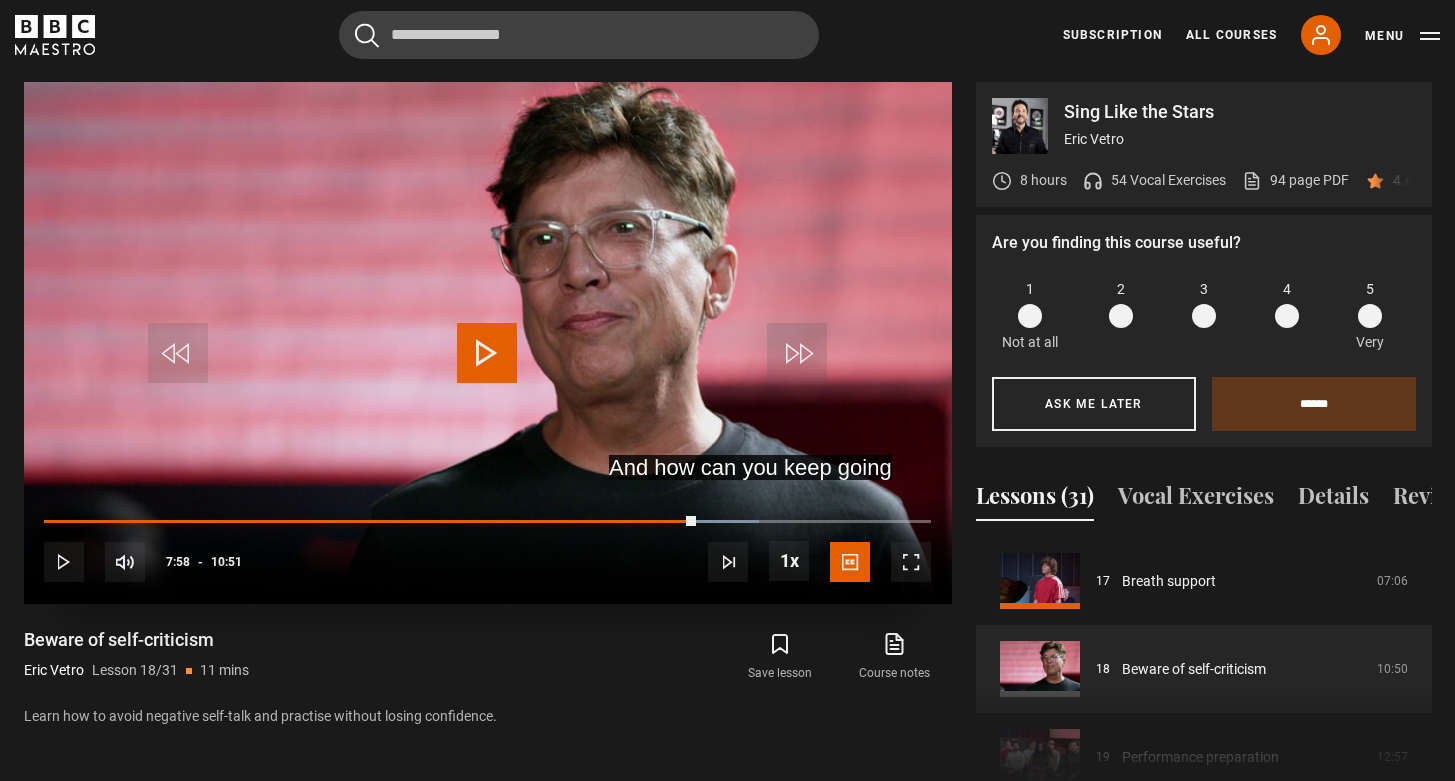 click at bounding box center (487, 353) 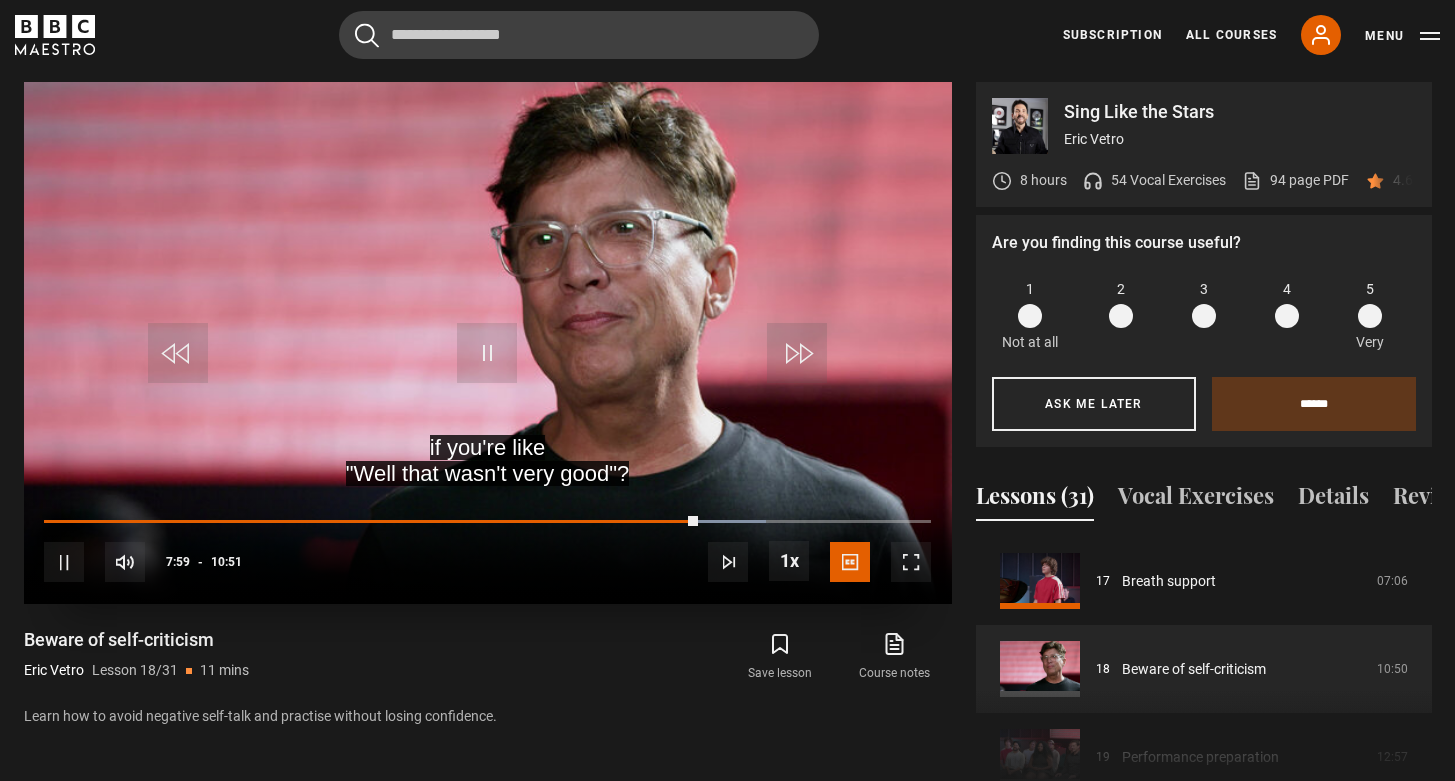 click at bounding box center [487, 353] 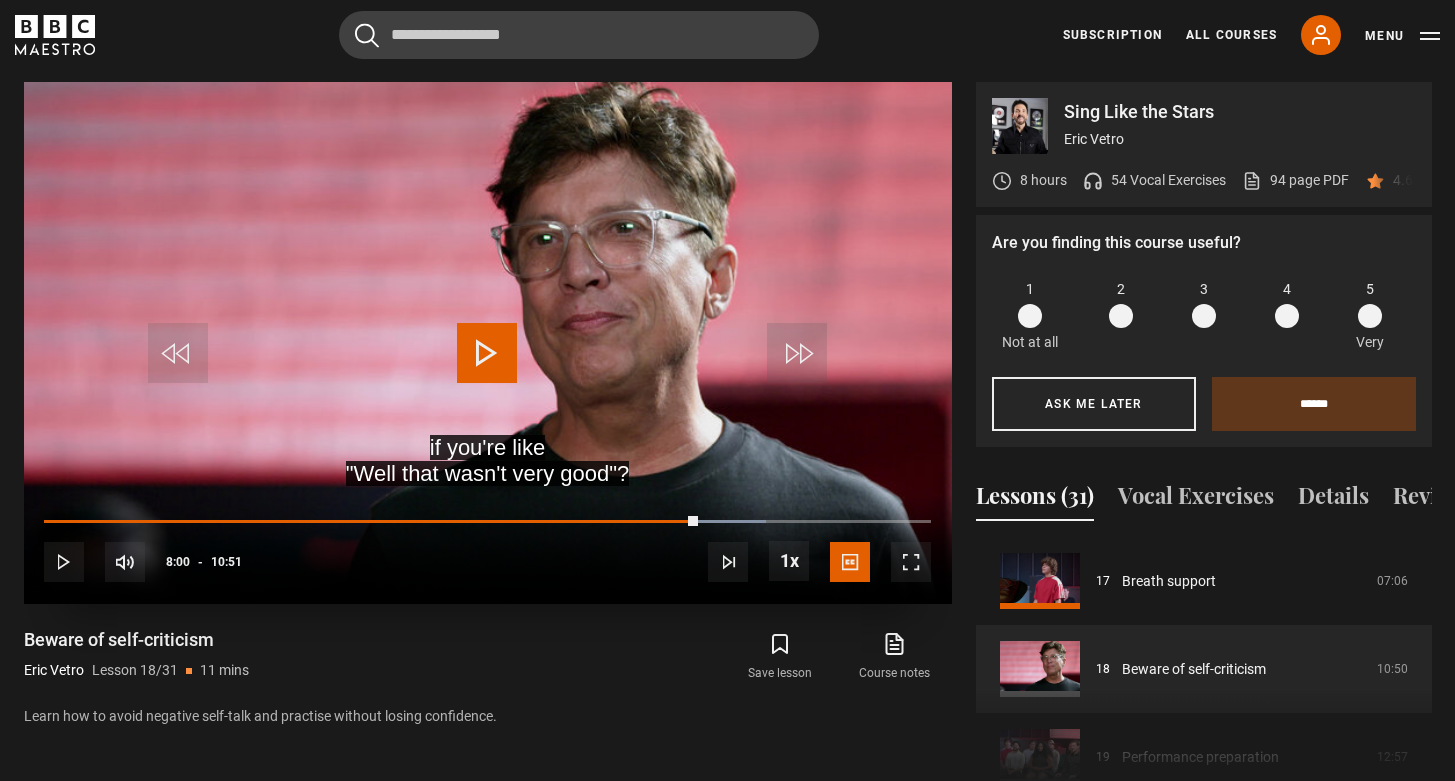 click at bounding box center [911, 562] 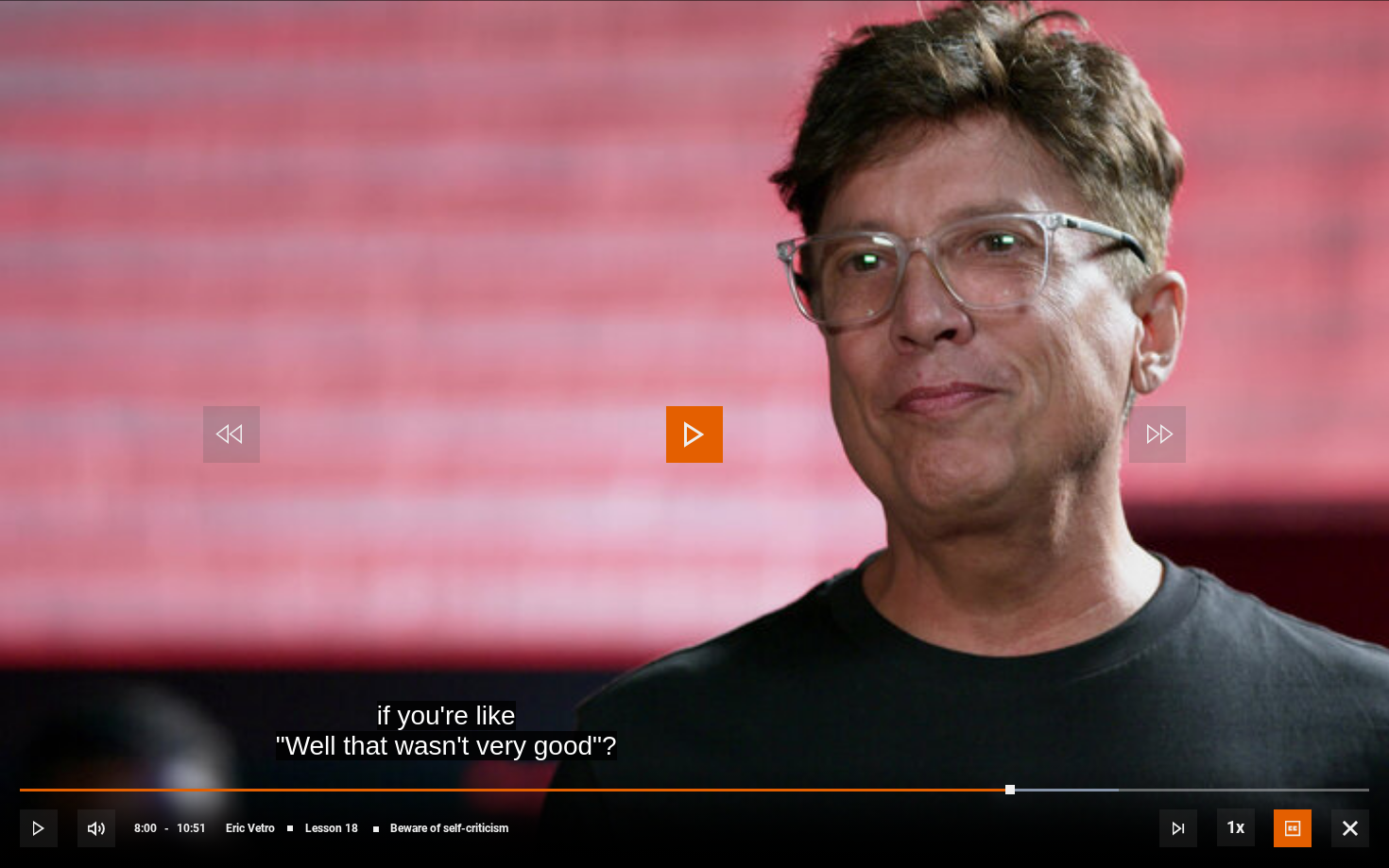click at bounding box center [694, 434] 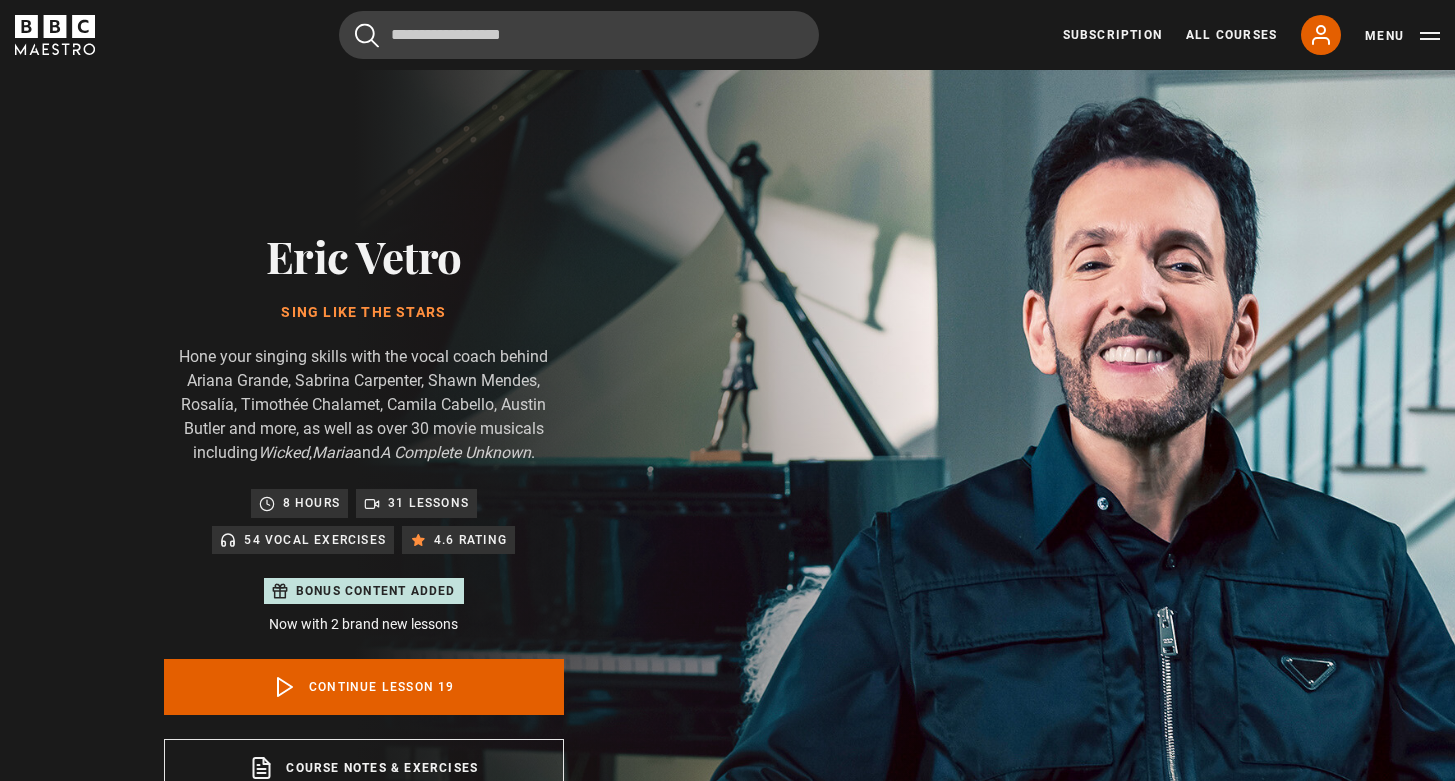 scroll, scrollTop: 955, scrollLeft: 0, axis: vertical 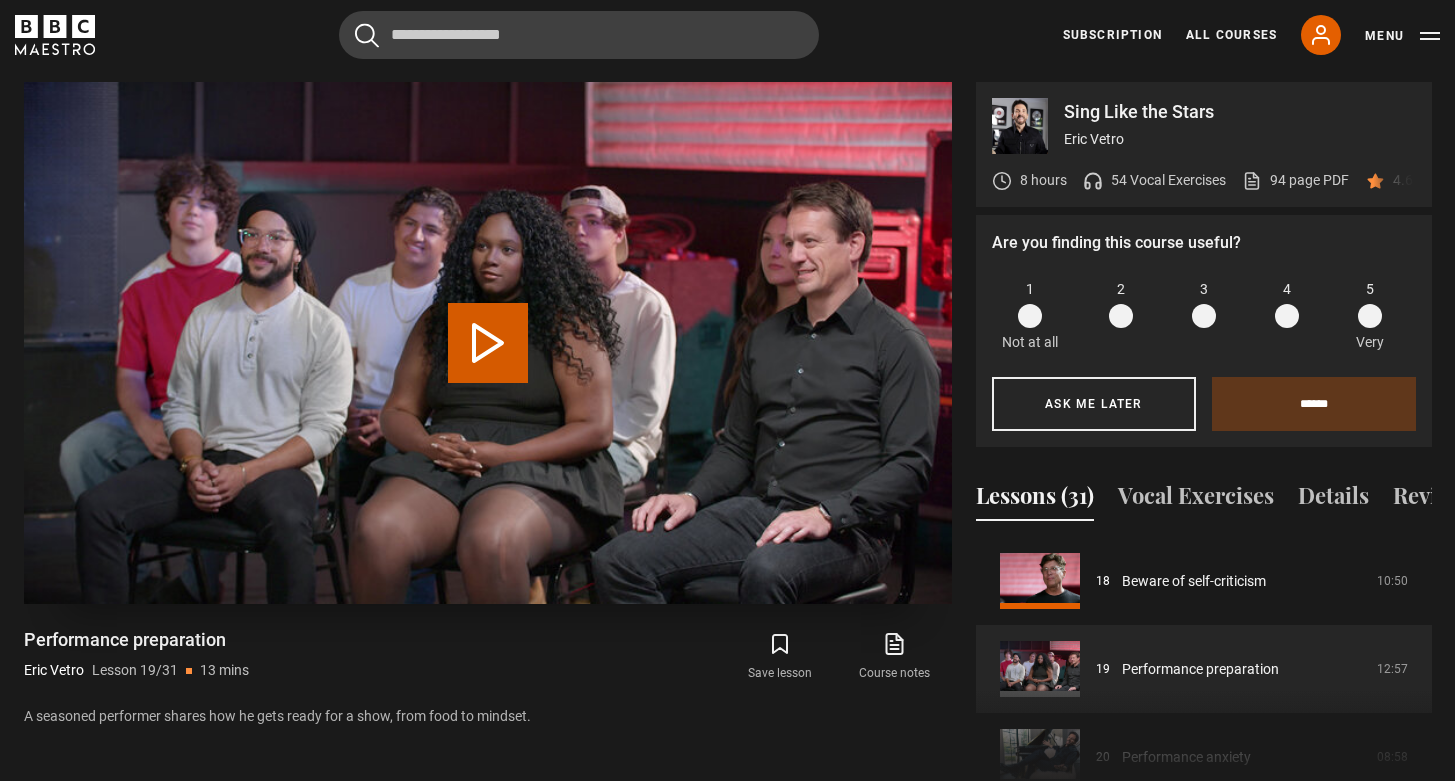 click on "Play Lesson Performance preparation" at bounding box center [488, 343] 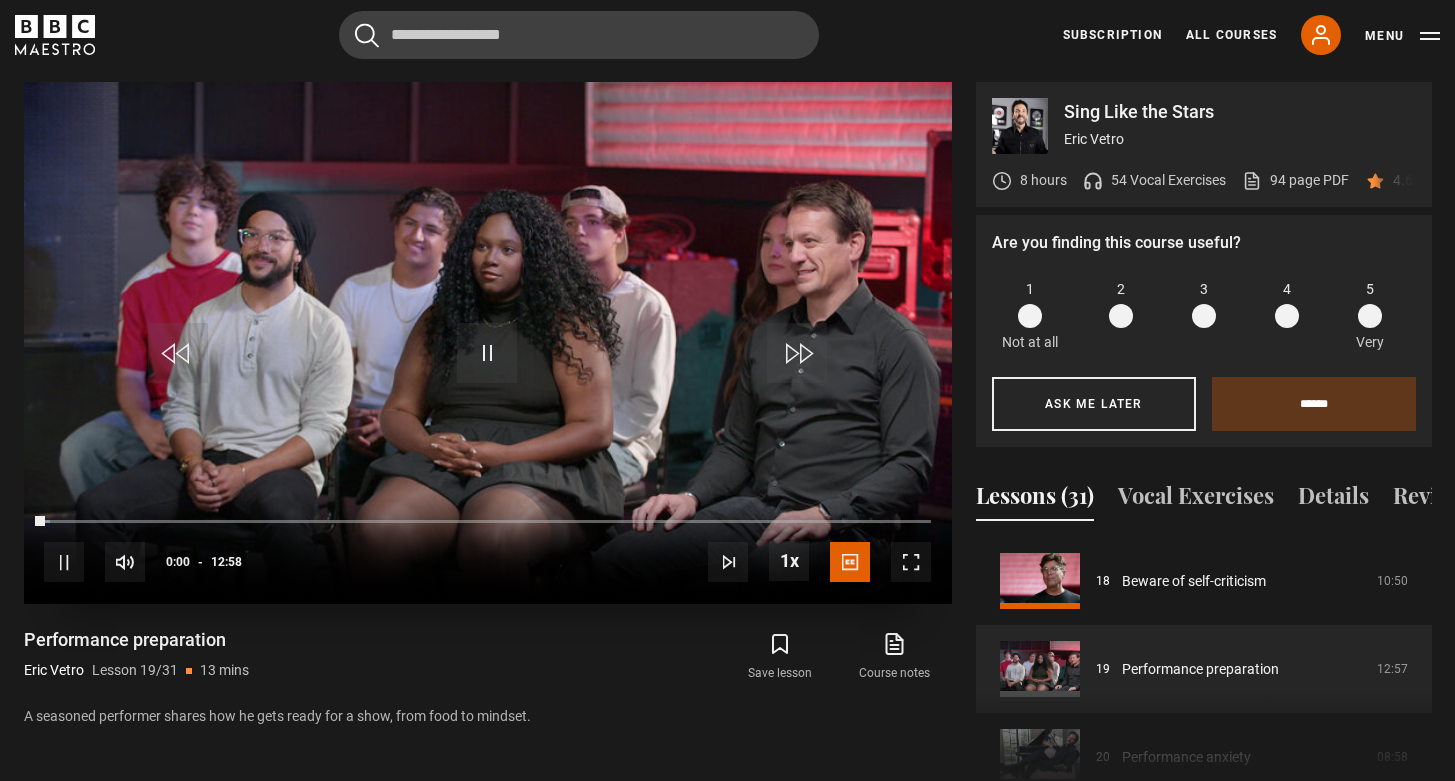 click at bounding box center (911, 562) 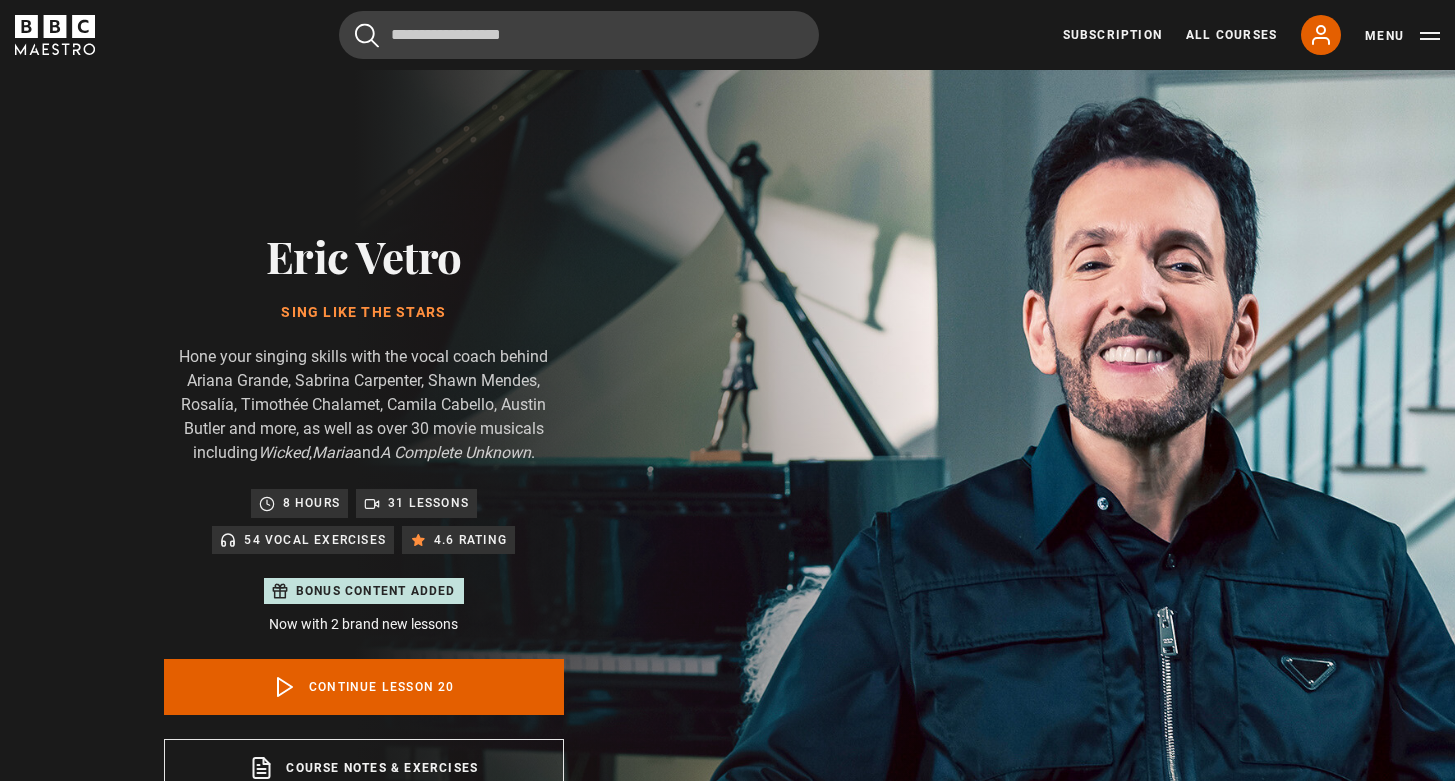 scroll, scrollTop: 955, scrollLeft: 0, axis: vertical 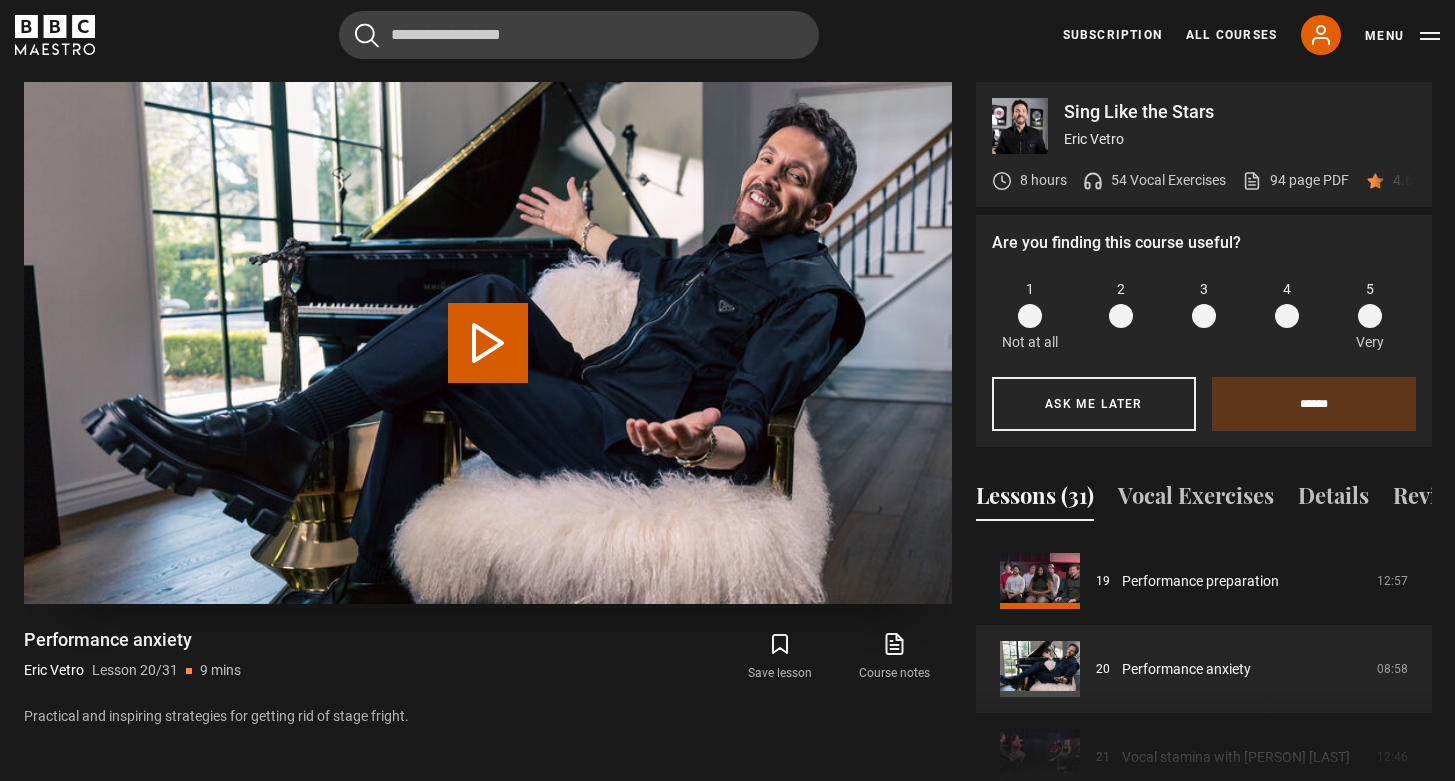 click on "Play Lesson Performance anxiety" at bounding box center (488, 343) 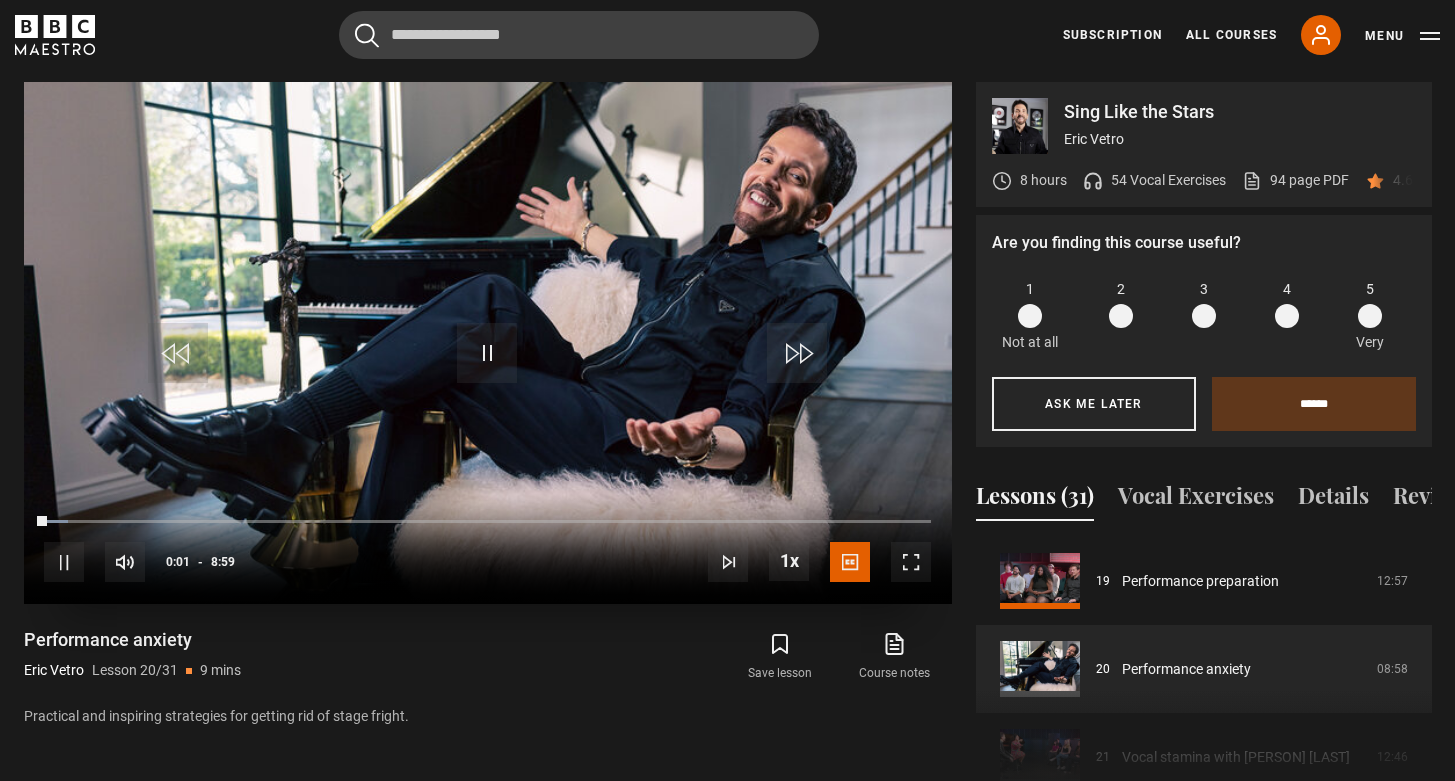 click at bounding box center (911, 562) 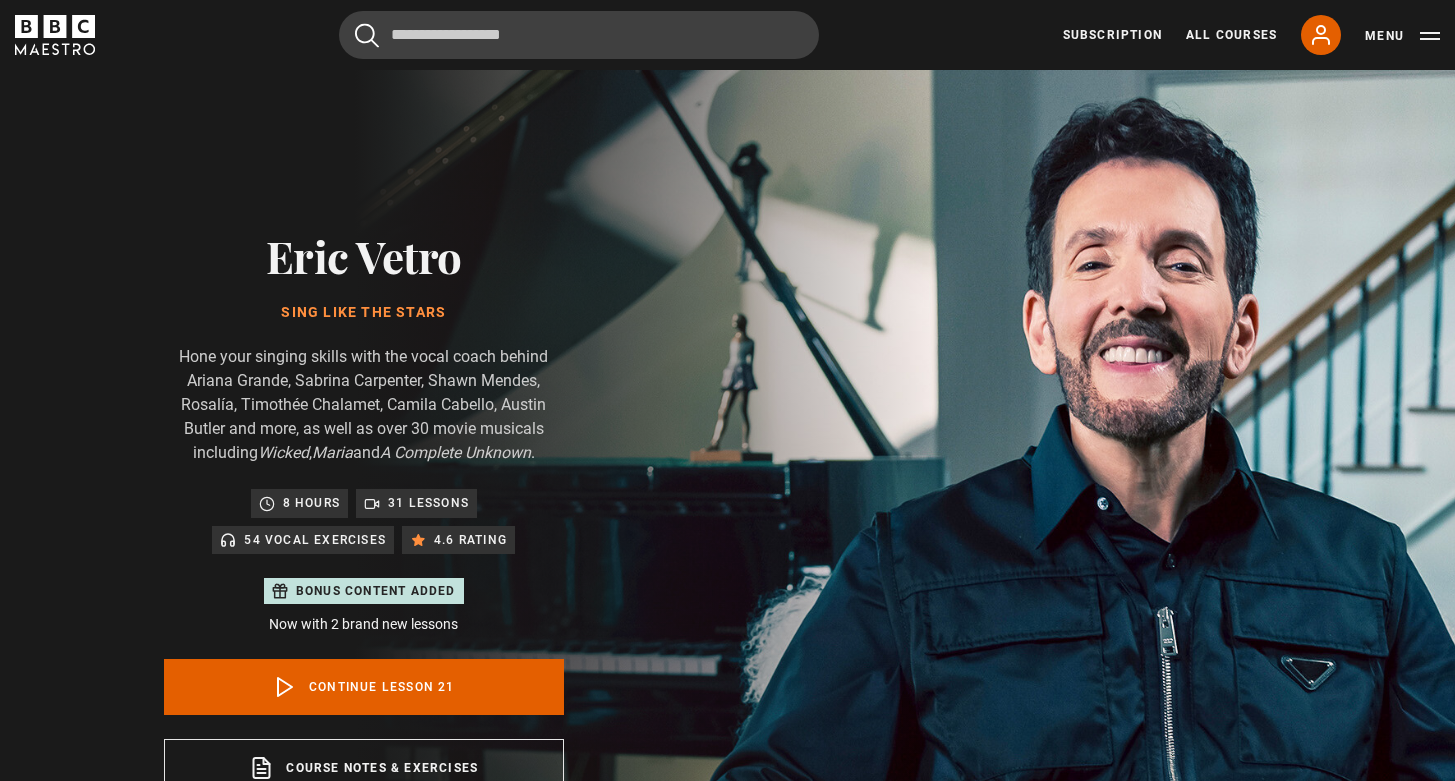 scroll, scrollTop: 955, scrollLeft: 0, axis: vertical 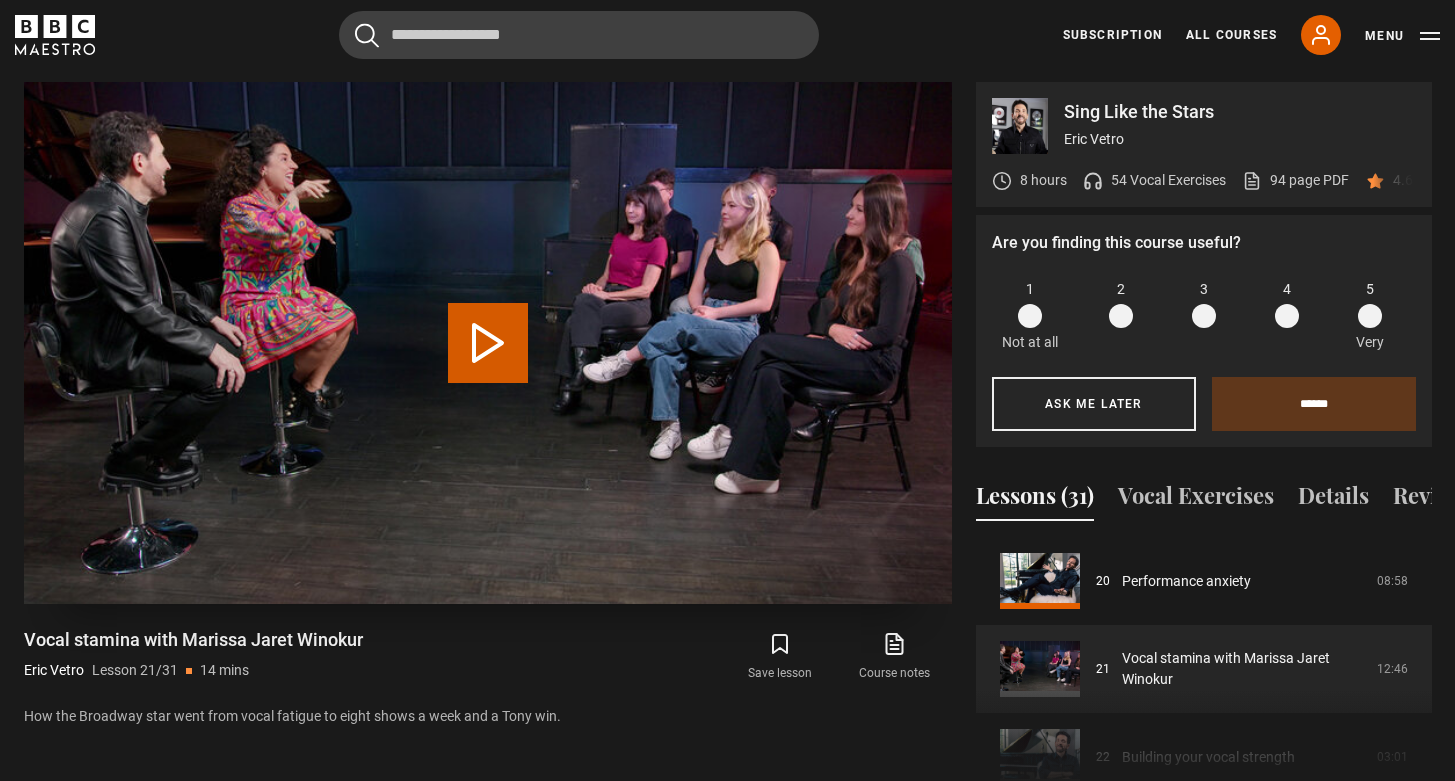 click on "Play Lesson Vocal stamina with Marissa Jaret Winokur" at bounding box center [488, 343] 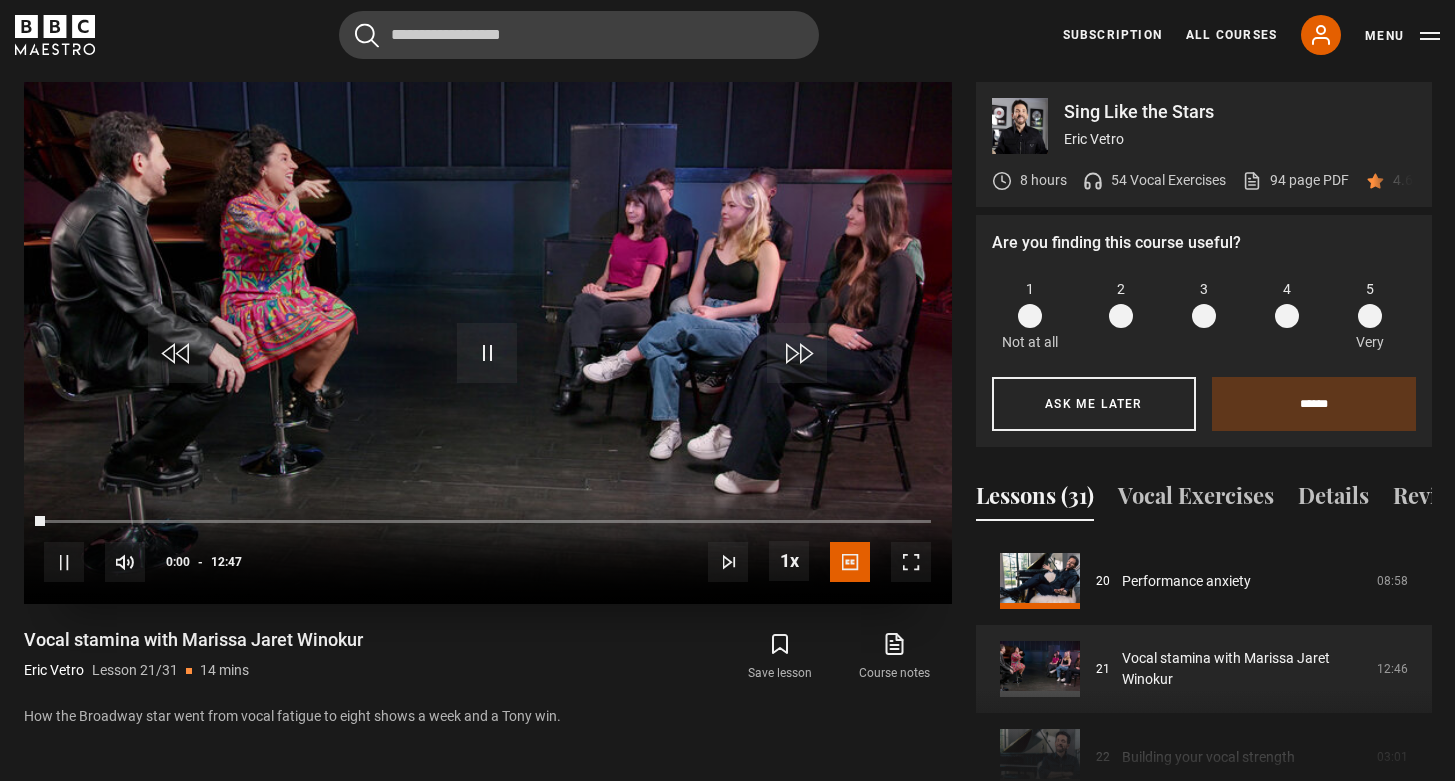 click at bounding box center (911, 562) 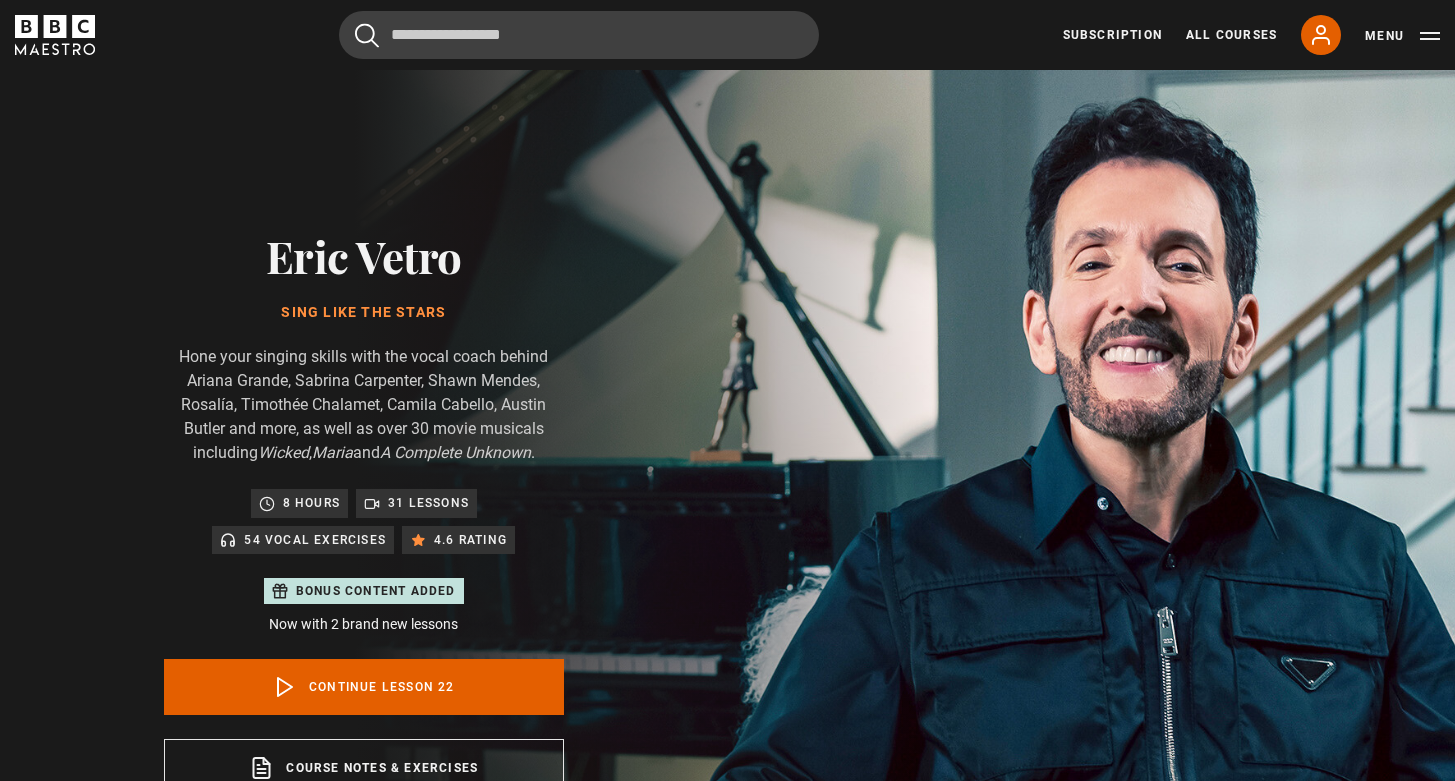 scroll, scrollTop: 955, scrollLeft: 0, axis: vertical 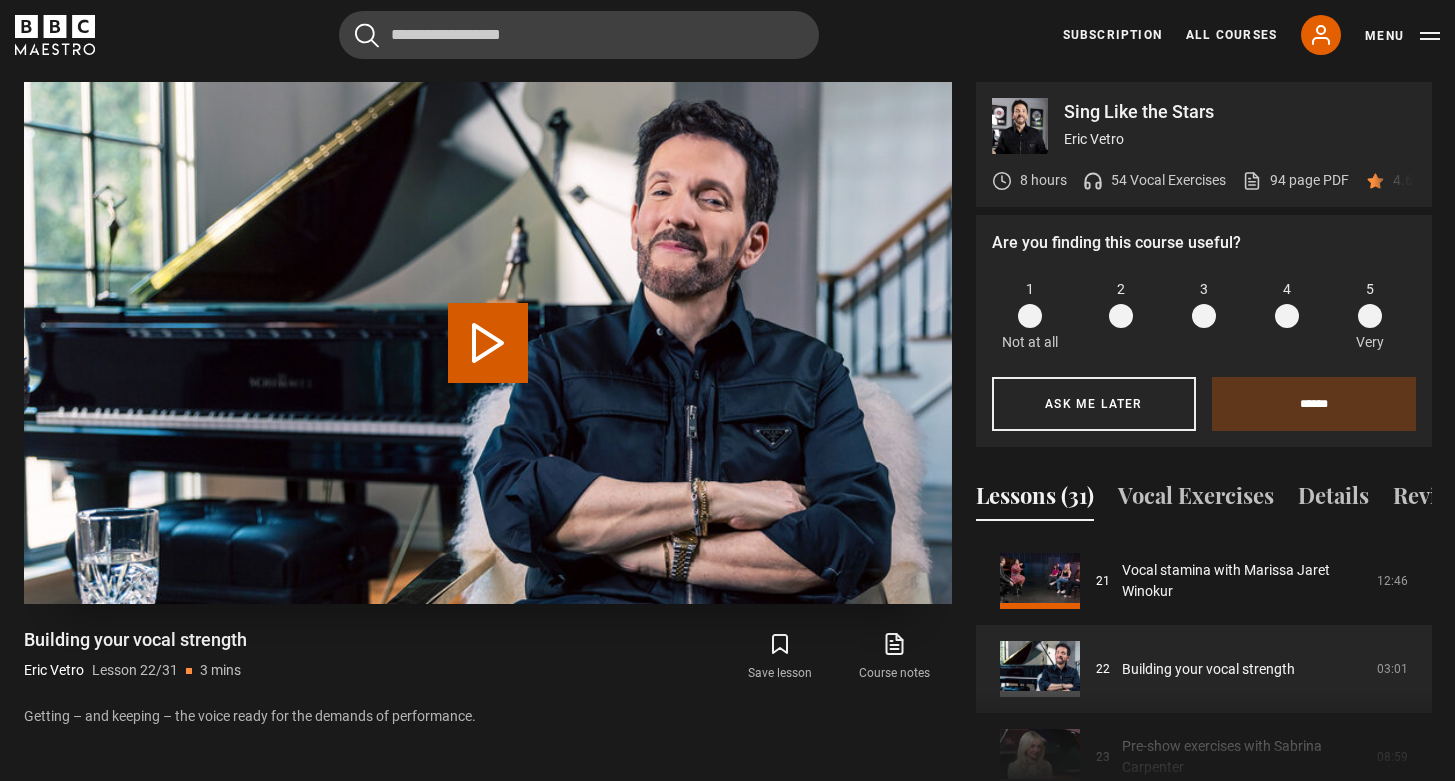 click on "Play Lesson Building your vocal strength" at bounding box center (488, 343) 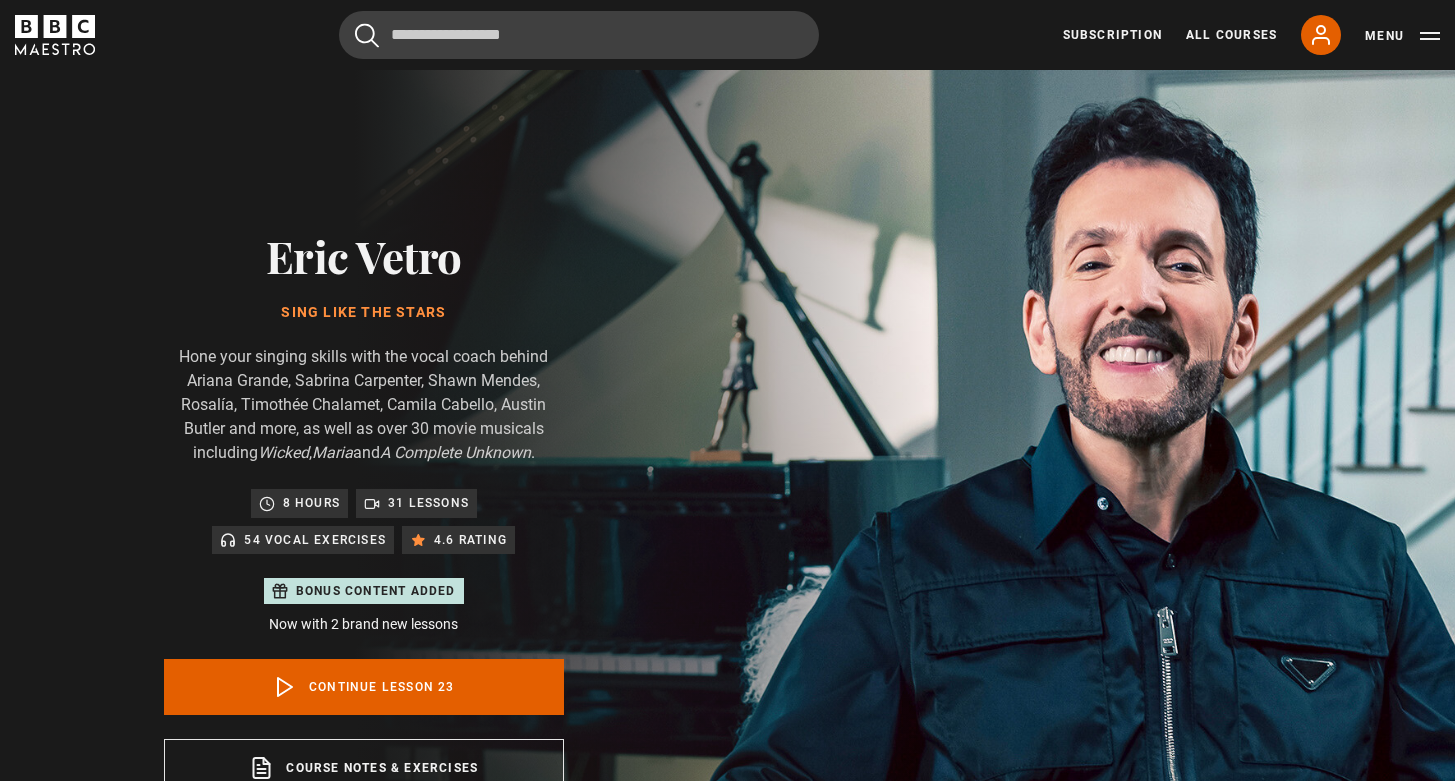 scroll, scrollTop: 955, scrollLeft: 0, axis: vertical 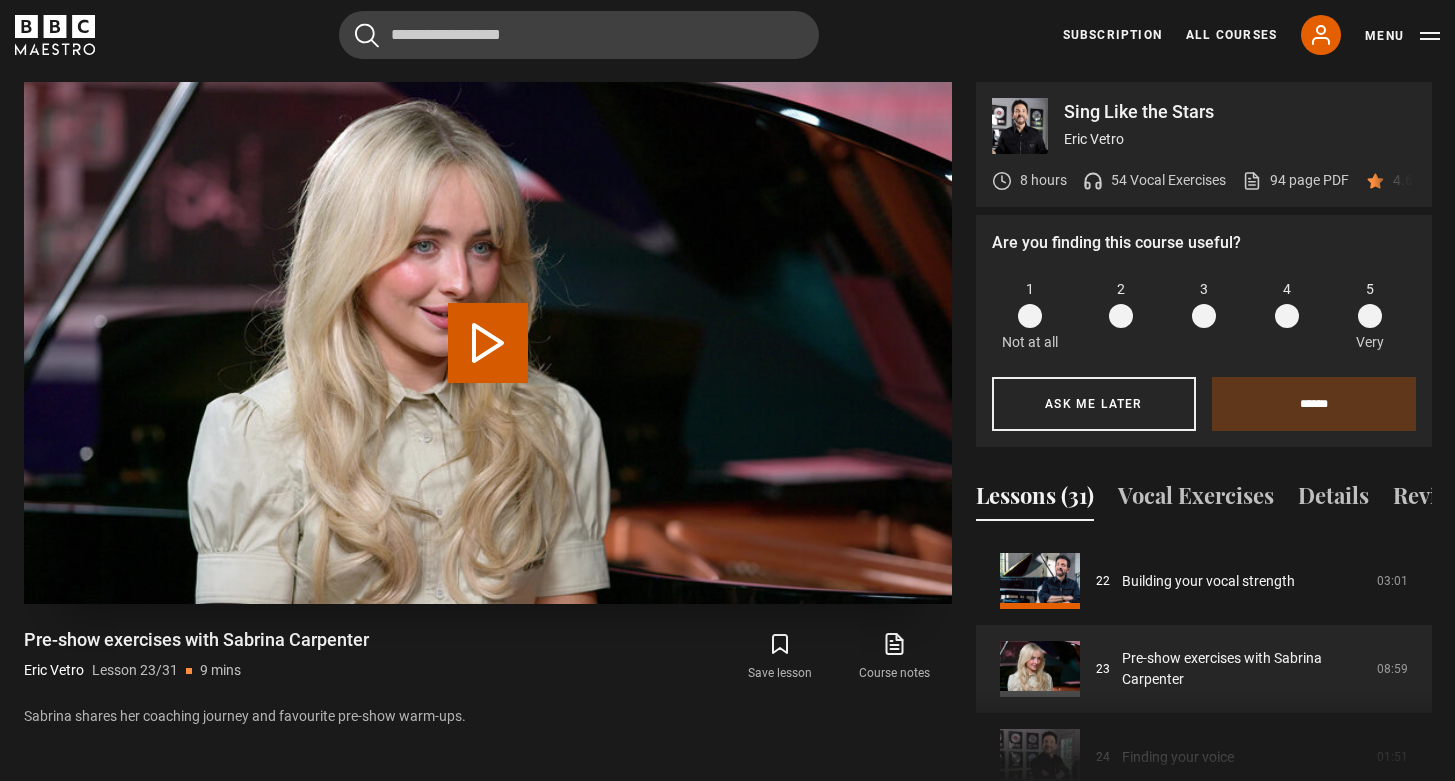 click on "Play Lesson Pre-show exercises with Sabrina Carpenter" at bounding box center (488, 343) 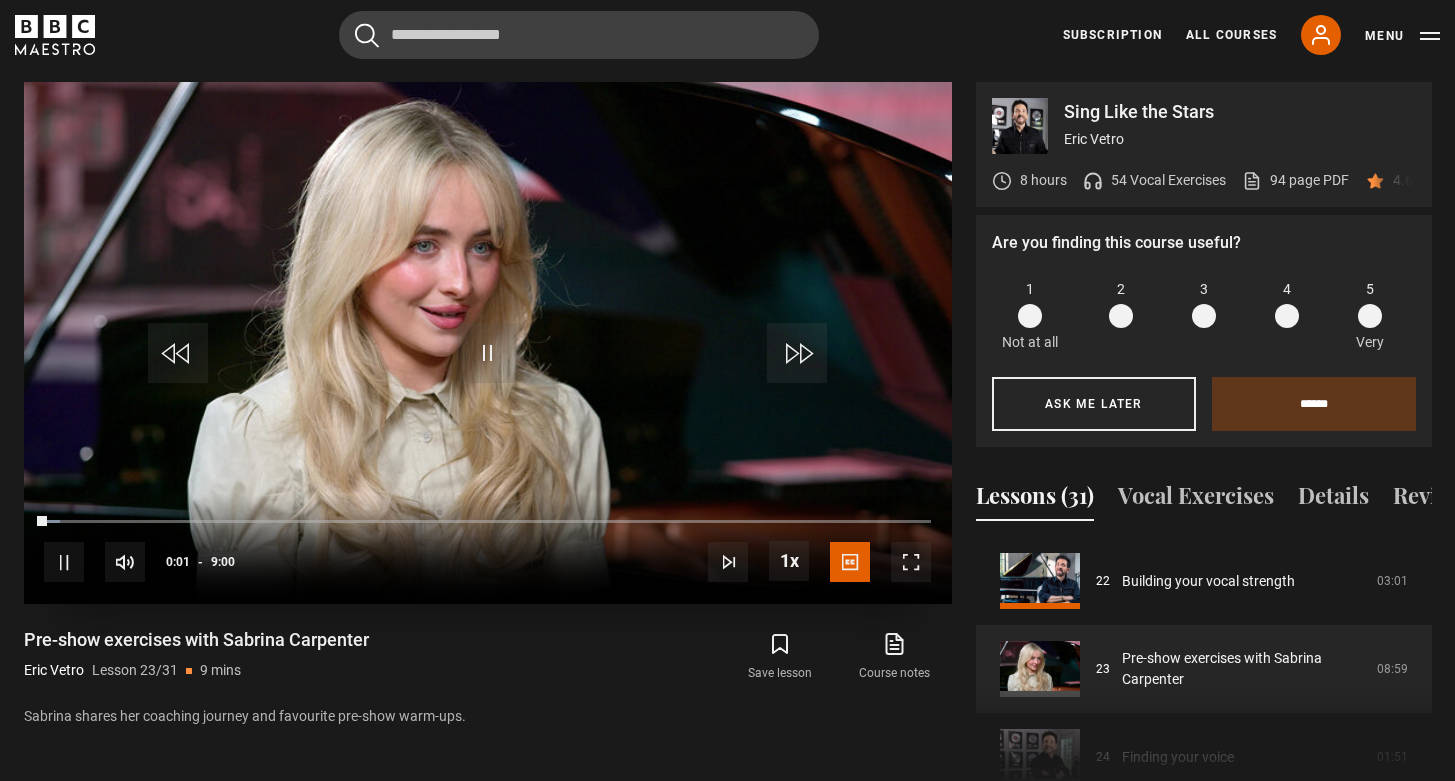 click on "10s Skip Back 10 seconds Pause 10s Skip Forward 10 seconds Loaded :  1.82% 8:47 0:01 Pause Mute Current Time  0:01 - Duration  9:00
Eric Vetro
Lesson 23
Pre-show exercises with Sabrina Carpenter
1x Playback Rate 2x 1.5x 1x , selected 0.5x Captions captions off English  Captions , selected" at bounding box center (488, 549) 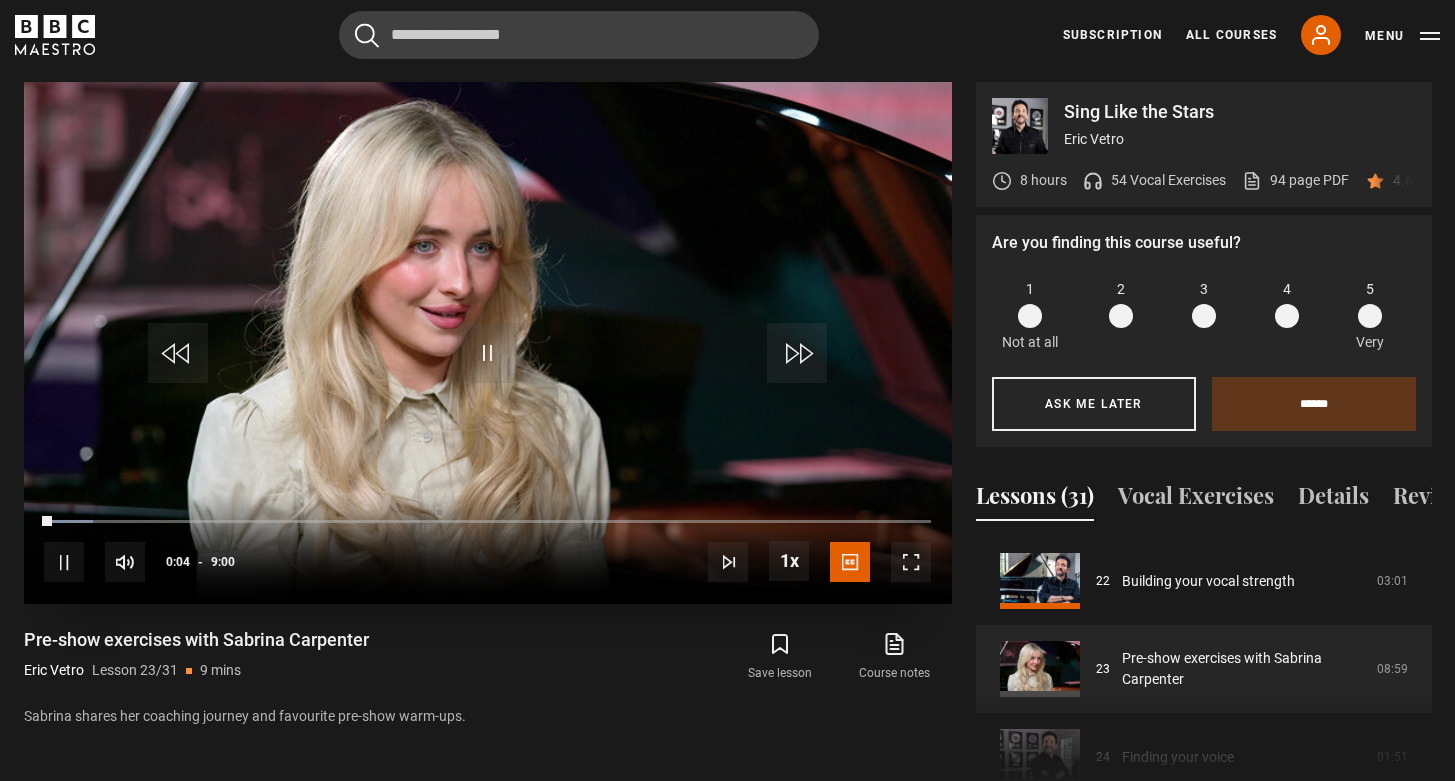 click at bounding box center (911, 562) 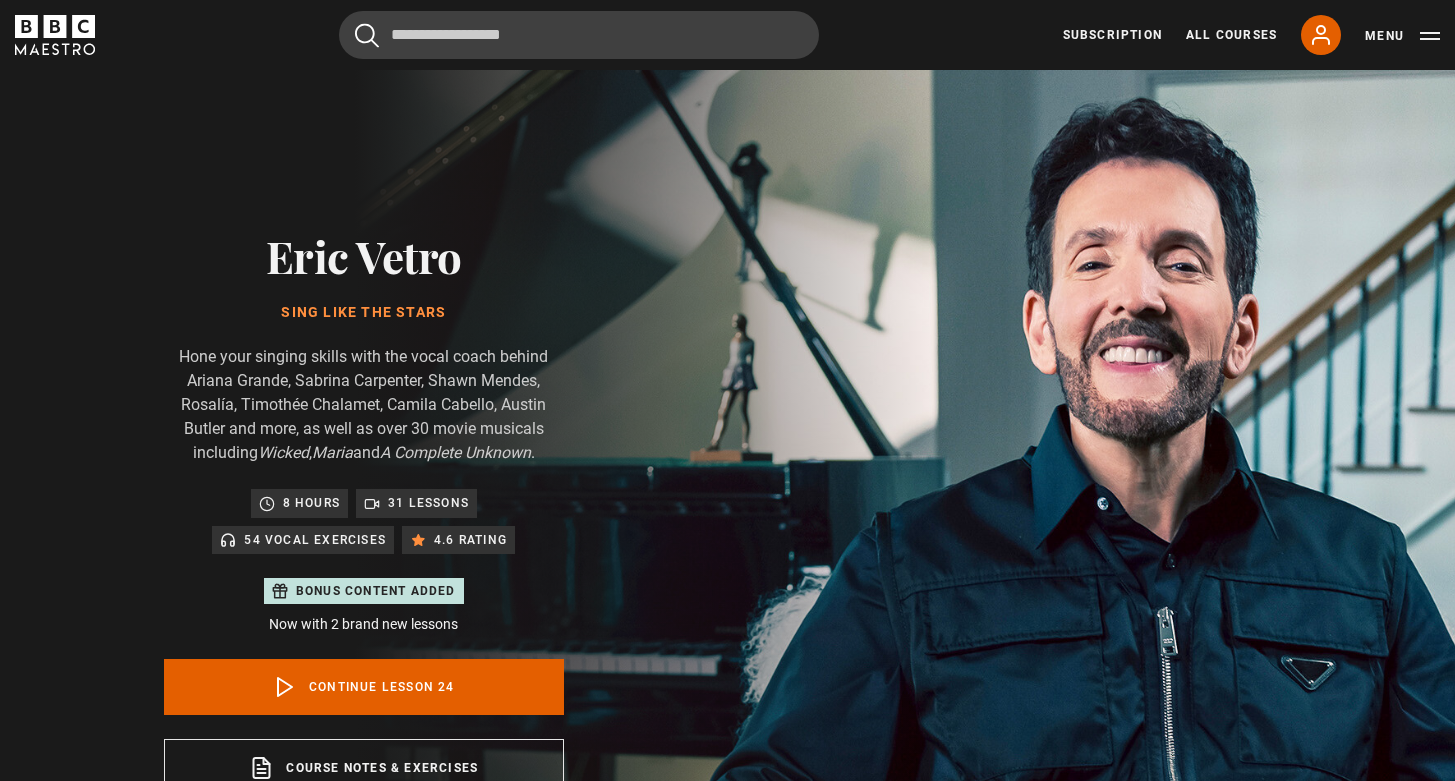scroll, scrollTop: 955, scrollLeft: 0, axis: vertical 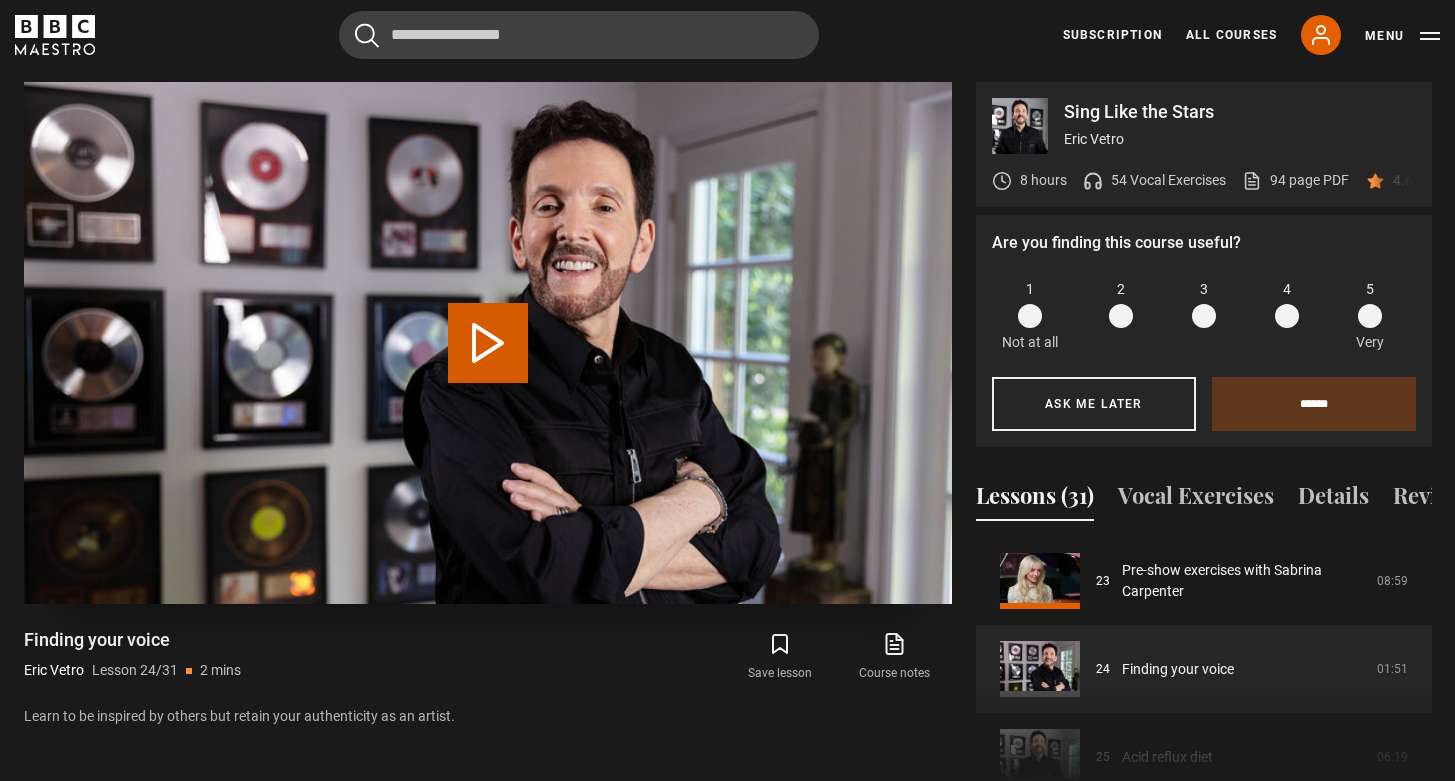 click on "Play Lesson Finding your voice" at bounding box center (488, 343) 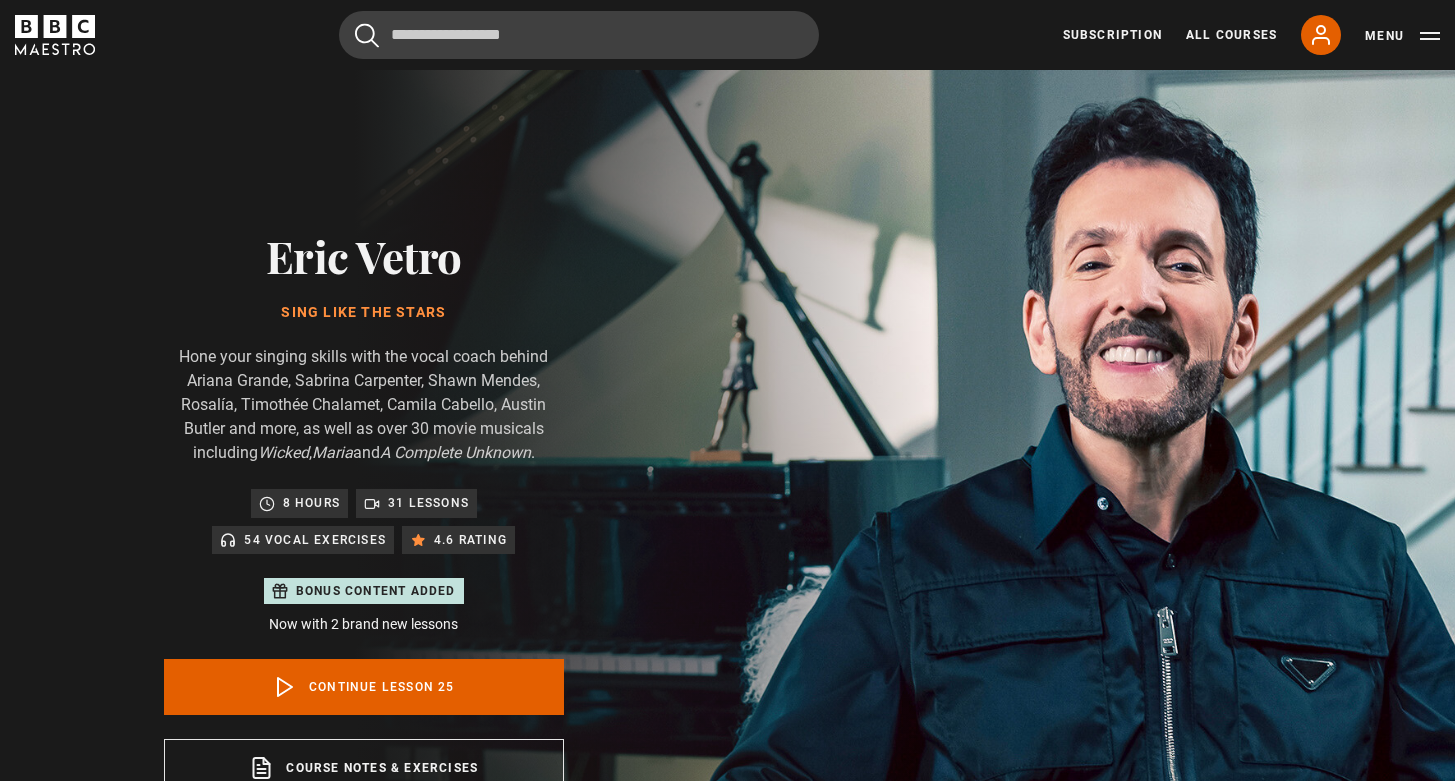 scroll, scrollTop: 955, scrollLeft: 0, axis: vertical 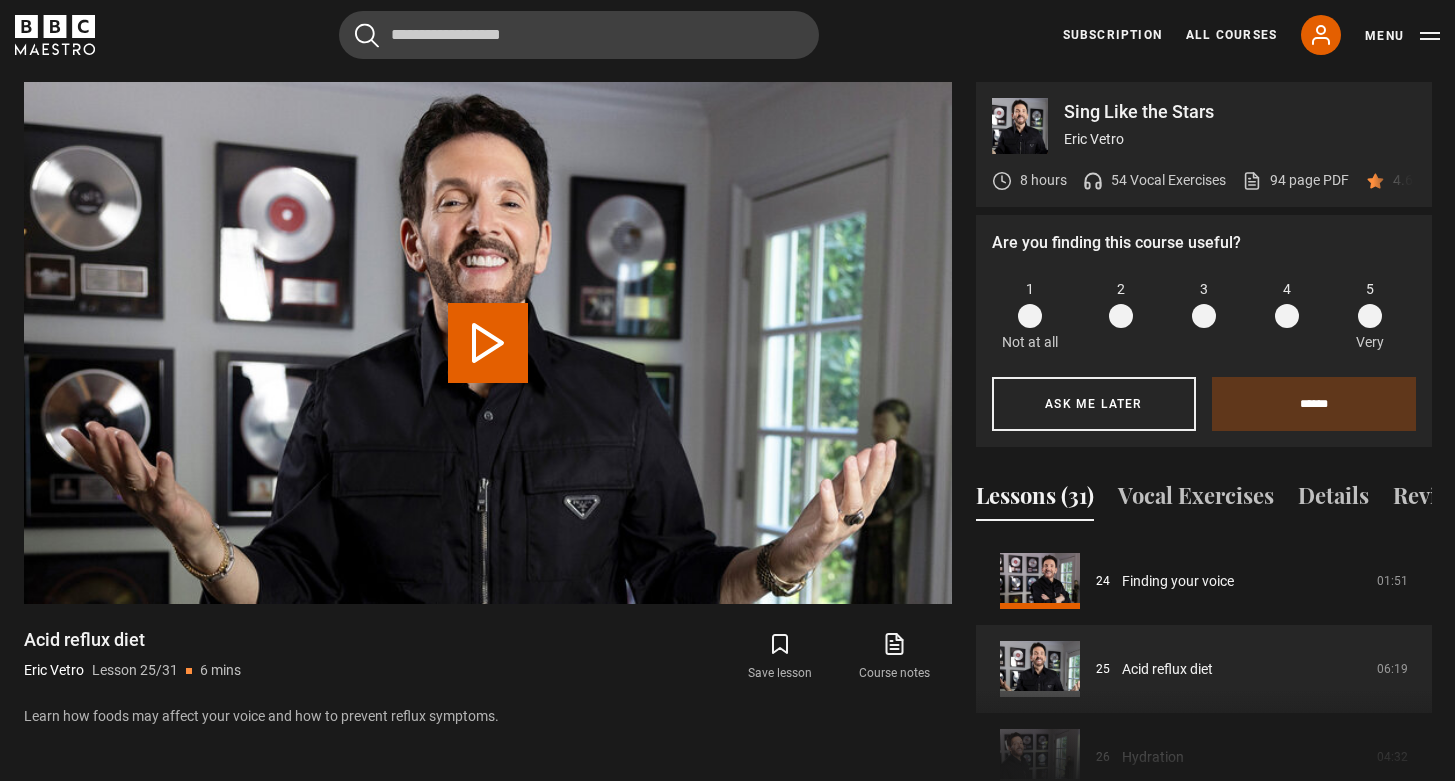 click on "Play Lesson Acid reflux diet" at bounding box center [488, 343] 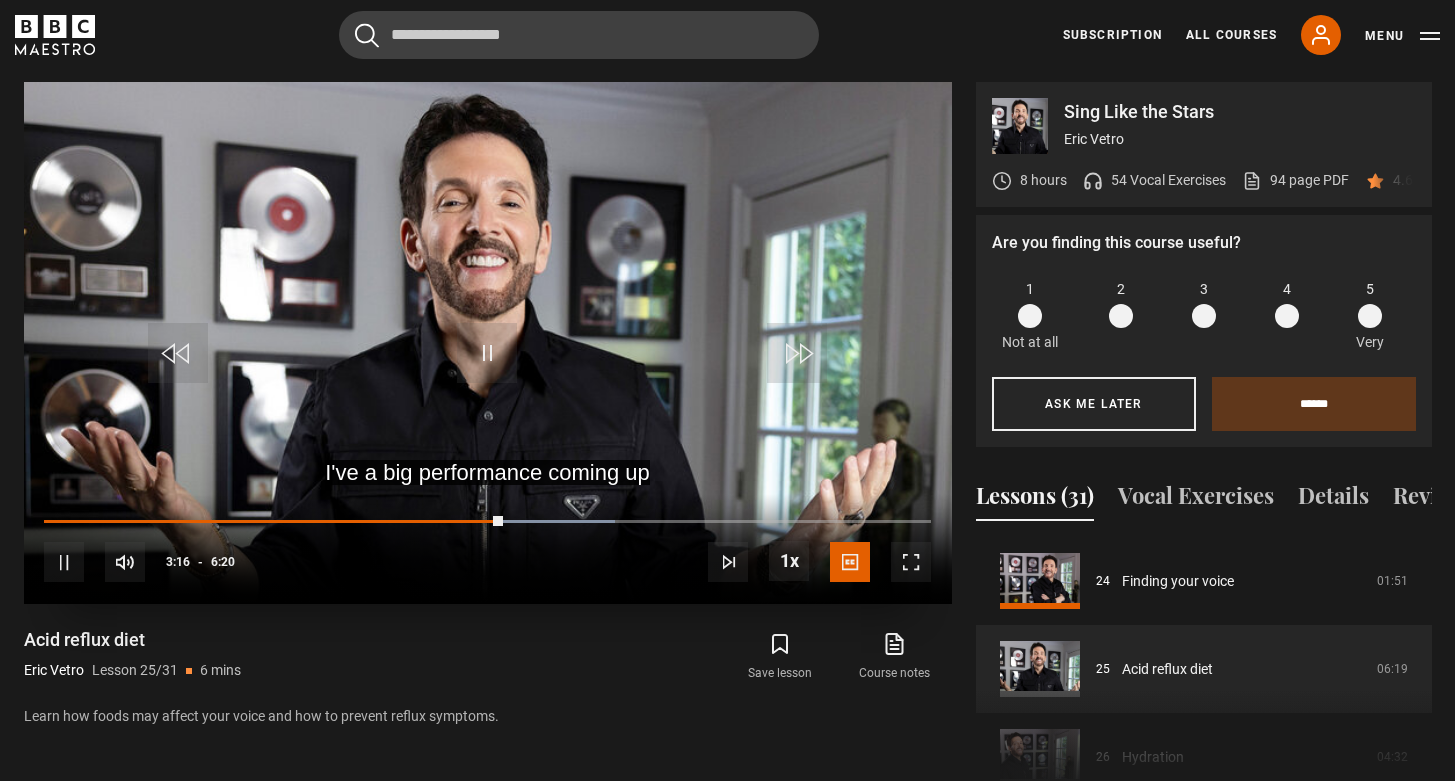 click on "10s Skip Back 10 seconds Pause 10s Skip Forward 10 seconds Loaded :  64.42% 0:32 3:16 Pause Mute Current Time  3:16 - Duration  6:20
[PERSON] Vetro
Lesson 25
Acid reflux diet
1x Playback Rate 2x 1.5x 1x , selected 0.5x Captions captions off English  Captions , selected" at bounding box center (488, 549) 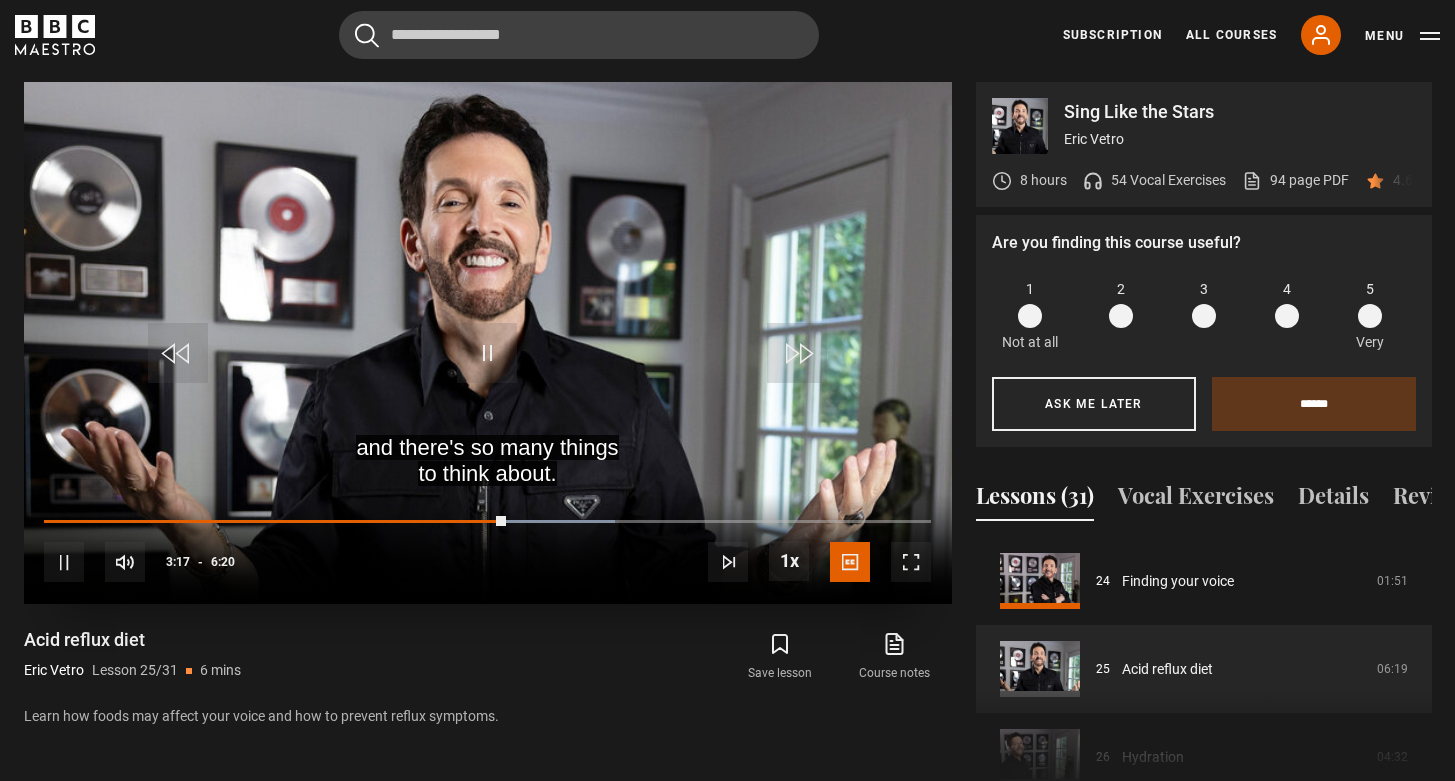 click on "10s Skip Back 10 seconds Pause 10s Skip Forward 10 seconds Loaded :  64.42% 0:32 3:17 Pause Mute Current Time  3:17 - Duration  6:20
[PERSON] Vetro
Lesson 25
Acid reflux diet
1x Playback Rate 2x 1.5x 1x , selected 0.5x Captions captions off English  Captions , selected" at bounding box center (488, 549) 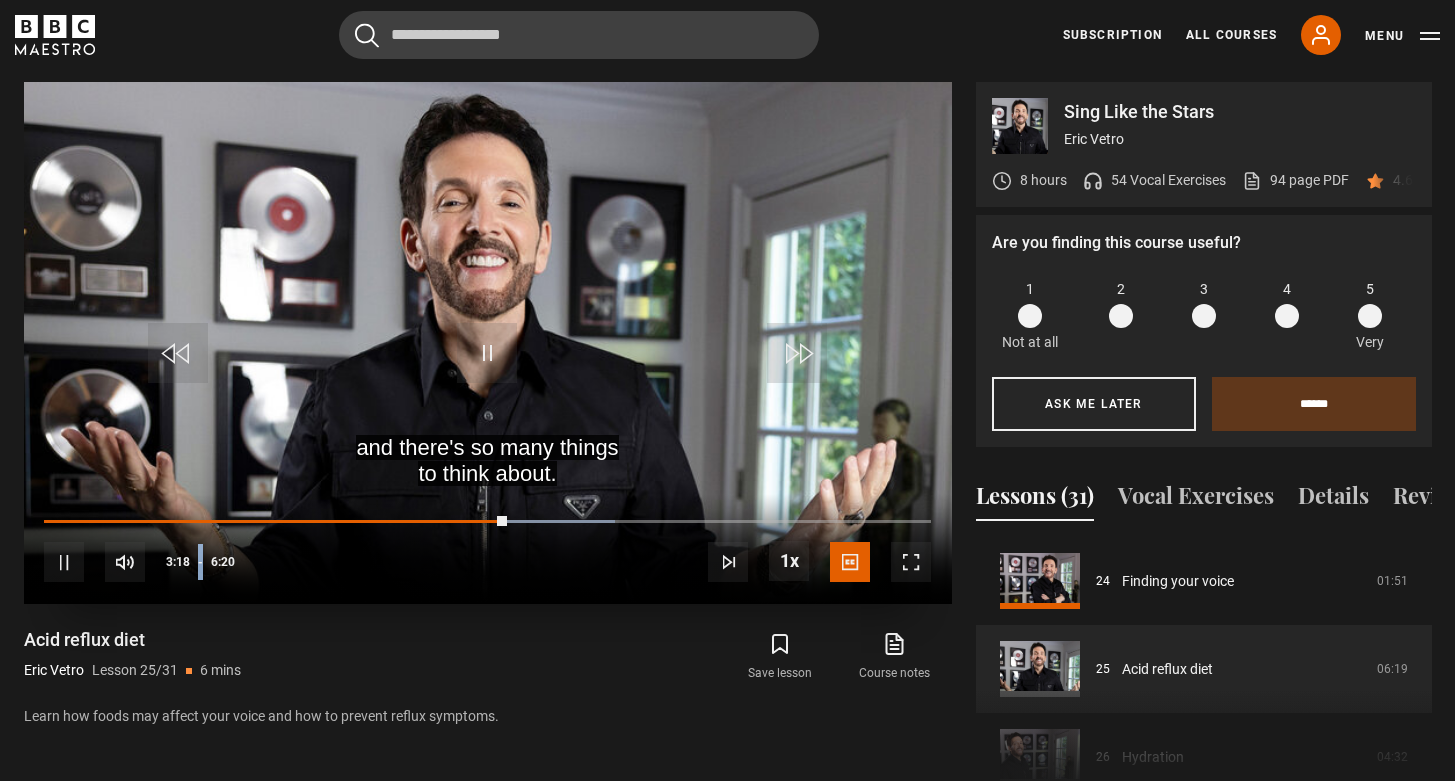 click on "10s Skip Back 10 seconds Pause 10s Skip Forward 10 seconds Loaded :  64.42% 0:32 3:18 Pause Mute Current Time  3:18 - Duration  6:20
Eric Vetro
Lesson 25
Acid reflux diet
1x Playback Rate 2x 1.5x 1x , selected 0.5x Captions captions off English  Captions , selected" at bounding box center (488, 549) 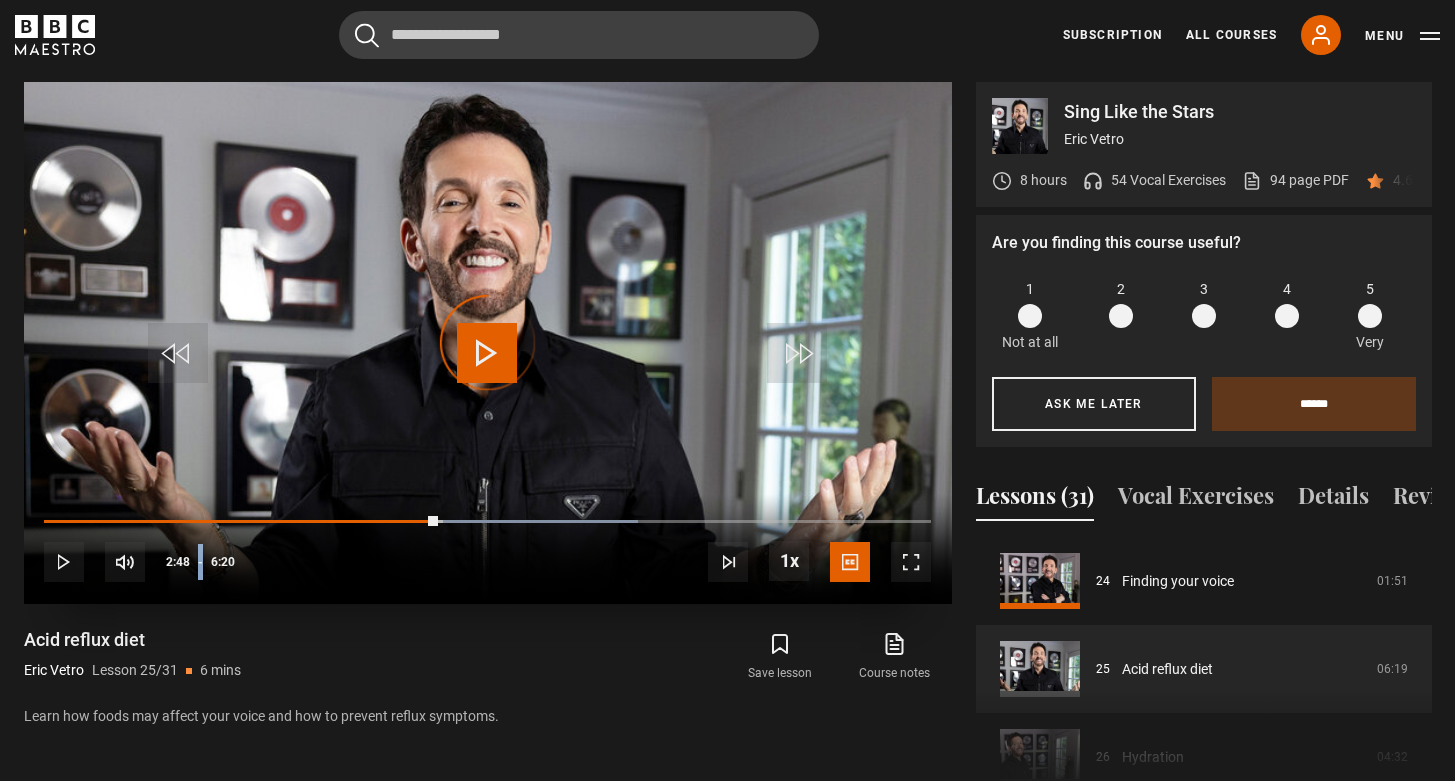 drag, startPoint x: 504, startPoint y: 513, endPoint x: 434, endPoint y: 487, distance: 74.672615 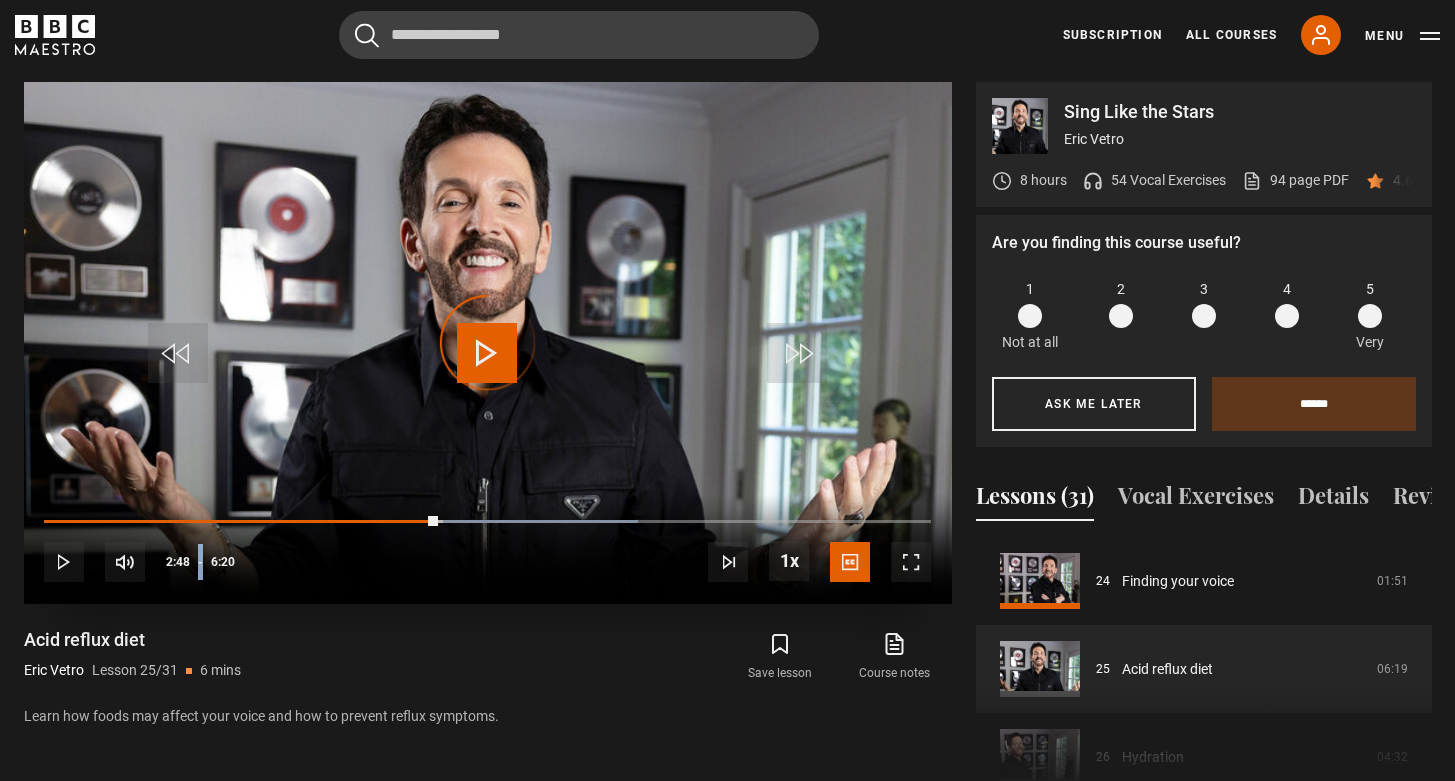 click on "Video Player is loading. Play Lesson Acid reflux diet 10s Skip Back 10 seconds Play 10s Skip Forward 10 seconds Loaded :  67.01% 3:13 2:48 Play Mute Current Time  2:48 - Duration  6:20
Eric Vetro
Lesson 25
Acid reflux diet
1x Playback Rate 2x 1.5x 1x , selected 0.5x Captions captions off English  Captions , selected This is a modal window.
Lesson Completed
Up next
Hydration
Cancel
Do you want to save this lesson?
Save lesson
Rewatch" at bounding box center (488, 343) 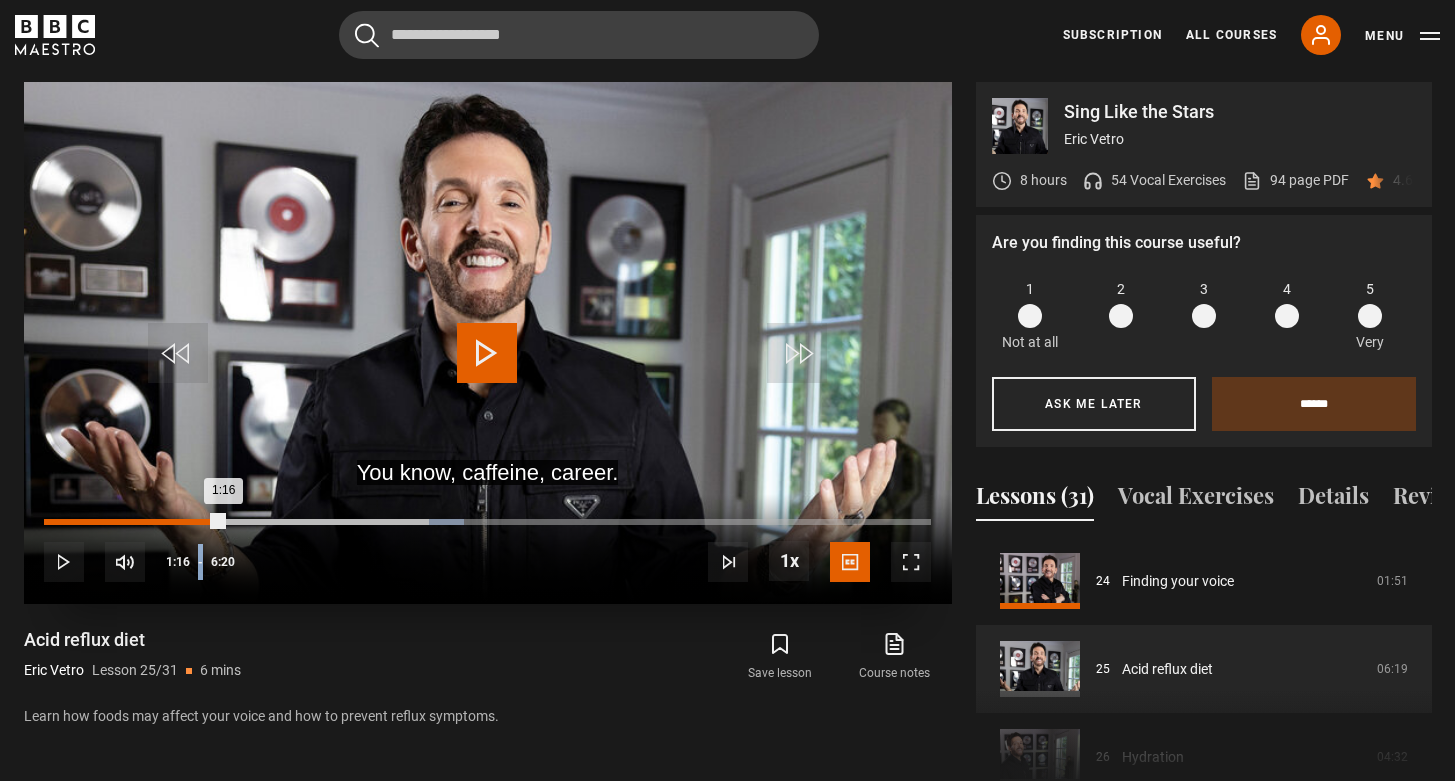 click on "Loaded :  47.30% 1:16 1:16" at bounding box center [487, 522] 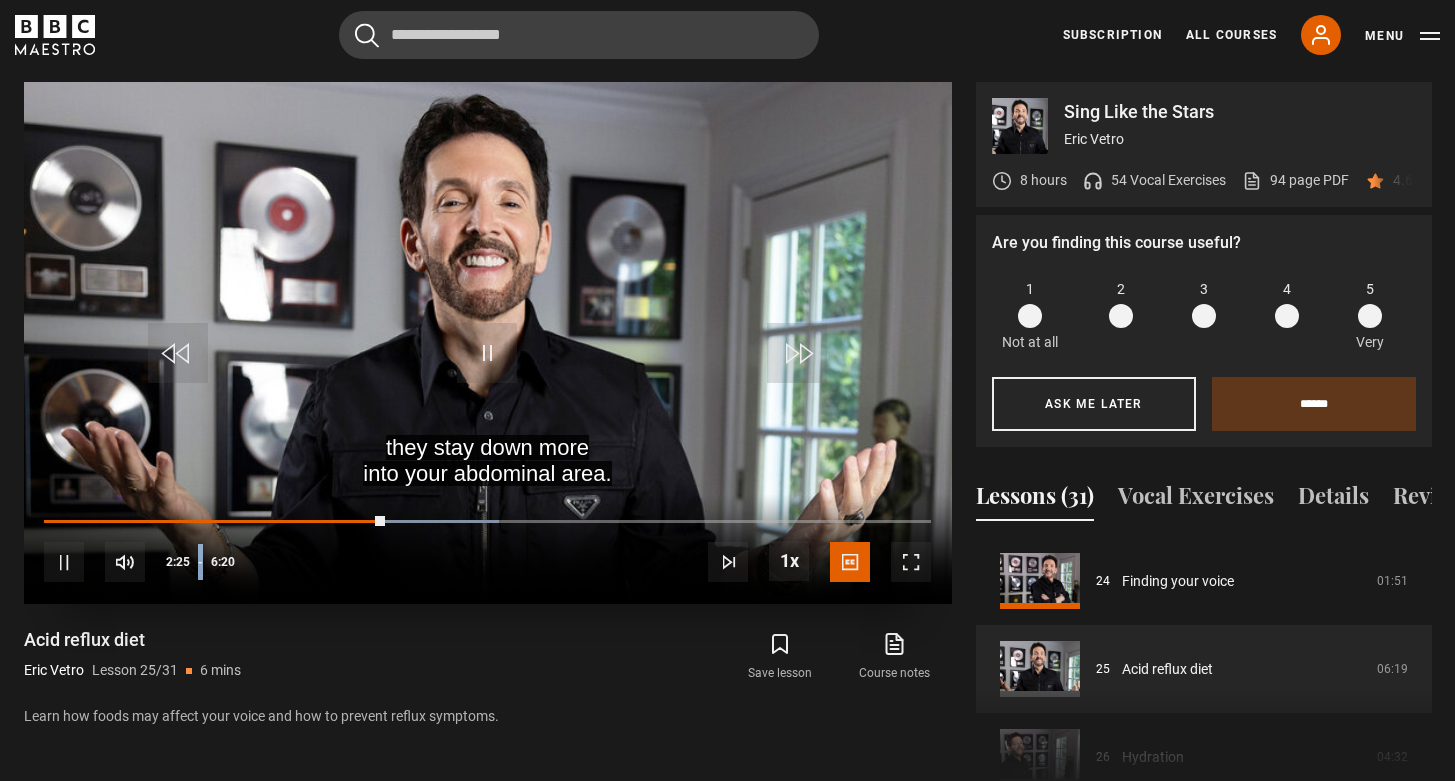 click on "10s Skip Back 10 seconds Pause 10s Skip Forward 10 seconds Loaded :  51.25% 1:38 2:25 Pause Mute Current Time  2:25 - Duration  6:20
Eric Vetro
Lesson 25
Acid reflux diet
1x Playback Rate 2x 1.5x 1x , selected 0.5x Captions captions off English  Captions , selected" at bounding box center (488, 549) 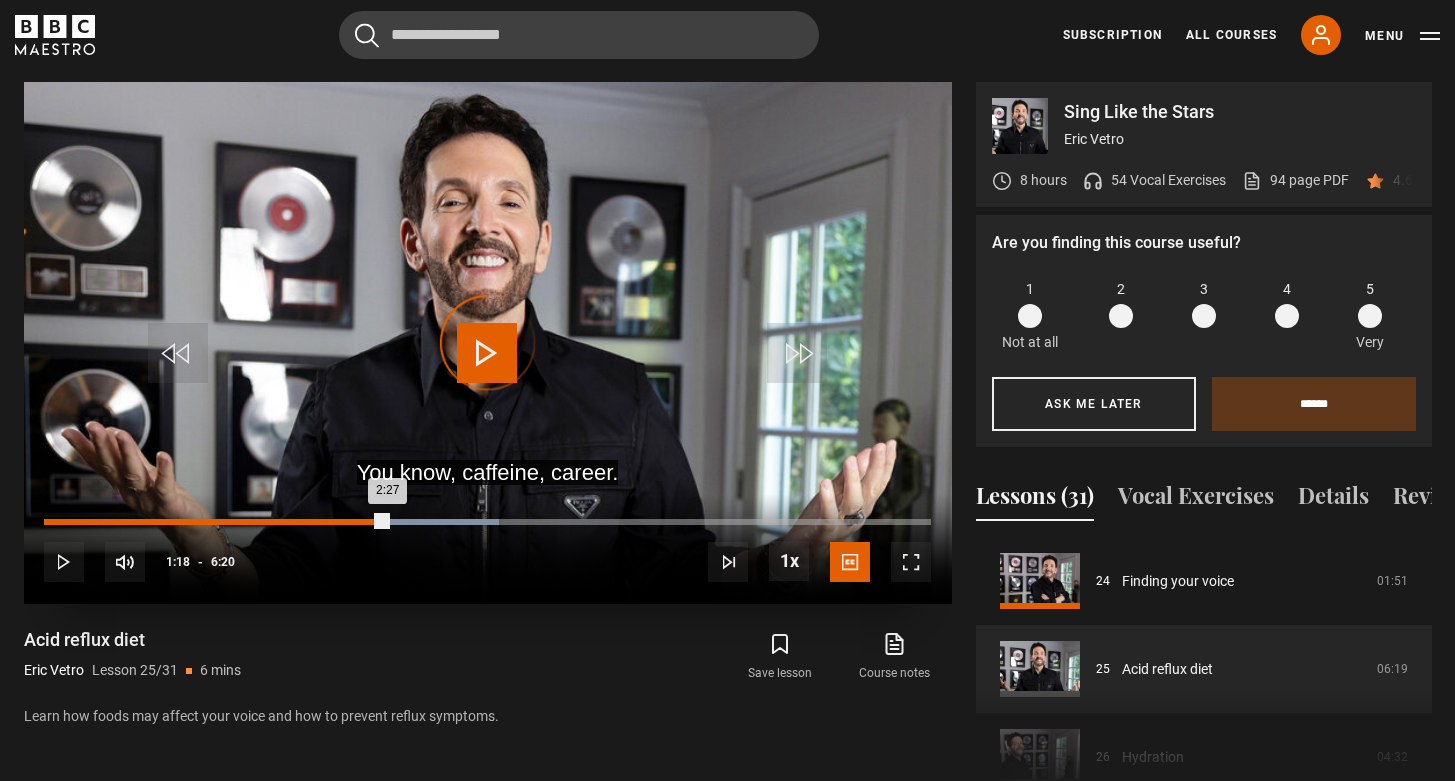click on "1:18" at bounding box center (227, 522) 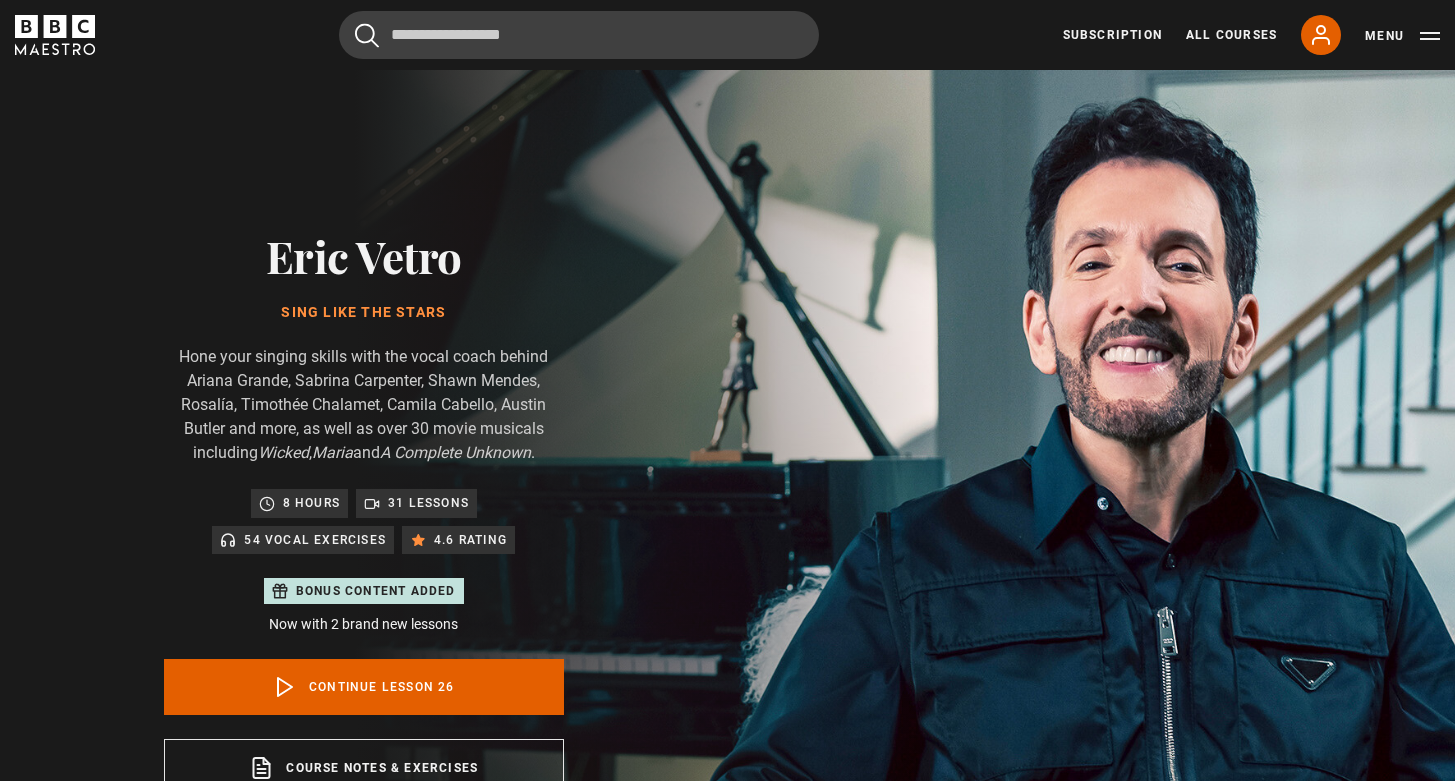 scroll, scrollTop: 955, scrollLeft: 0, axis: vertical 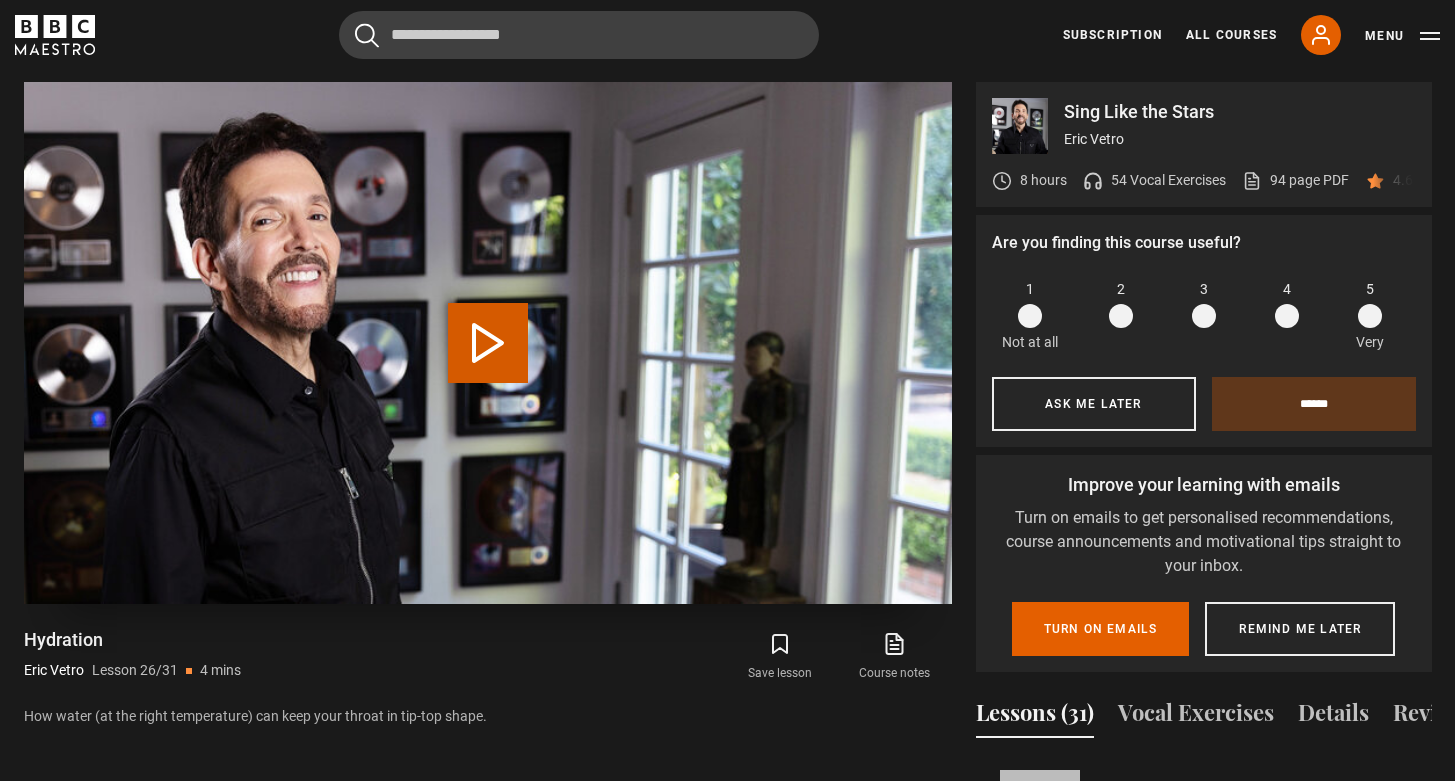 click on "Play Lesson Hydration" at bounding box center [488, 343] 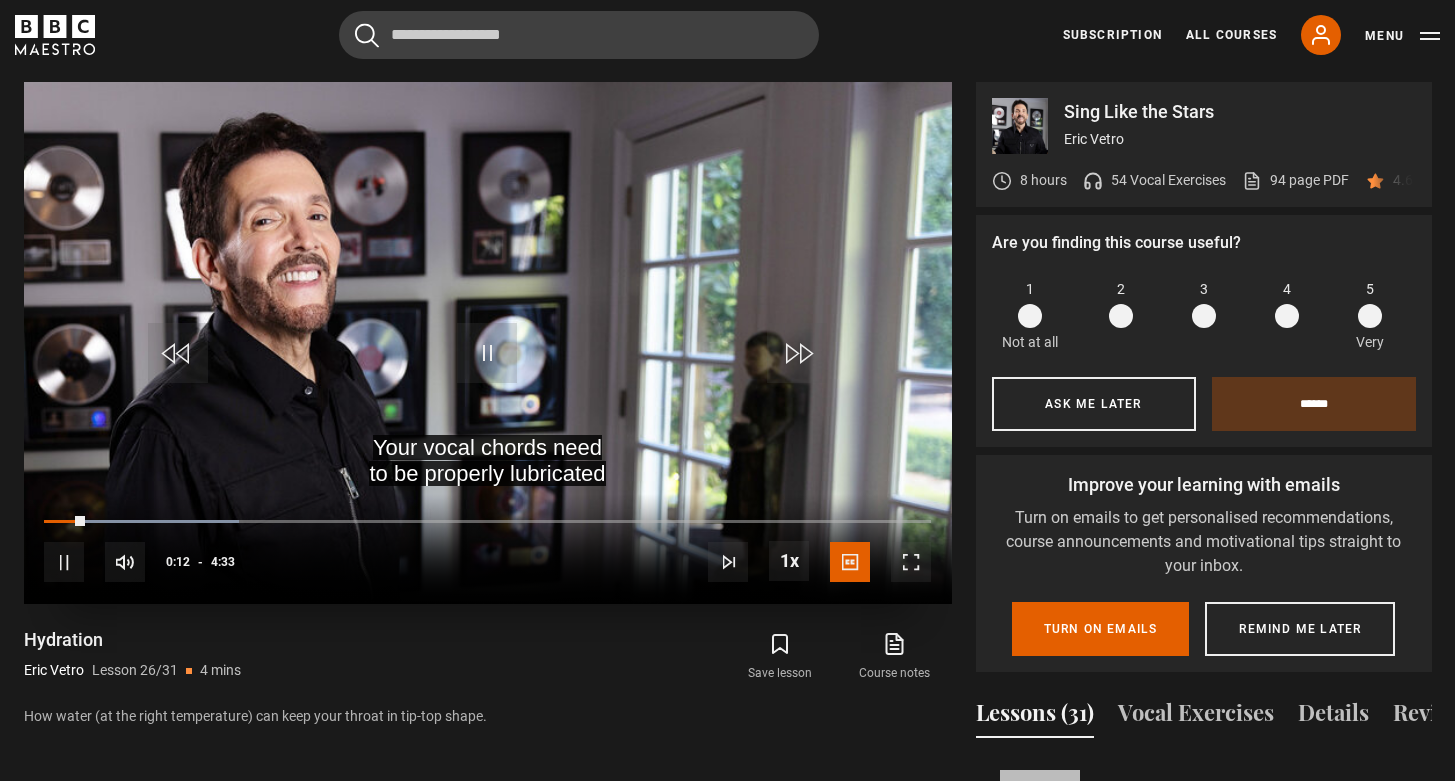 click at bounding box center (487, 353) 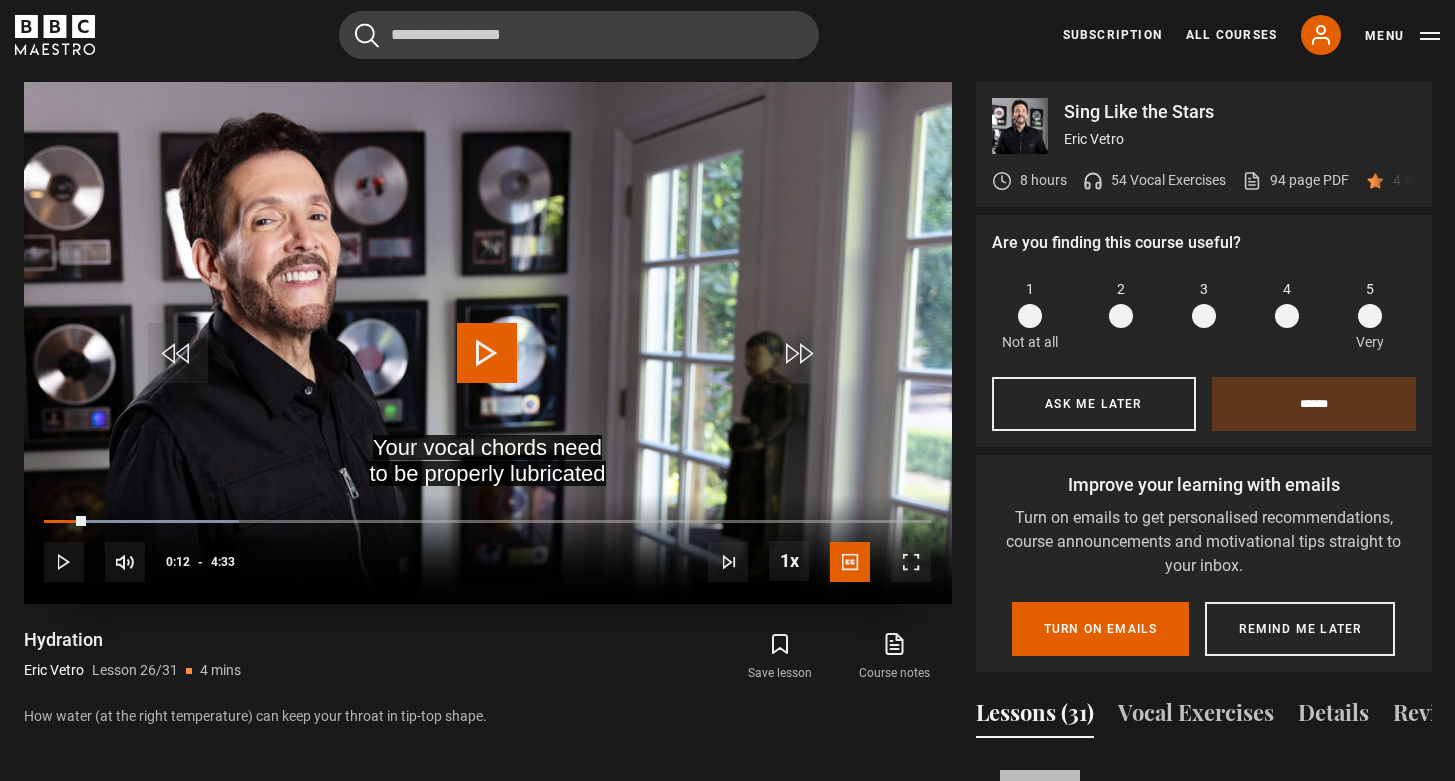 click at bounding box center [487, 353] 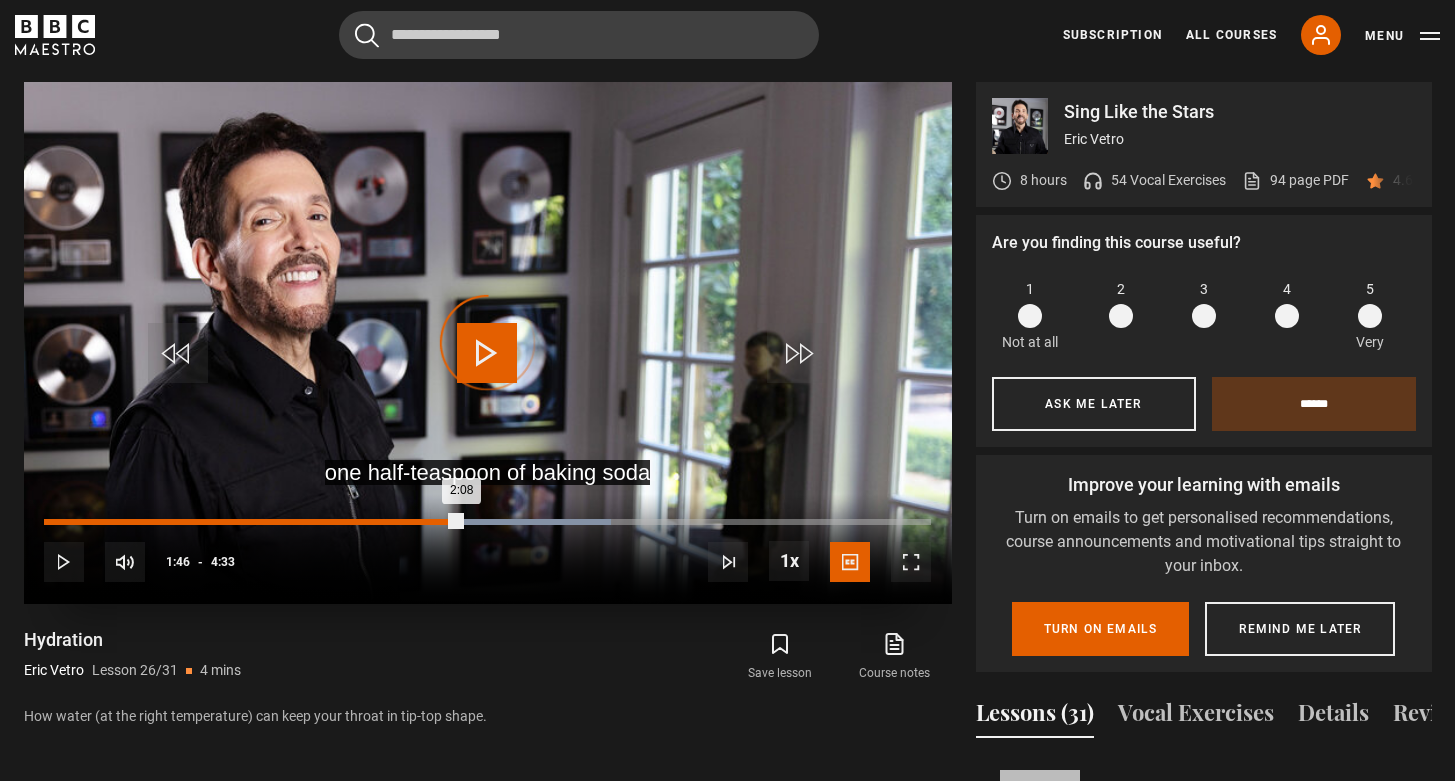 click on "1:46" at bounding box center [391, 522] 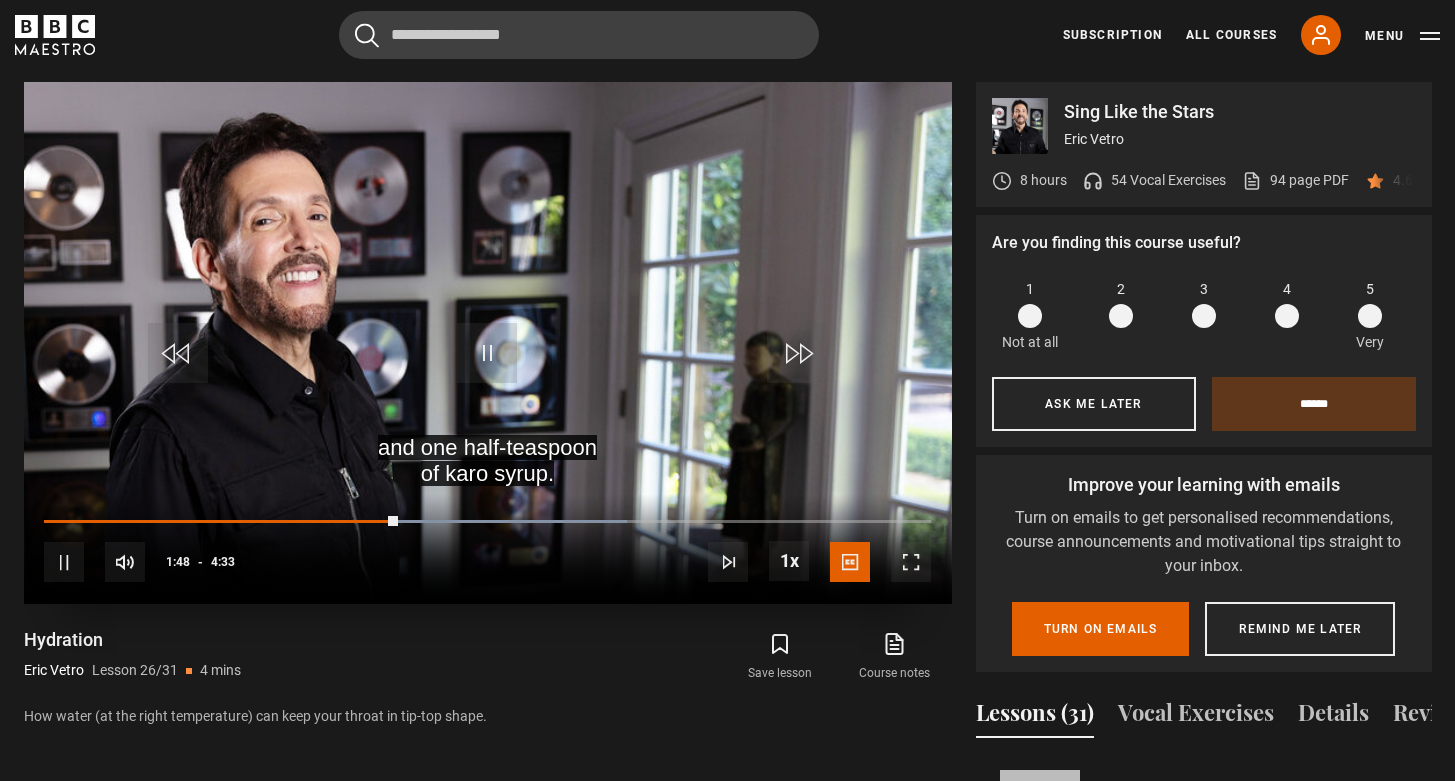 click on "10s Skip Back 10 seconds Pause 10s Skip Forward 10 seconds Loaded :  65.77% 1:45 1:48 Pause Mute Current Time  1:48 - Duration  4:33
Eric Vetro
Lesson 26
Hydration
1x Playback Rate 2x 1.5x 1x , selected 0.5x Captions captions off English  Captions , selected" at bounding box center (488, 549) 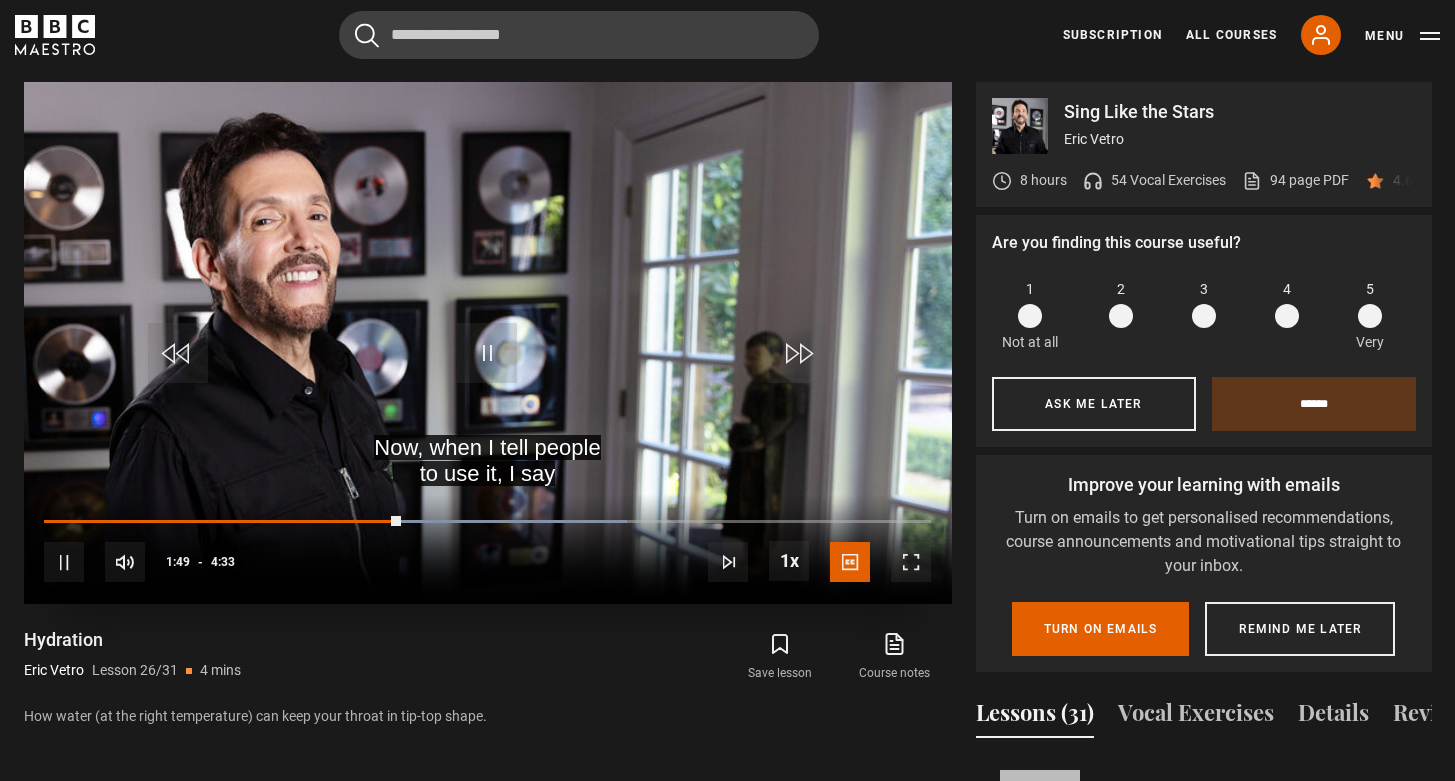 click on "10s Skip Back 10 seconds Pause 10s Skip Forward 10 seconds Loaded :  65.77% 1:45 1:49 Pause Mute Current Time  1:49 - Duration  4:33
Eric Vetro
Lesson 26
Hydration
1x Playback Rate 2x 1.5x 1x , selected 0.5x Captions captions off English  Captions , selected" at bounding box center (488, 549) 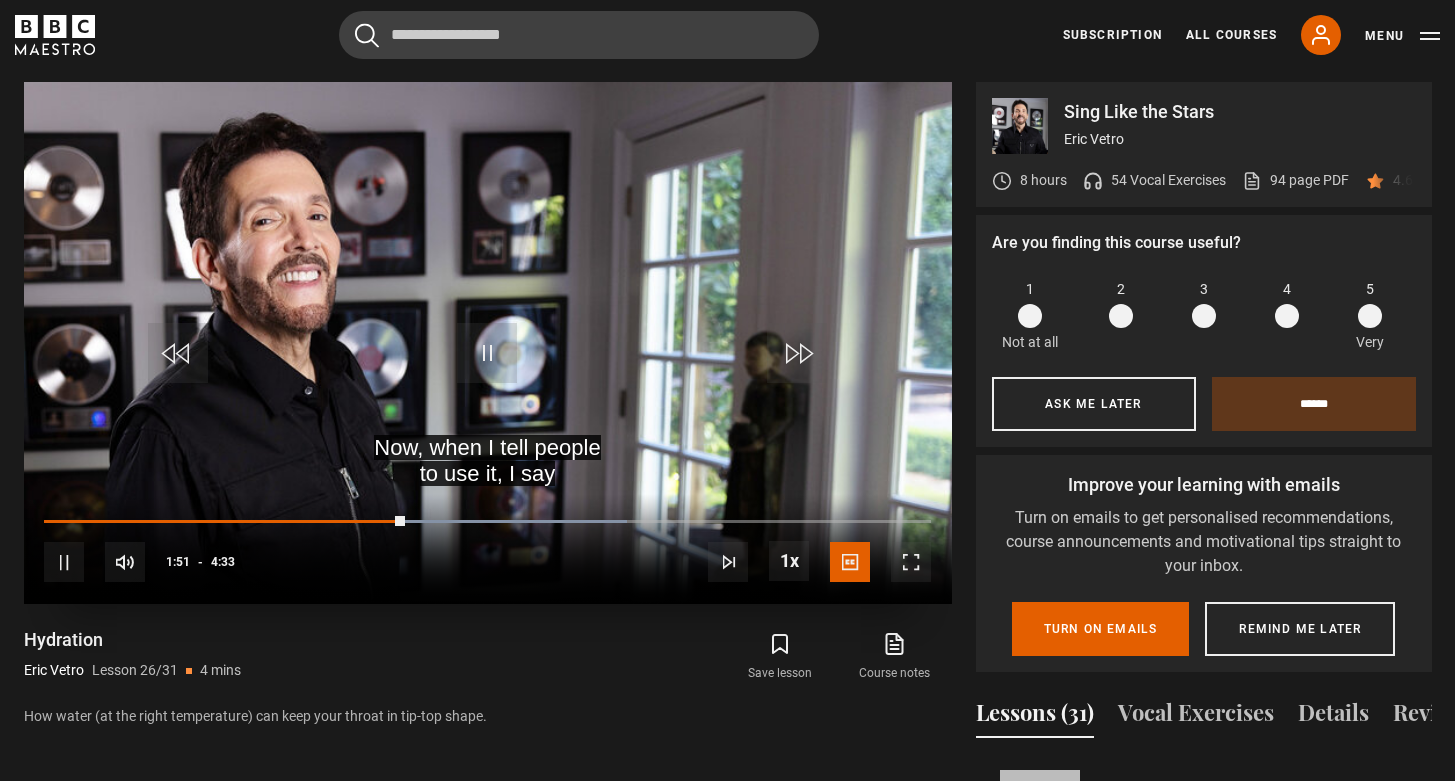 click on "10s Skip Back 10 seconds Pause 10s Skip Forward 10 seconds Loaded :  65.77% 1:45 1:51 Pause Mute Current Time  1:51 - Duration  4:33
Eric Vetro
Lesson 26
Hydration
1x Playback Rate 2x 1.5x 1x , selected 0.5x Captions captions off English  Captions , selected" at bounding box center (488, 549) 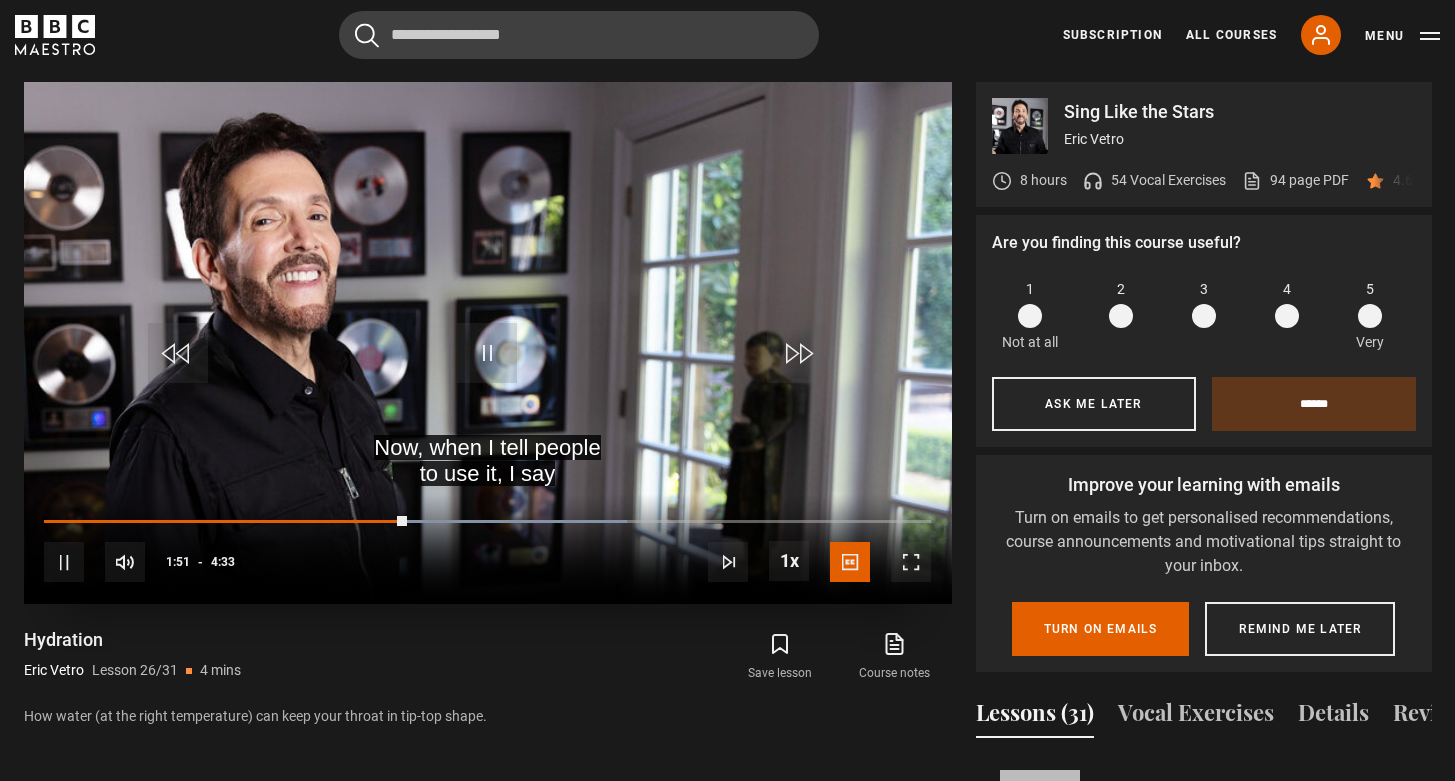 click on "10s Skip Back 10 seconds Pause 10s Skip Forward 10 seconds Loaded :  65.77% 1:45 1:51 Pause Mute Current Time  1:51 - Duration  4:33
Eric Vetro
Lesson 26
Hydration
1x Playback Rate 2x 1.5x 1x , selected 0.5x Captions captions off English  Captions , selected" at bounding box center (488, 549) 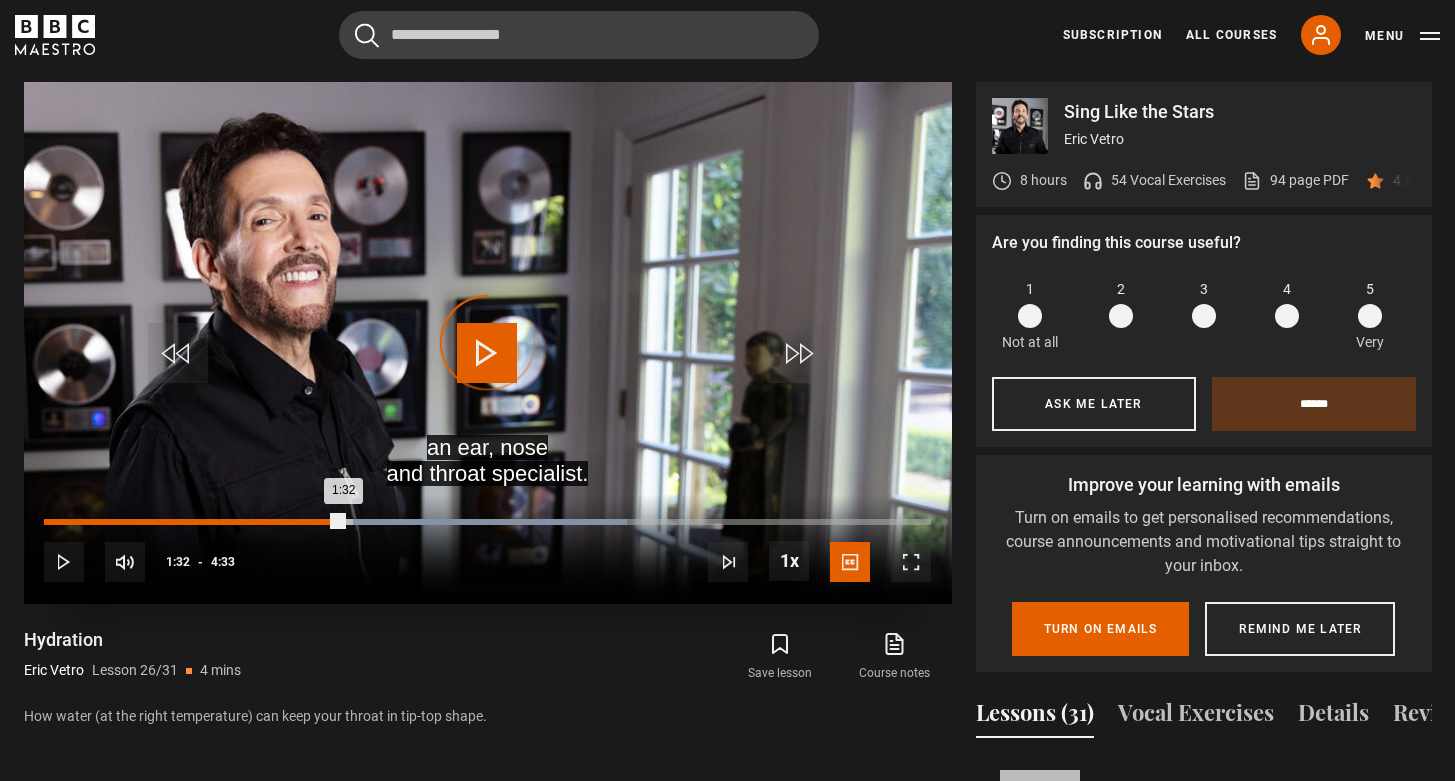 click on "Loaded :  65.77% 1:32 1:32" at bounding box center (487, 522) 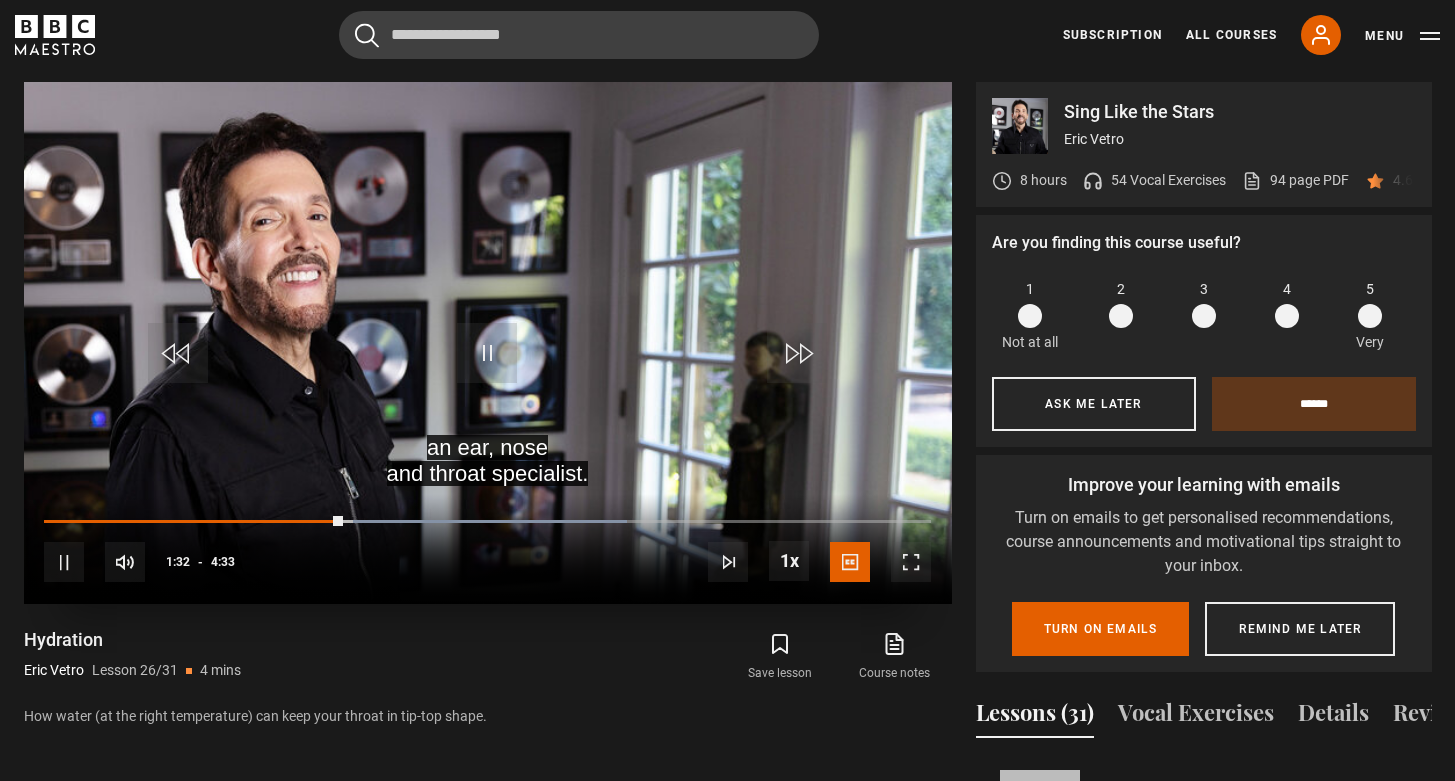 click at bounding box center [487, 353] 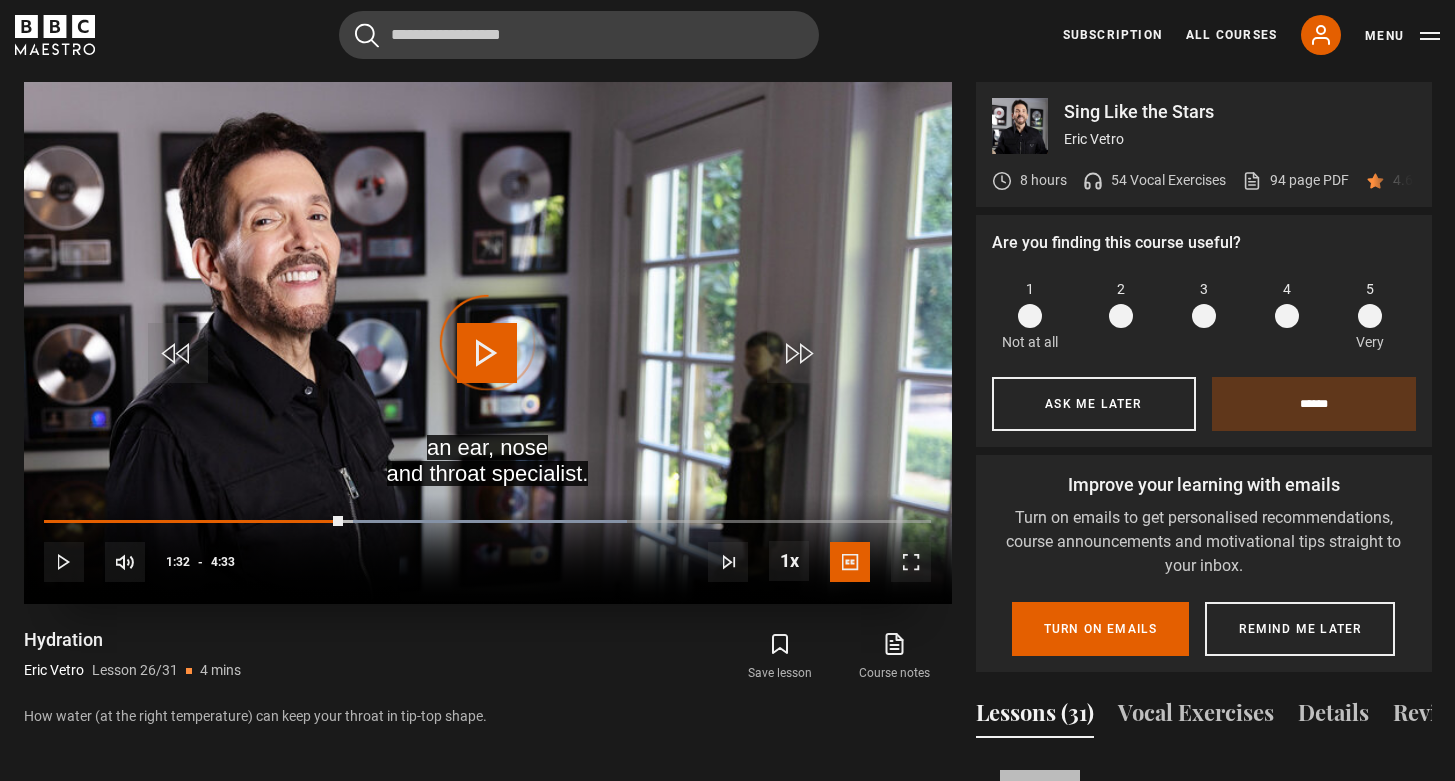 click on "Video Player is loading." at bounding box center [488, 343] 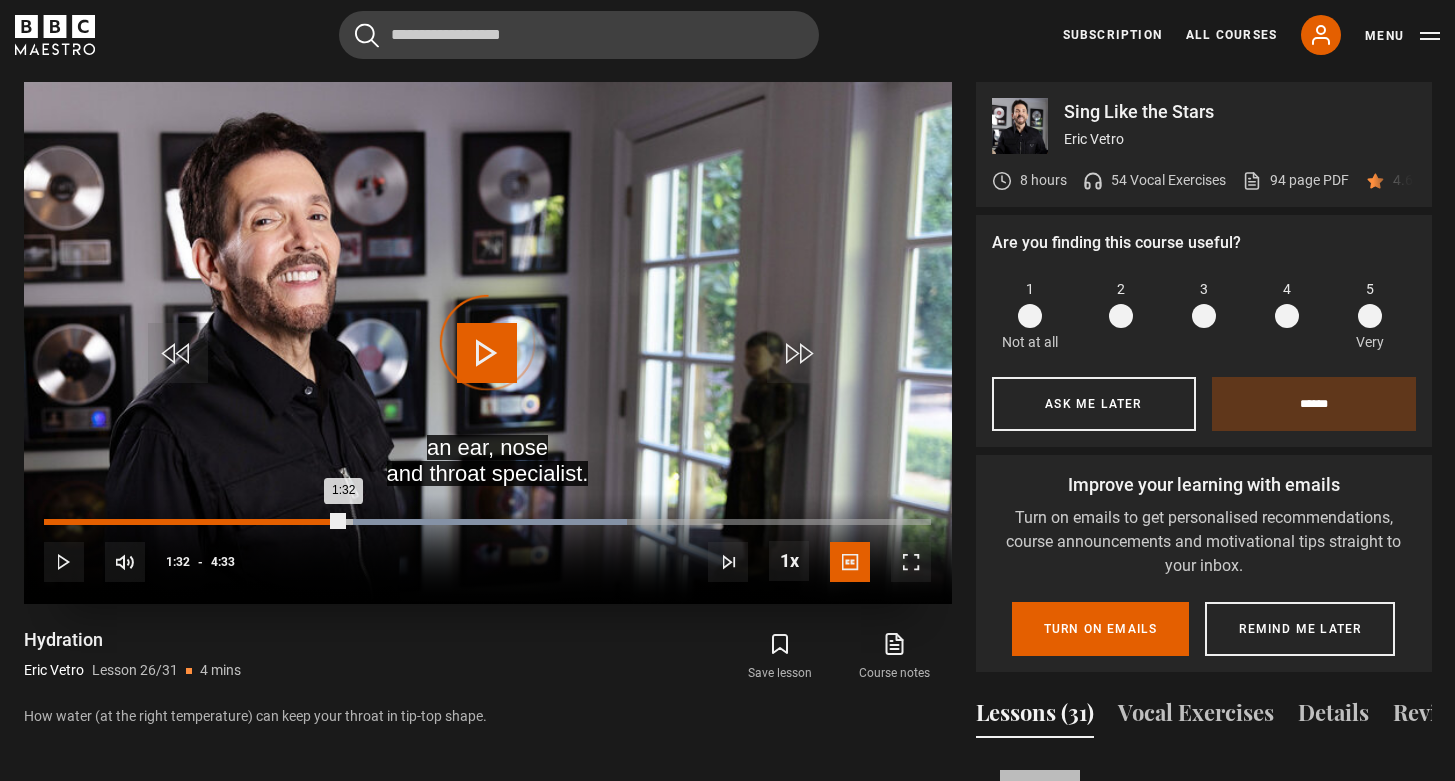click on "1:09" at bounding box center [271, 522] 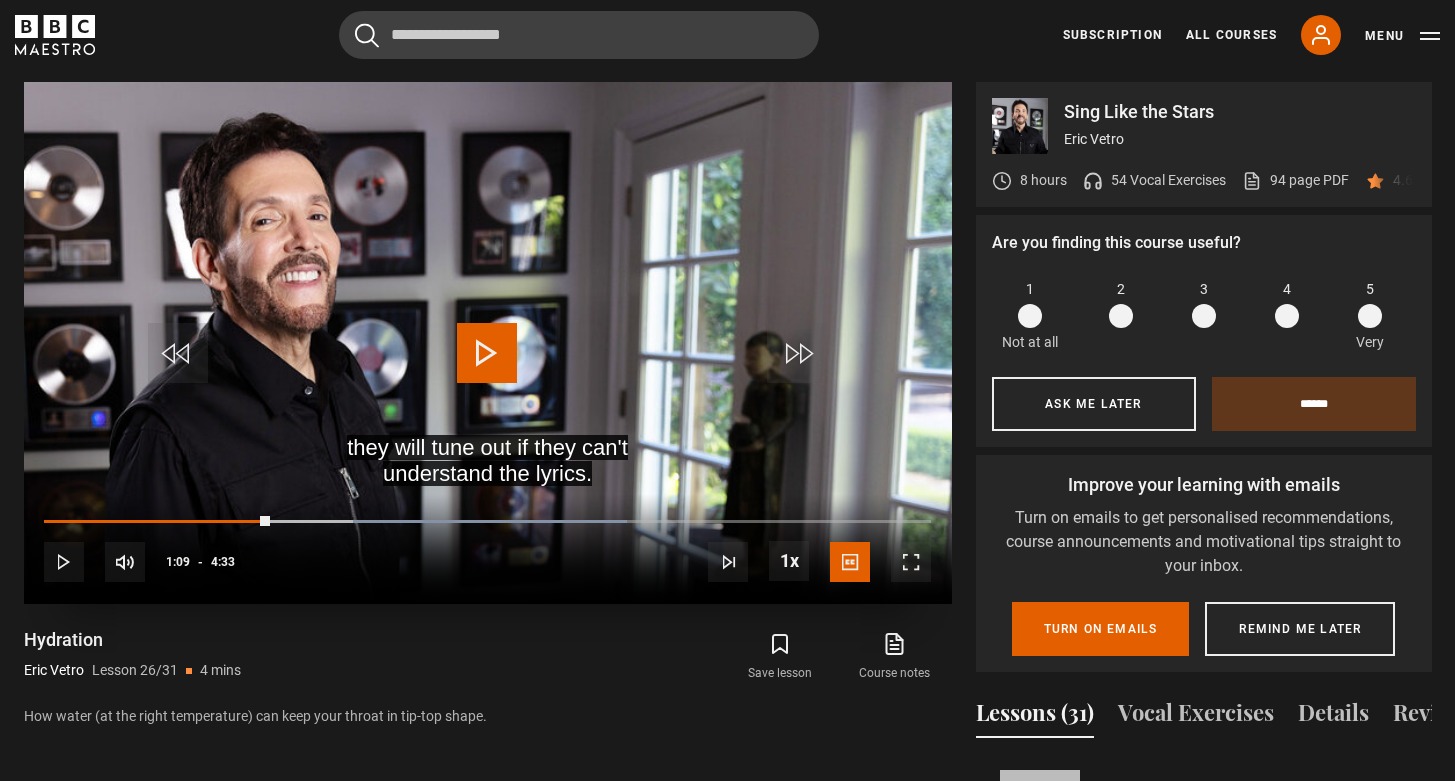 drag, startPoint x: 270, startPoint y: 519, endPoint x: 280, endPoint y: 450, distance: 69.72087 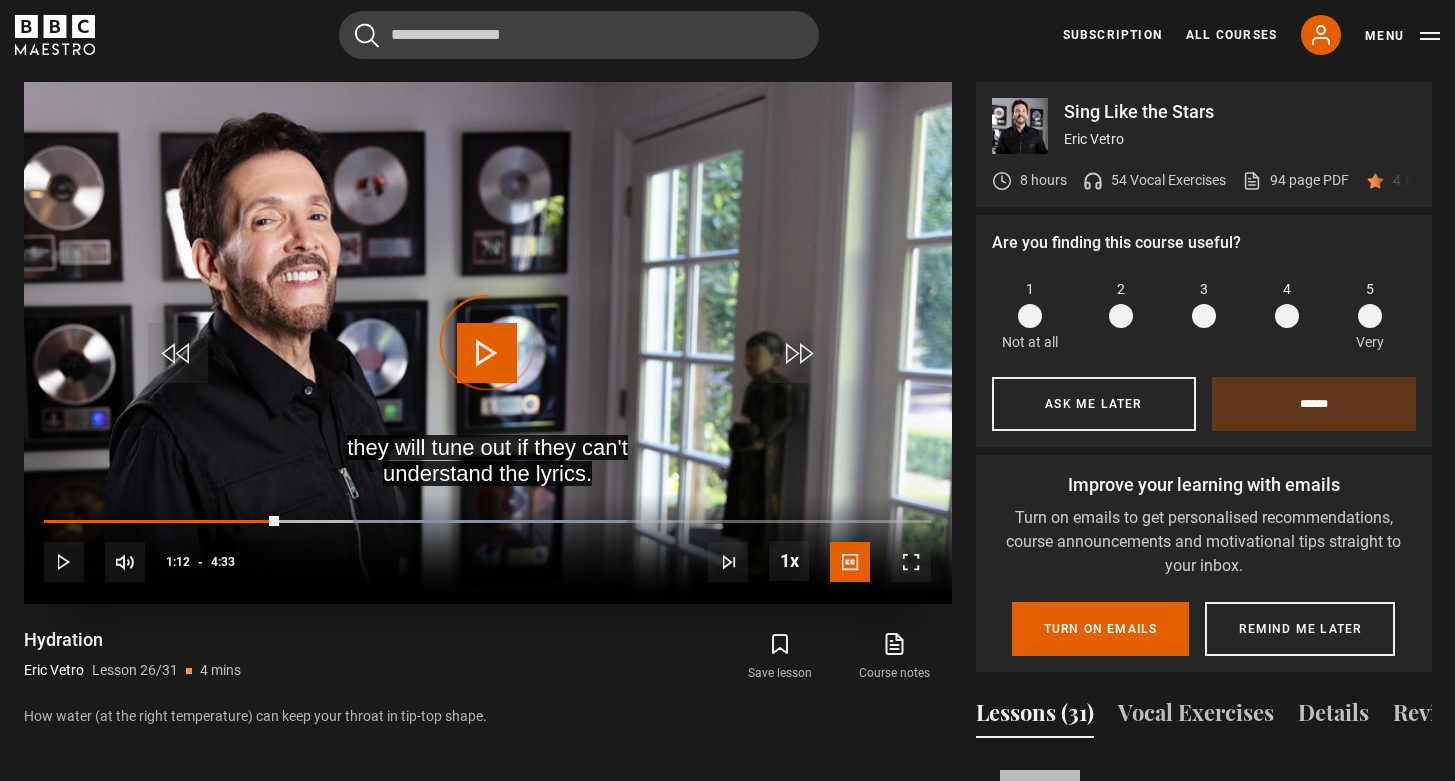 click on "Video Player is loading." at bounding box center (488, 343) 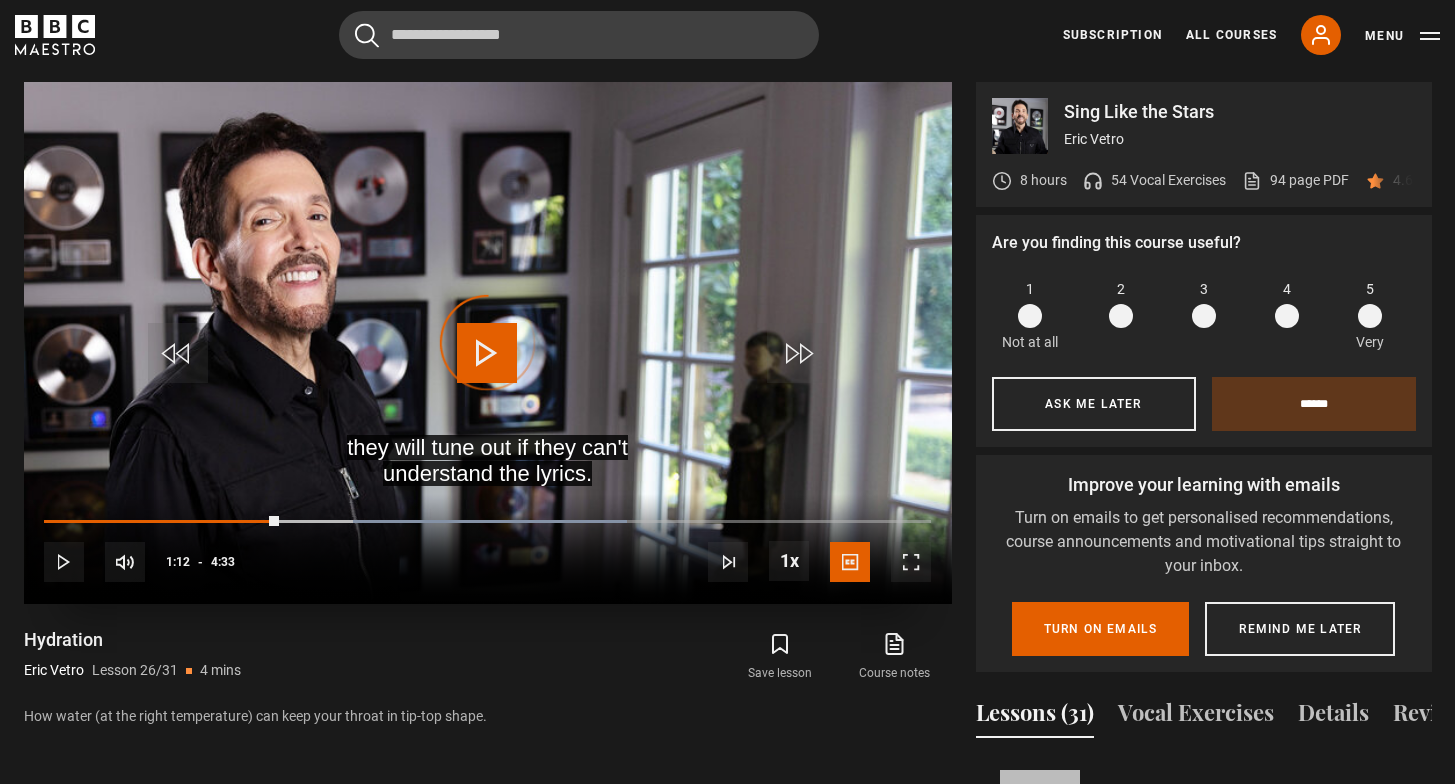 click on "Video Player is loading." at bounding box center [488, 343] 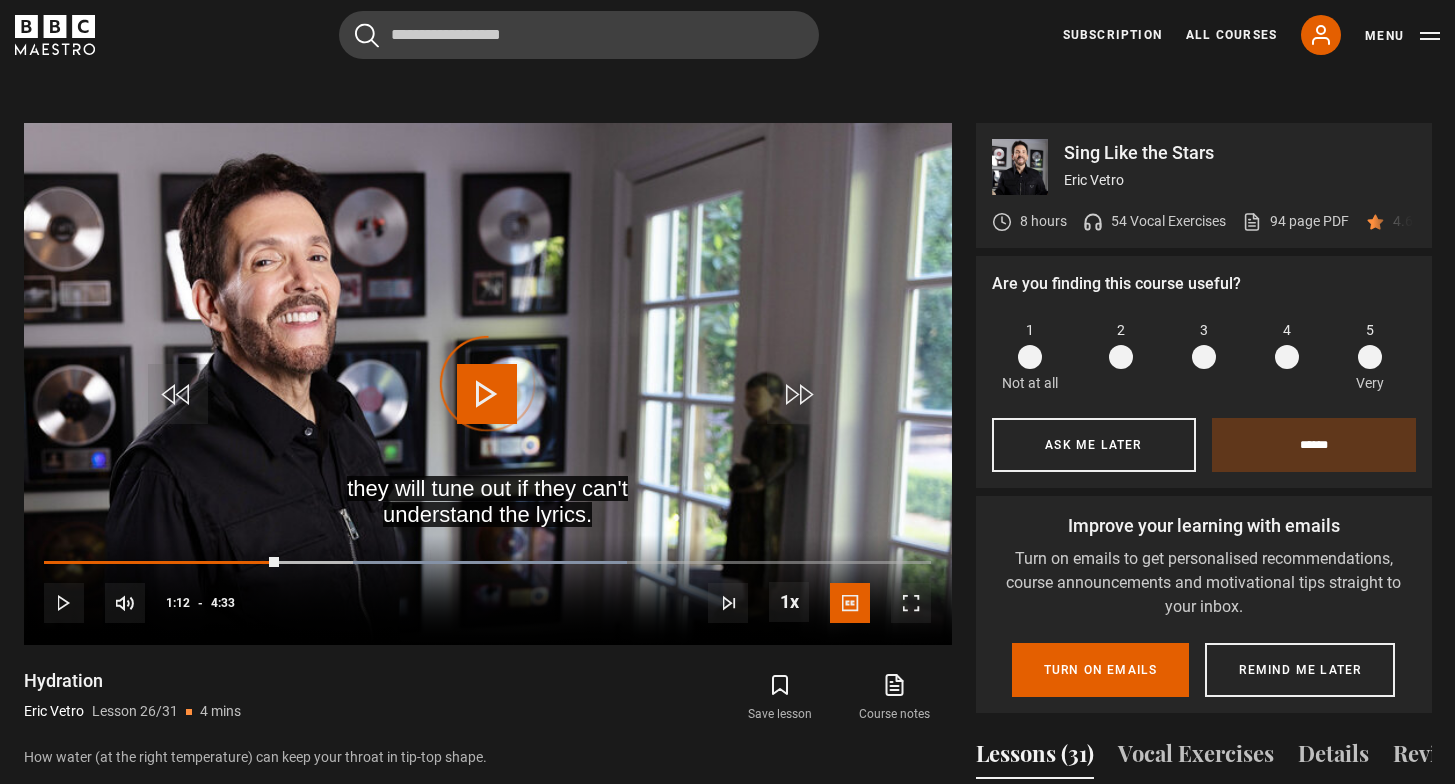 scroll, scrollTop: 908, scrollLeft: 8, axis: both 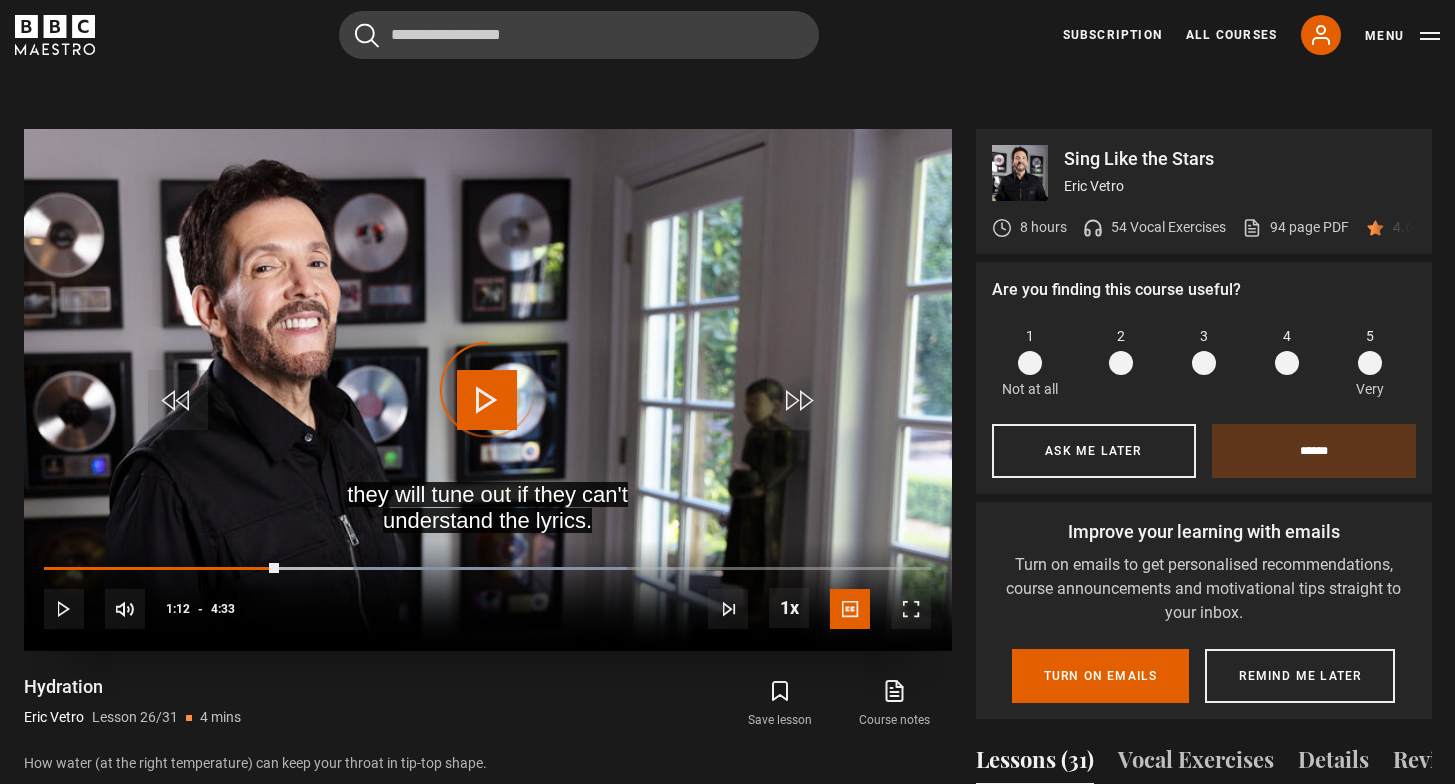 click on "Video Player is loading." at bounding box center (488, 390) 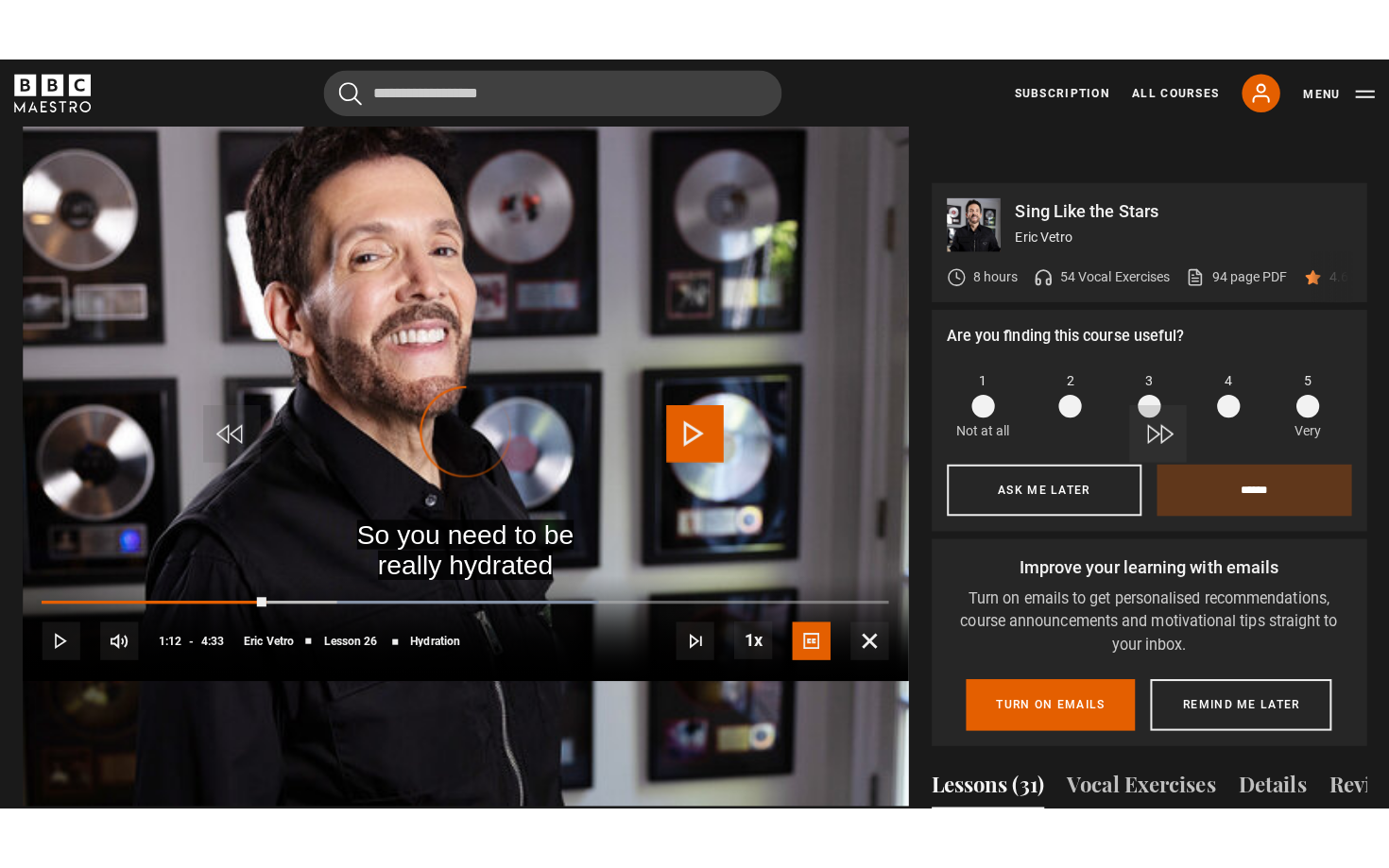 scroll, scrollTop: 858, scrollLeft: 0, axis: vertical 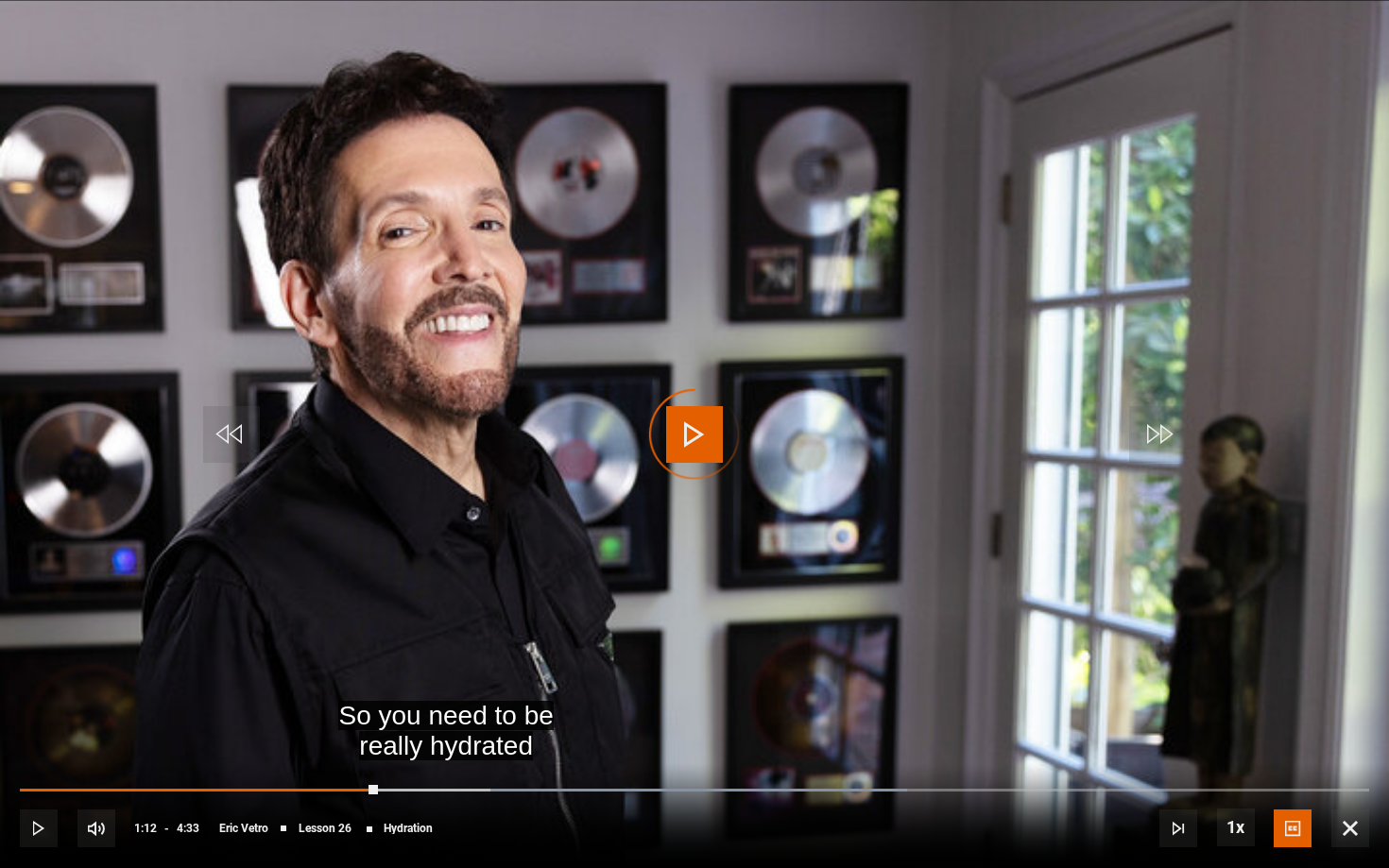 click on "Video Player is loading." at bounding box center (694, 434) 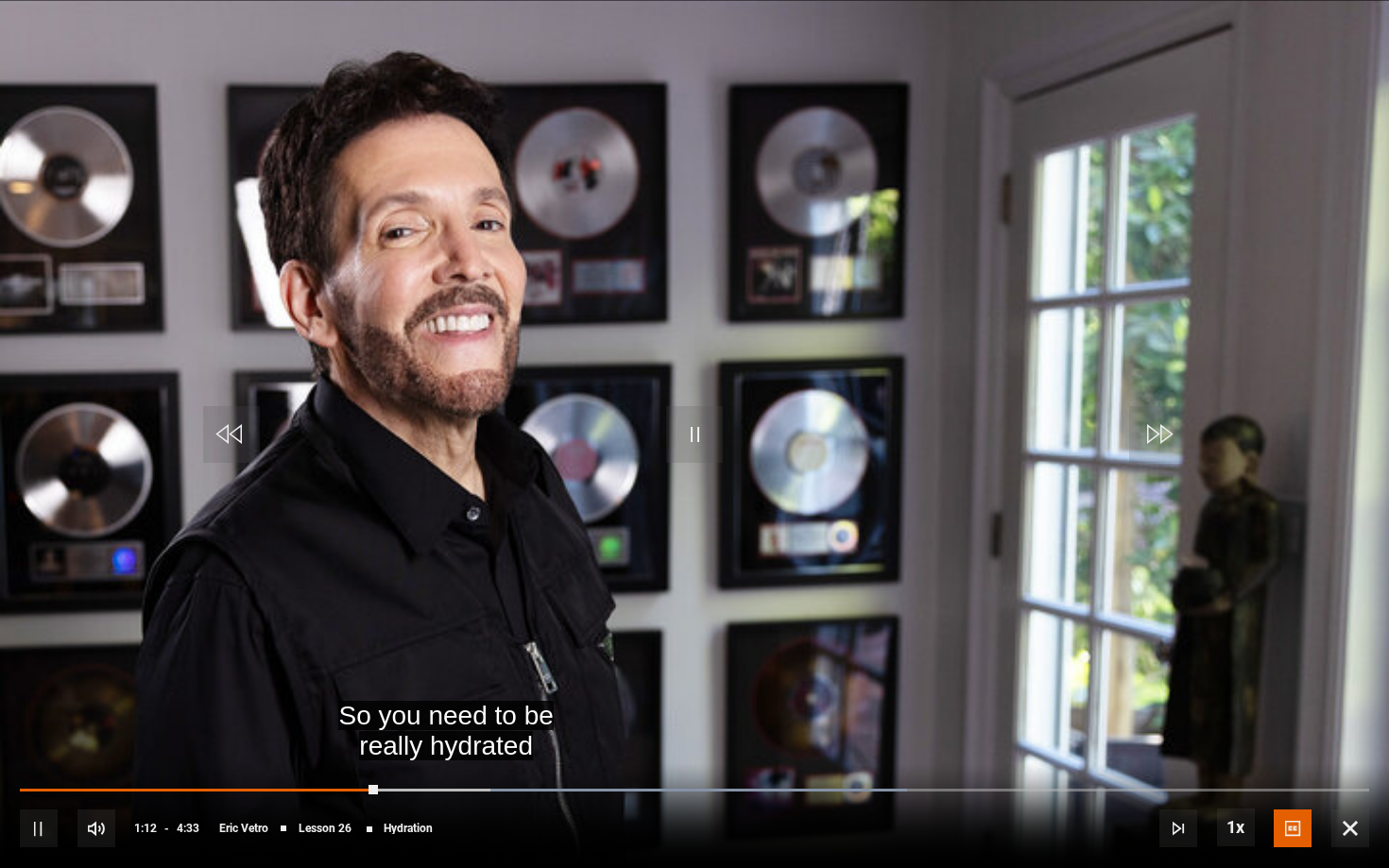 click at bounding box center [694, 434] 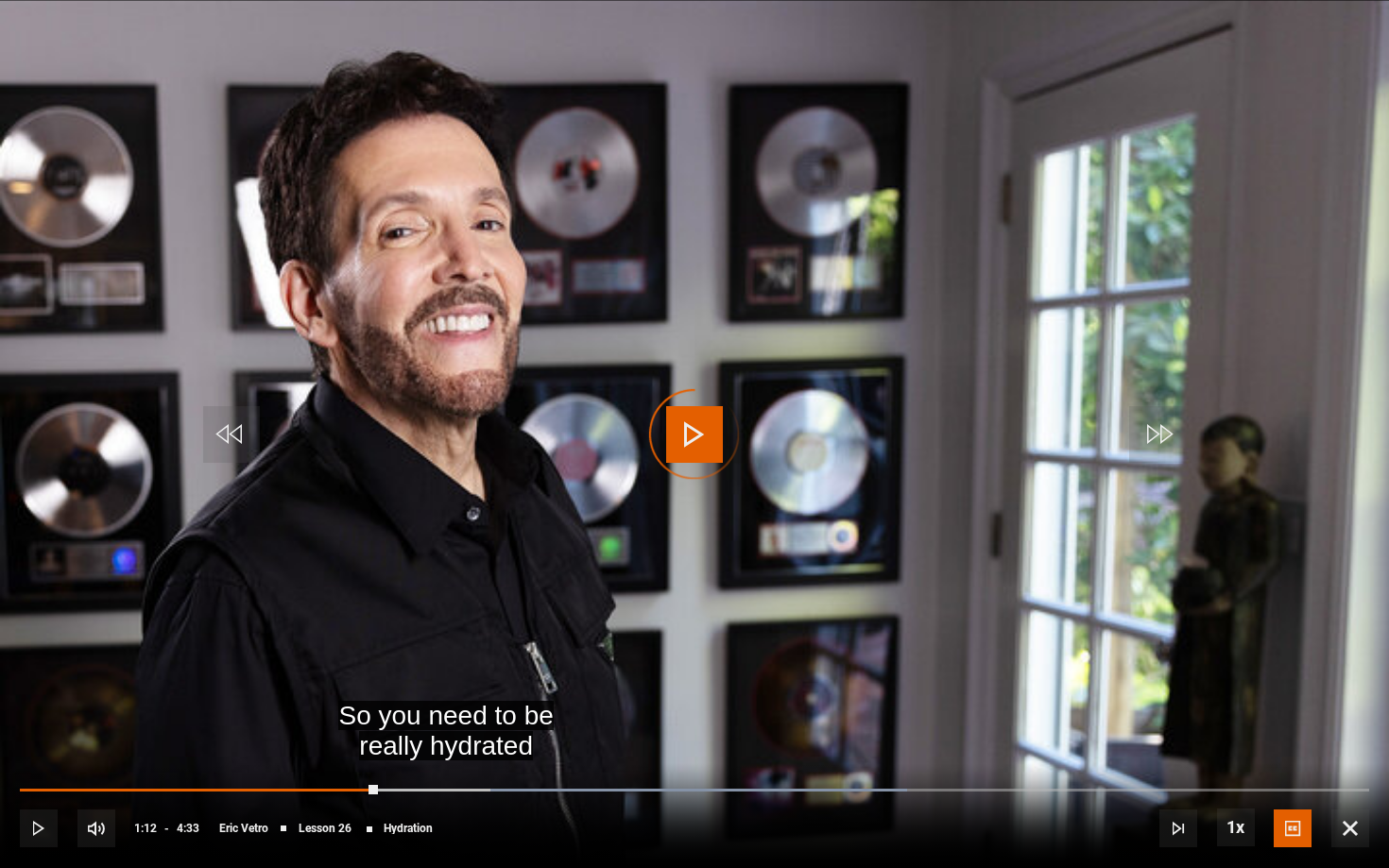 click on "Video Player is loading." at bounding box center (694, 434) 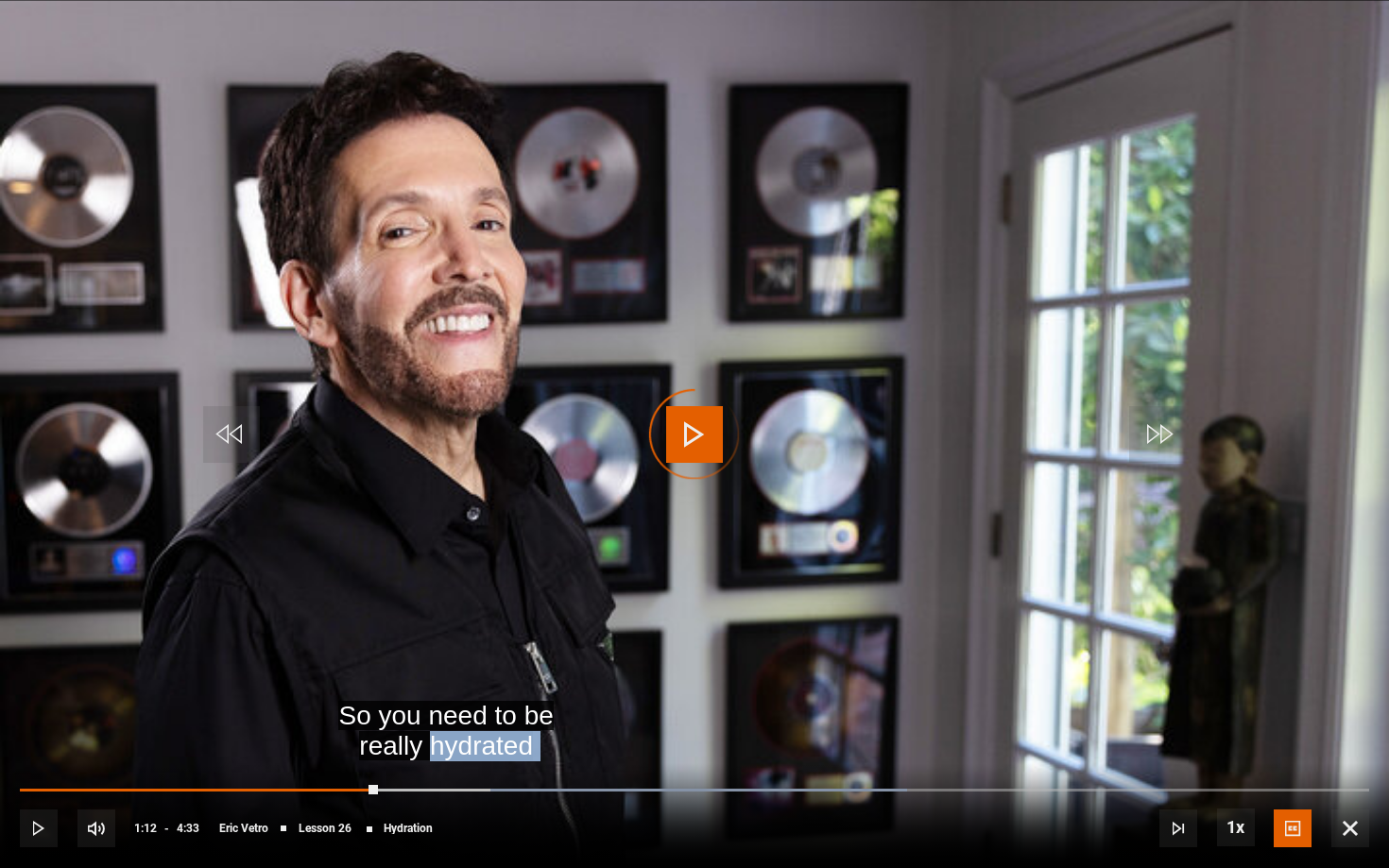 click on "Video Player is loading." at bounding box center (694, 434) 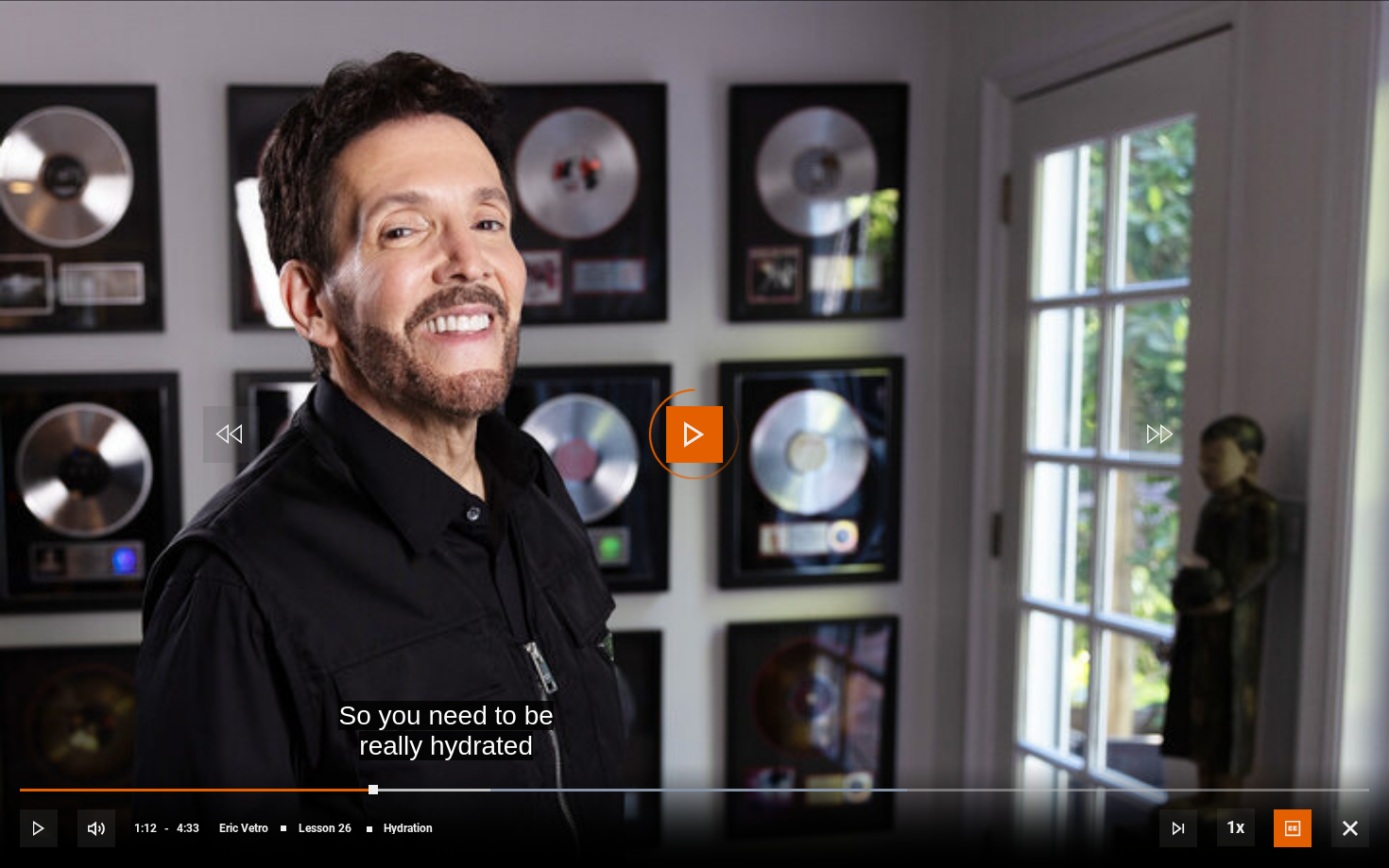 click on "Video Player is loading." at bounding box center [694, 434] 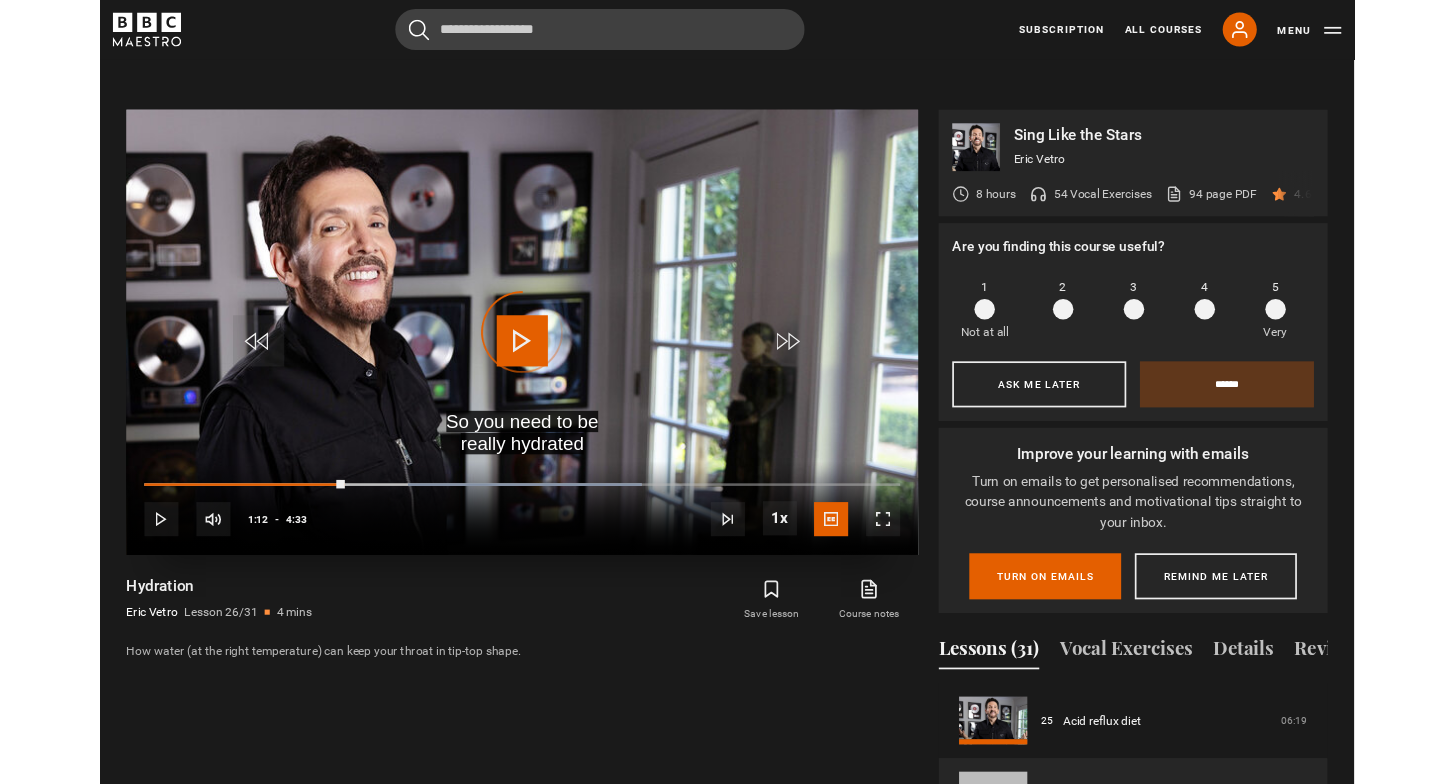 scroll, scrollTop: 908, scrollLeft: 8, axis: both 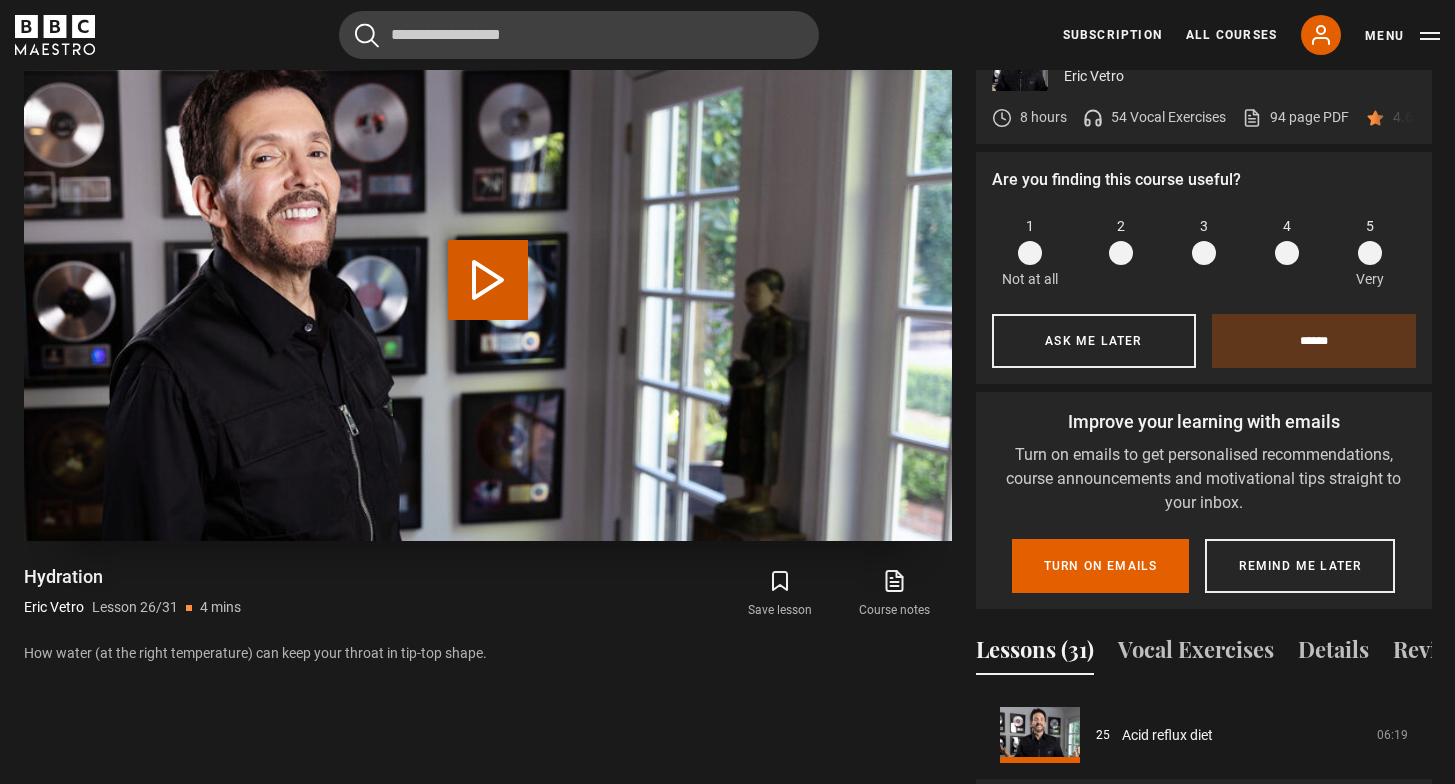 click on "Play Lesson Hydration" at bounding box center [488, 280] 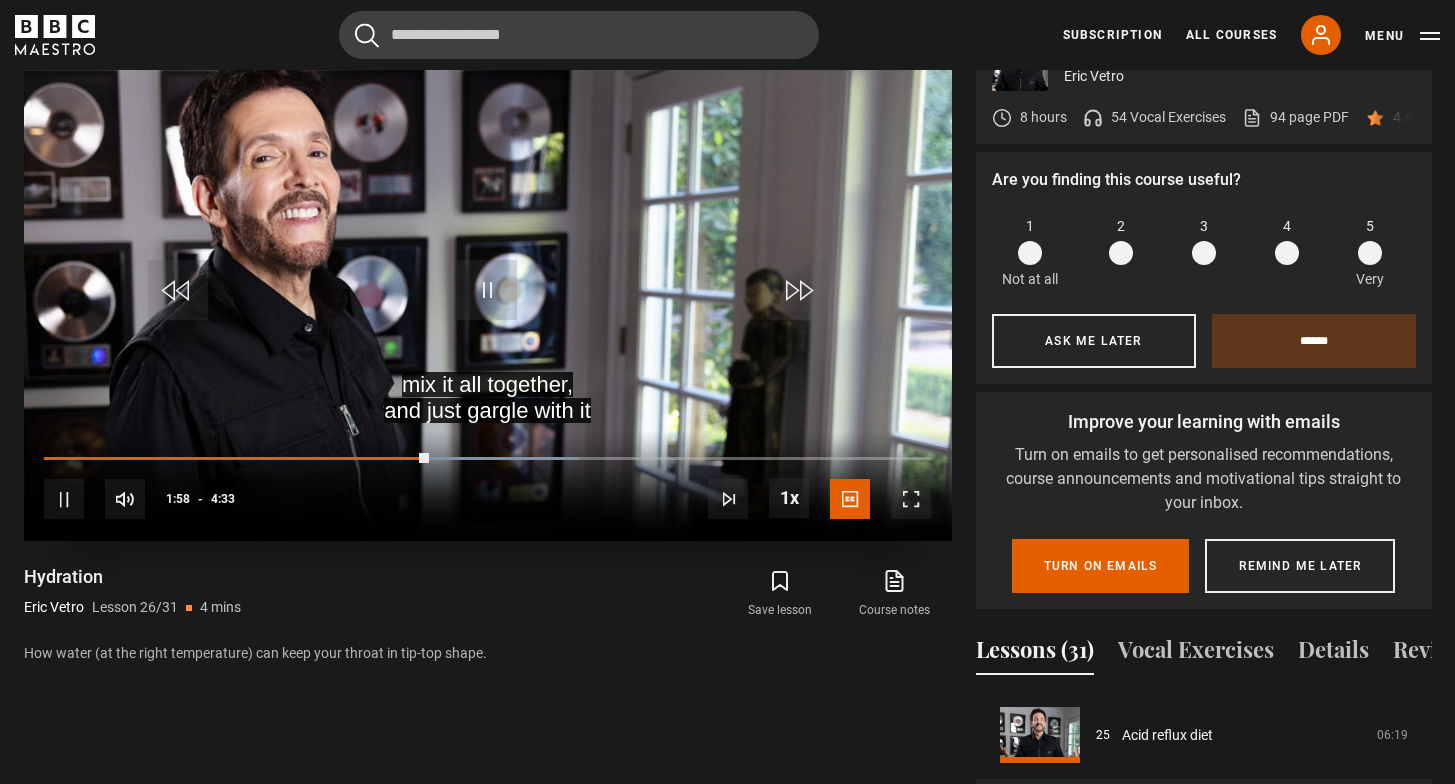 click on "10s Skip Back 10 seconds Pause 10s Skip Forward 10 seconds Loaded :  60.33% 1:58 Pause Mute Current Time  1:58 - Duration  4:33
Eric Vetro
Lesson 26
Hydration
1x Playback Rate 2x 1.5x 1x , selected 0.5x Captions captions off English  Captions , selected" at bounding box center (488, 486) 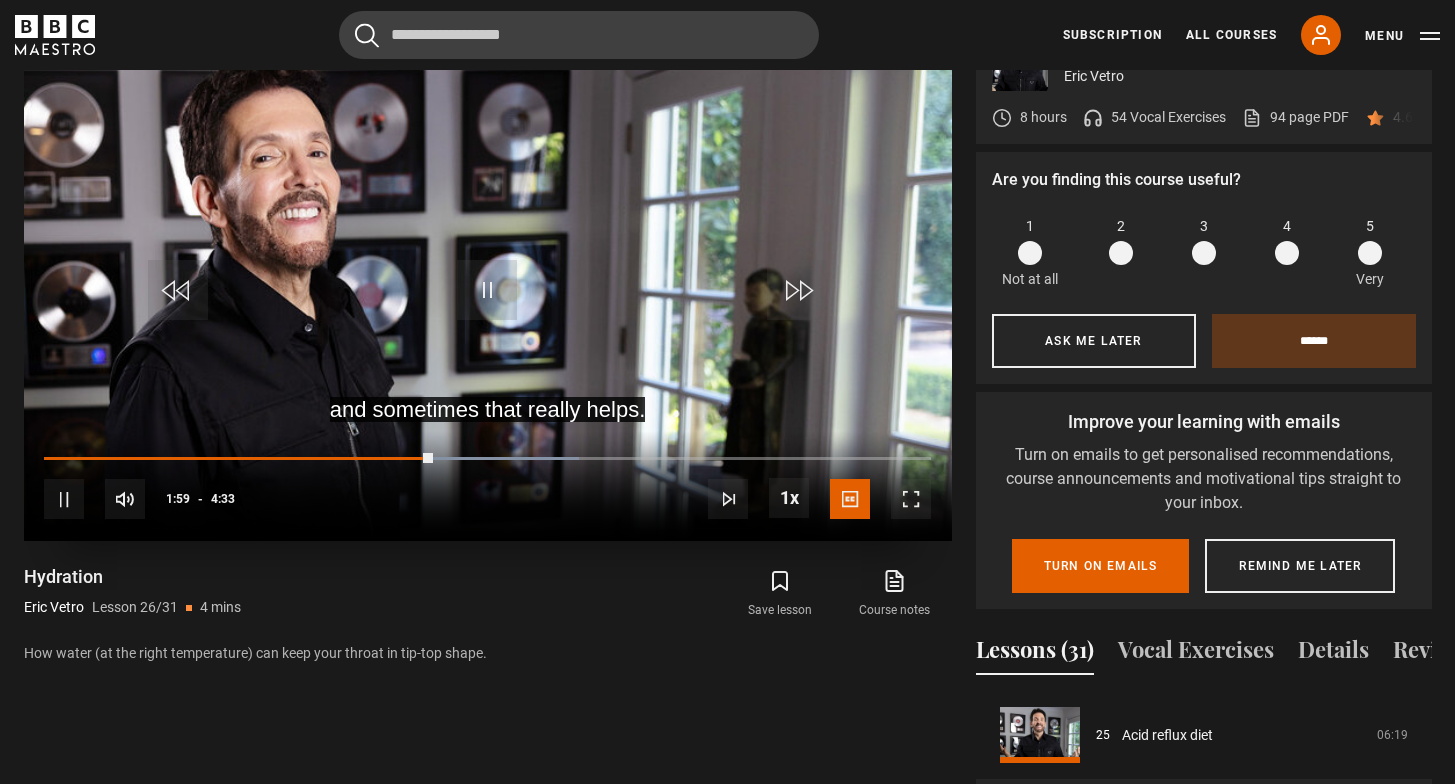 click on "10s Skip Back 10 seconds Pause 10s Skip Forward 10 seconds Loaded :  60.33% 1:59 Pause Mute Current Time  1:59 - Duration  4:33
Eric Vetro
Lesson 26
Hydration
1x Playback Rate 2x 1.5x 1x , selected 0.5x Captions captions off English  Captions , selected" at bounding box center [488, 486] 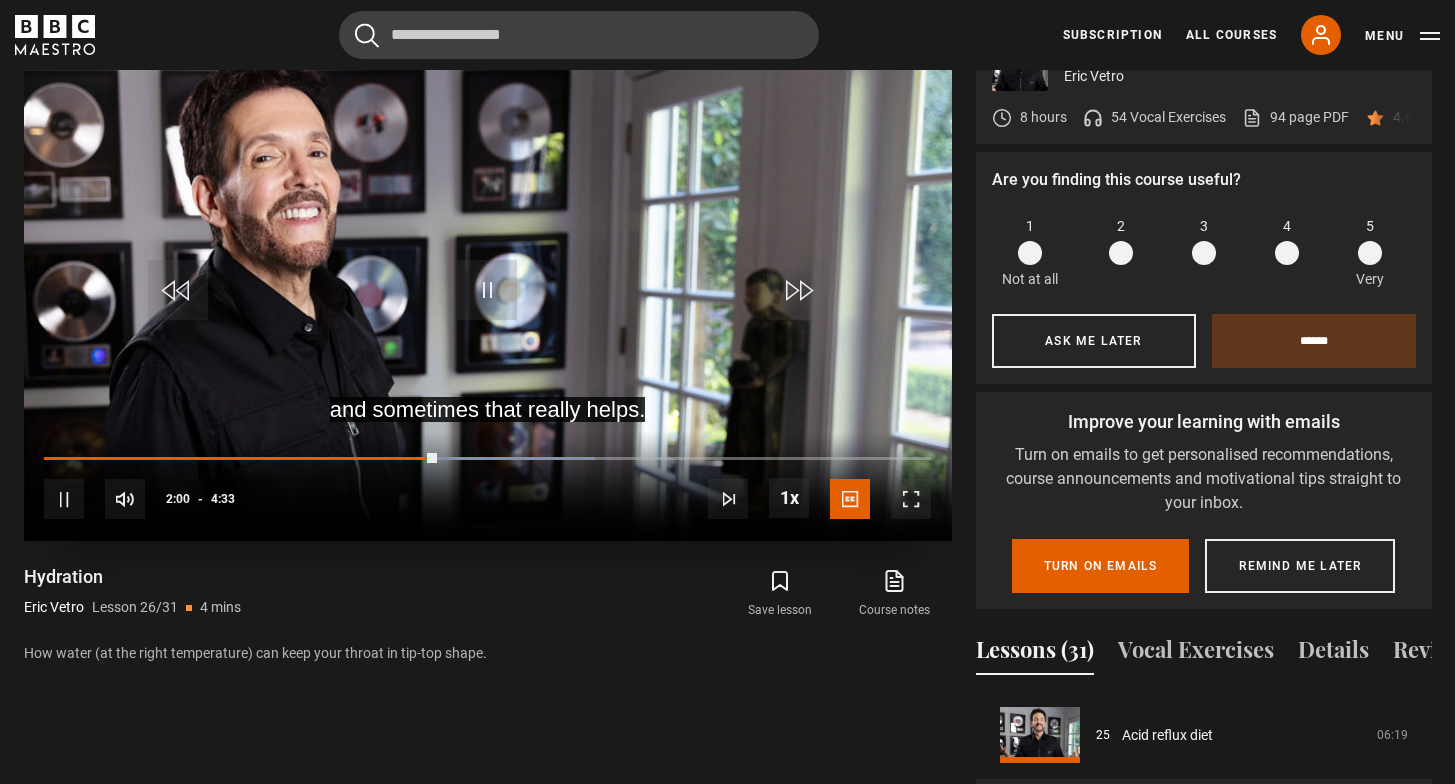 click on "10s Skip Back 10 seconds Pause 10s Skip Forward 10 seconds Loaded :  62.13% 2:00 Pause Mute Current Time  2:00 - Duration  4:33
Eric Vetro
Lesson 26
Hydration
1x Playback Rate 2x 1.5x 1x , selected 0.5x Captions captions off English  Captions , selected" at bounding box center (488, 486) 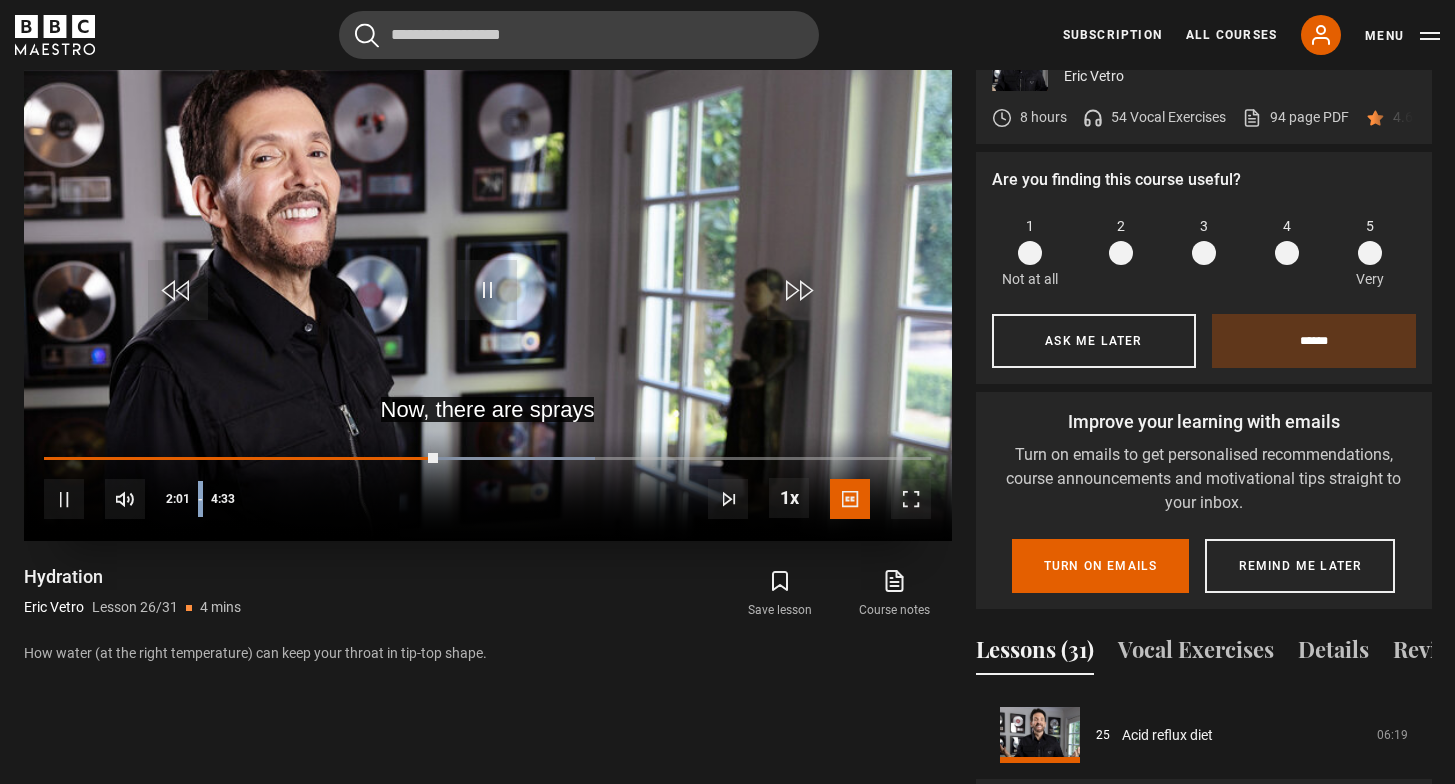 click on "10s Skip Back 10 seconds Pause 10s Skip Forward 10 seconds Loaded :  62.13% 2:01 Pause Mute Current Time  2:01 - Duration  4:33
Eric Vetro
Lesson 26
Hydration
1x Playback Rate 2x 1.5x 1x , selected 0.5x Captions captions off English  Captions , selected" at bounding box center (488, 486) 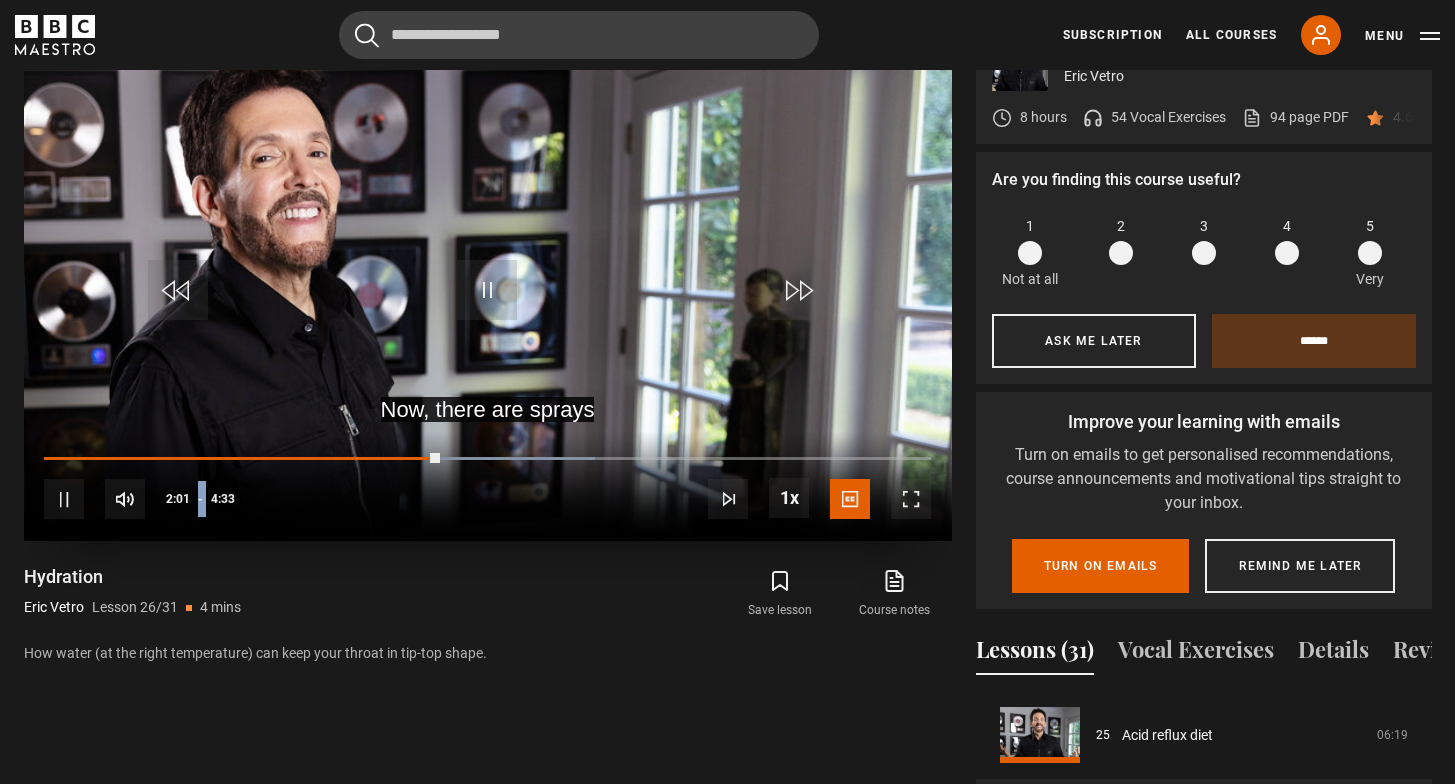 click on "10s Skip Back 10 seconds Pause 10s Skip Forward 10 seconds Loaded :  62.13% 2:01 Pause Mute Current Time  2:01 - Duration  4:33
Eric Vetro
Lesson 26
Hydration
1x Playback Rate 2x 1.5x 1x , selected 0.5x Captions captions off English  Captions , selected" at bounding box center (488, 486) 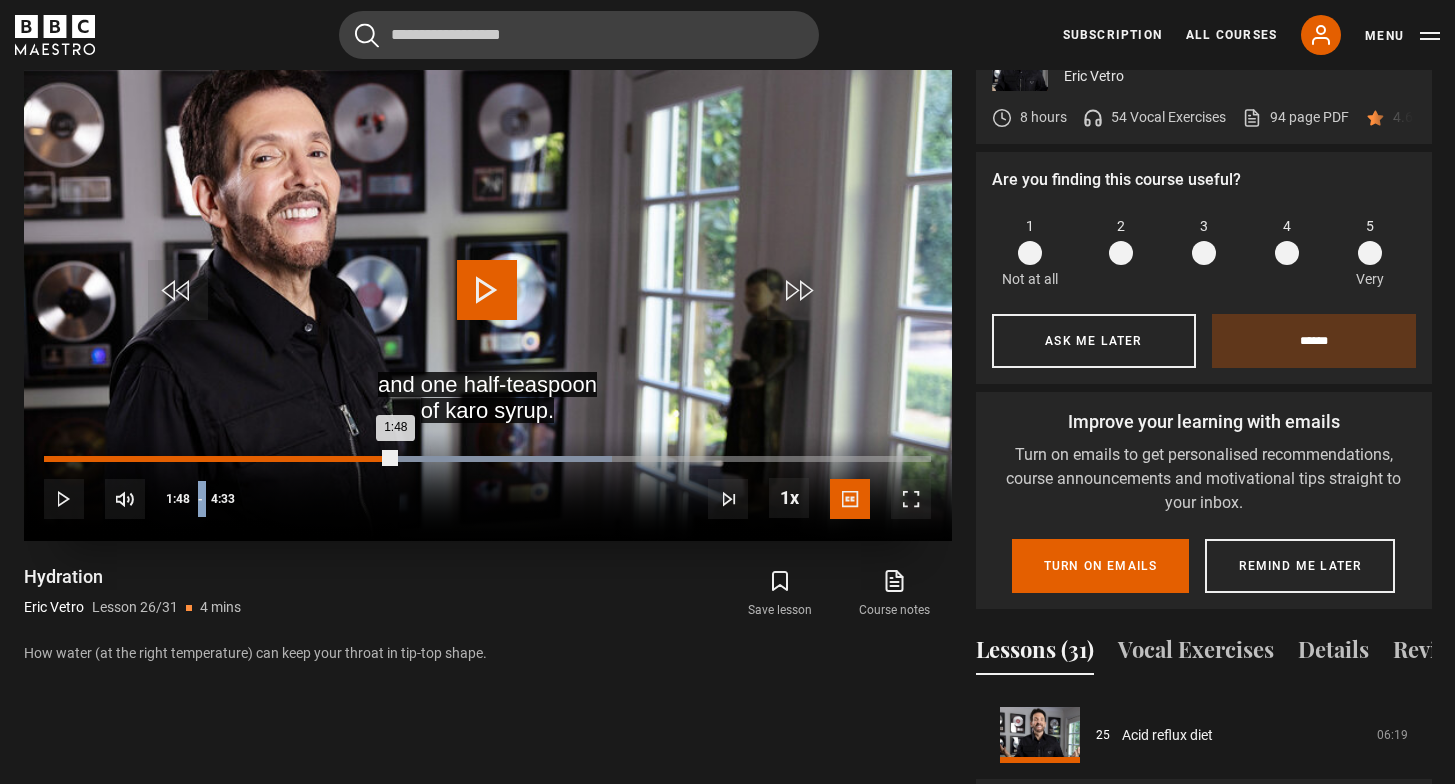 drag, startPoint x: 430, startPoint y: 458, endPoint x: 392, endPoint y: 453, distance: 38.327538 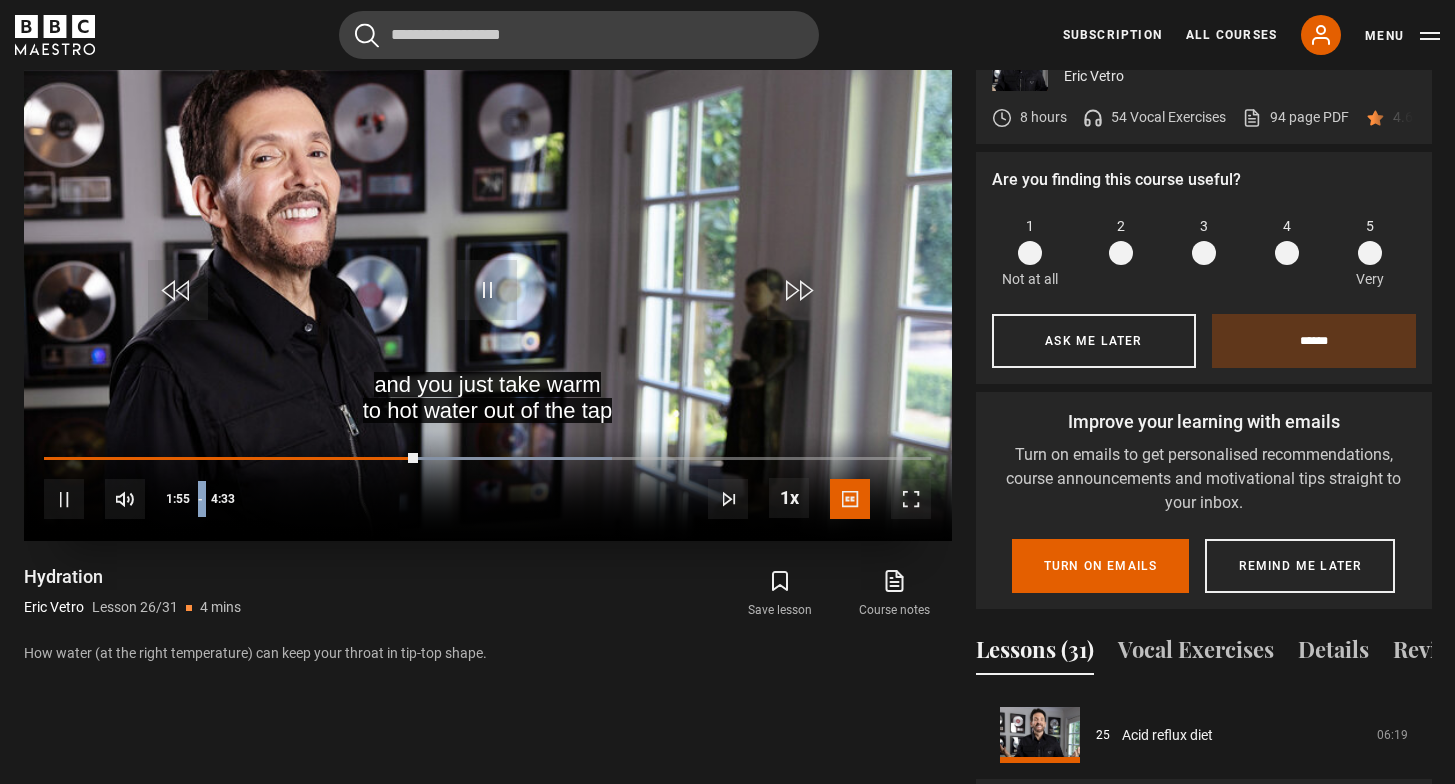 click on "10s Skip Back 10 seconds Pause 10s Skip Forward 10 seconds Loaded :  64.07% 1:46 1:55 Pause Mute Current Time  1:55 - Duration  4:33
Eric Vetro
Lesson 26
Hydration
1x Playback Rate 2x 1.5x 1x , selected 0.5x Captions captions off English  Captions , selected" at bounding box center (488, 486) 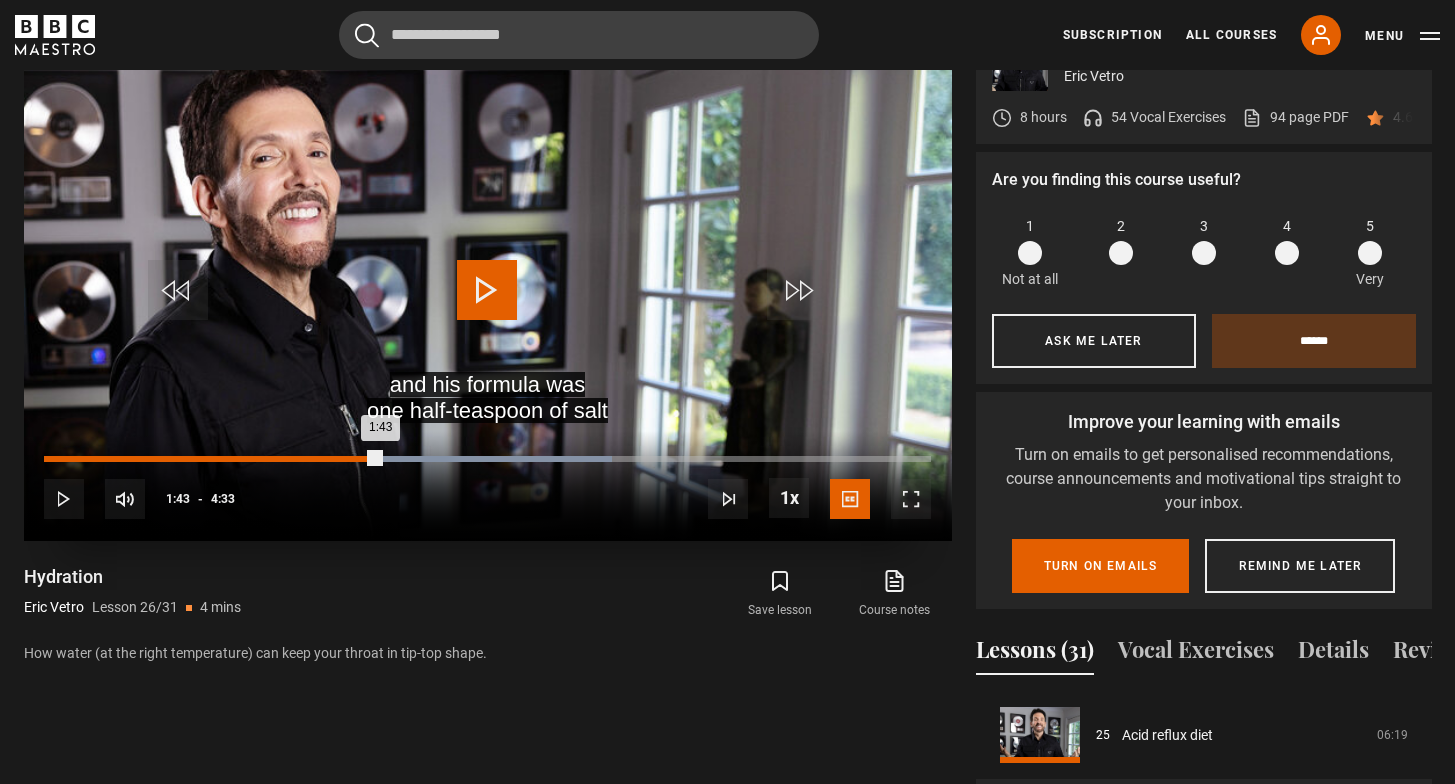 drag, startPoint x: 413, startPoint y: 459, endPoint x: 380, endPoint y: 453, distance: 33.54102 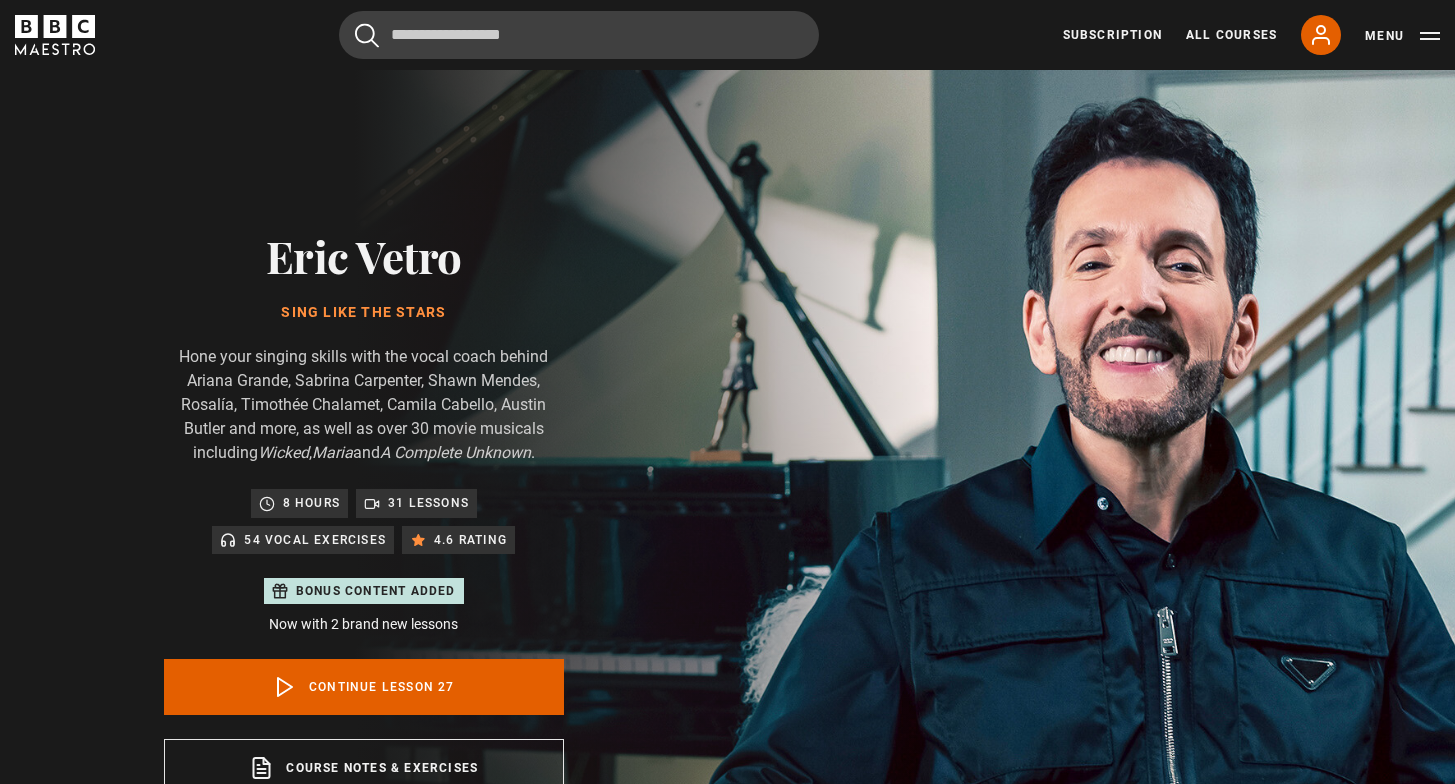 scroll, scrollTop: 955, scrollLeft: 0, axis: vertical 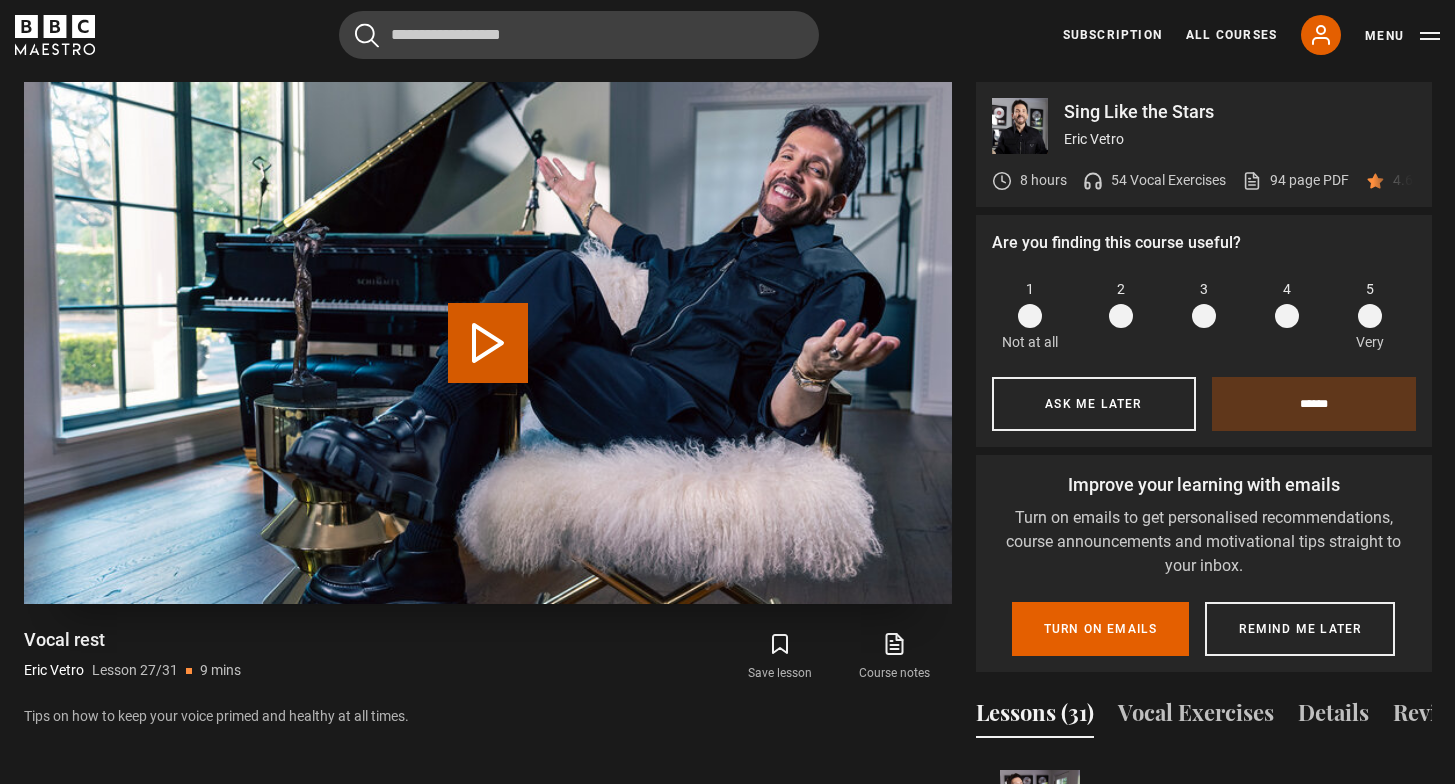 click on "Play Lesson Vocal rest" at bounding box center (488, 343) 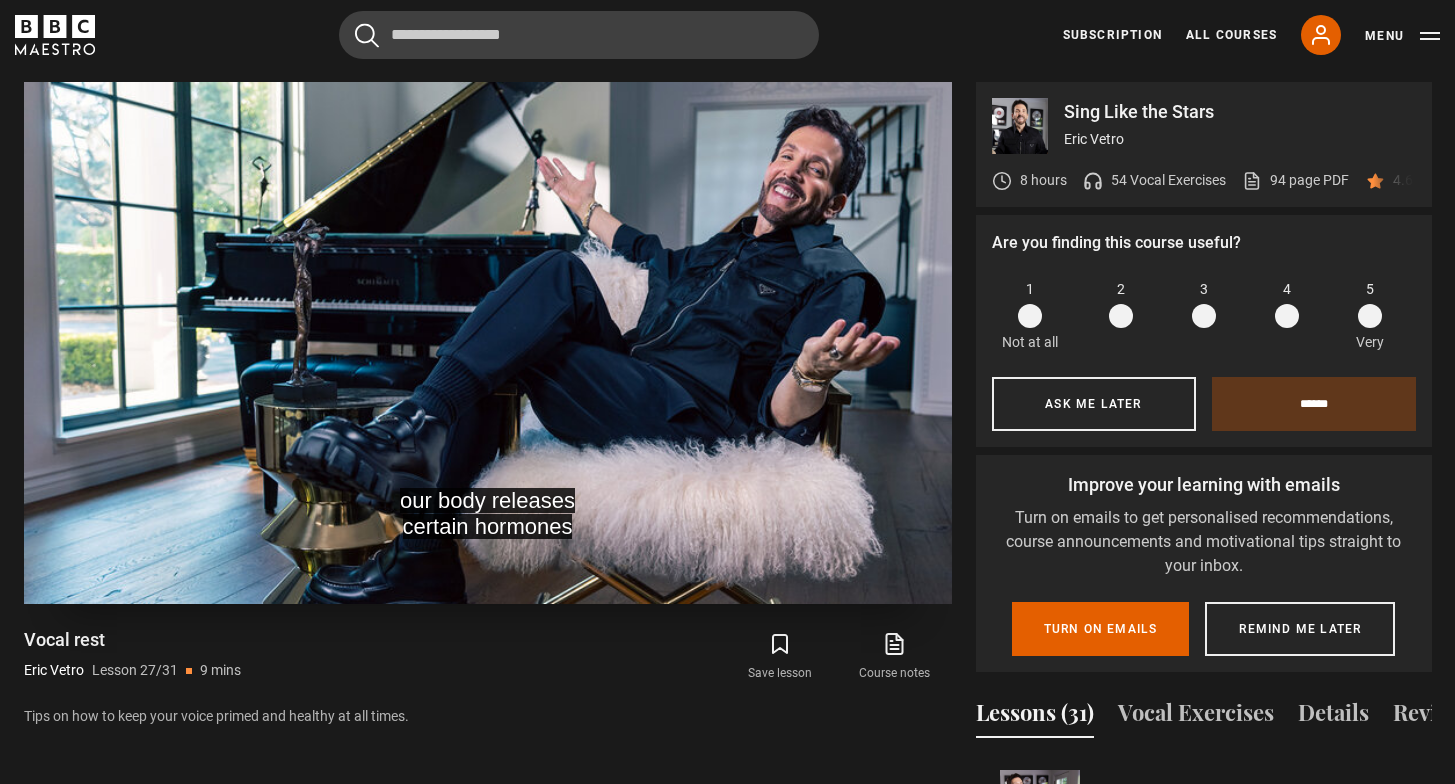 click at bounding box center [487, 353] 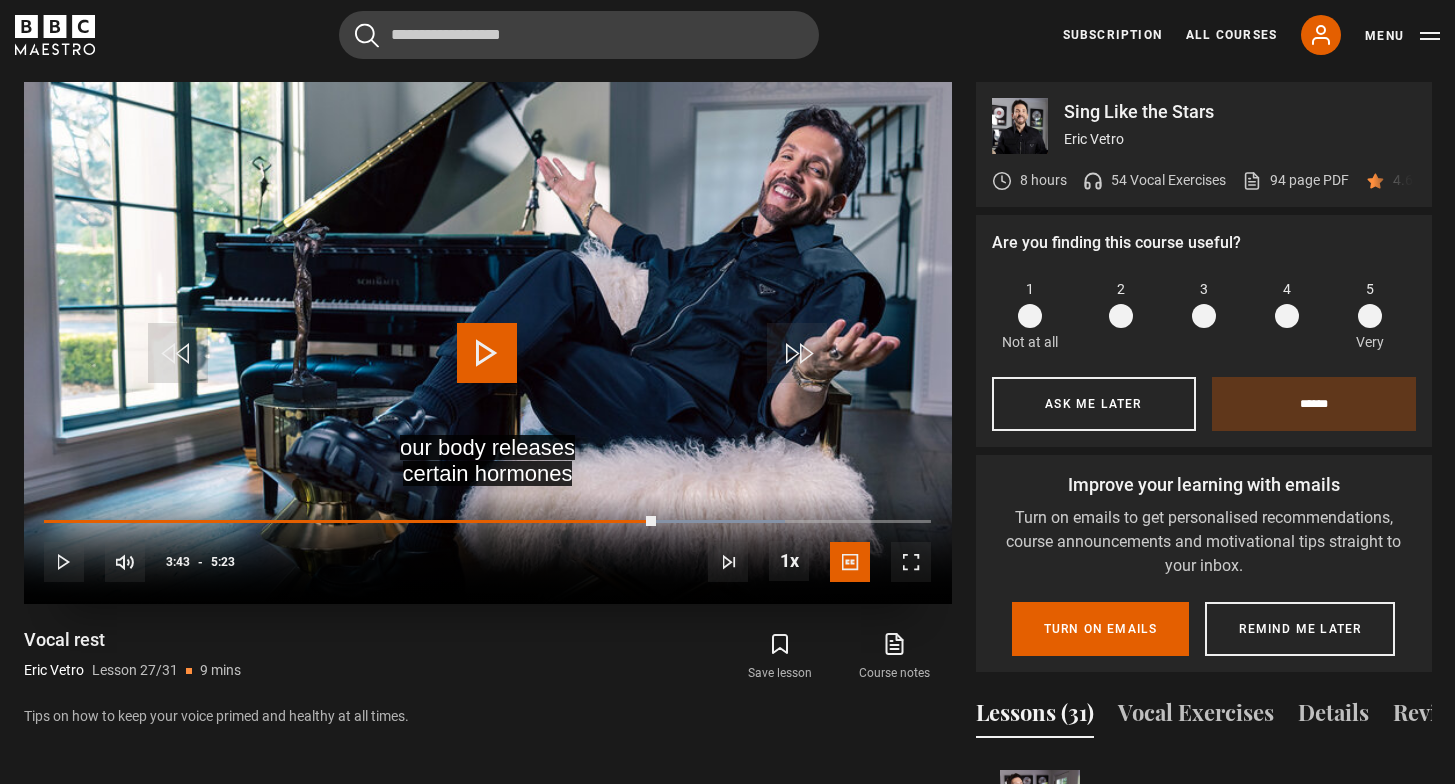 click at bounding box center [487, 353] 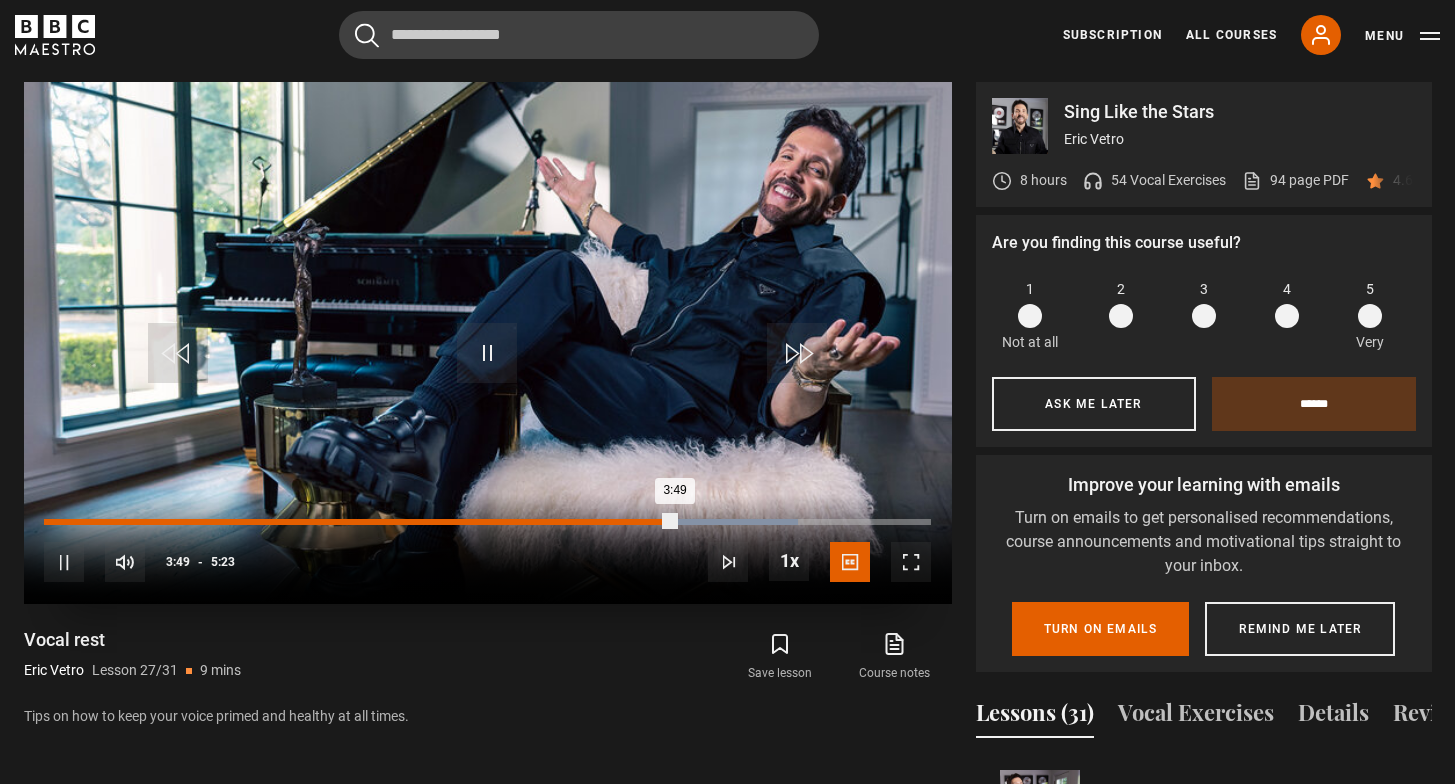click on "3:38" at bounding box center (644, 522) 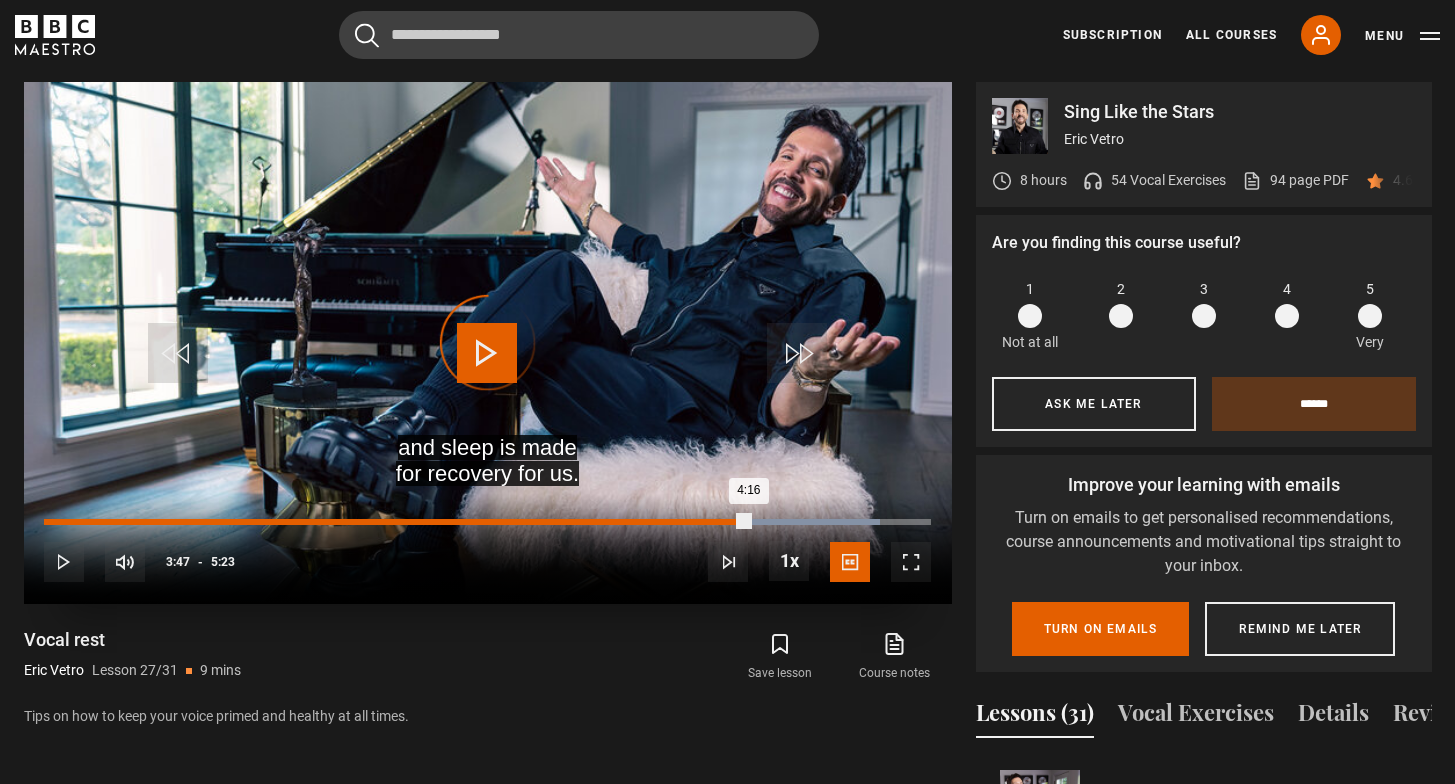 click on "3:47" at bounding box center (669, 522) 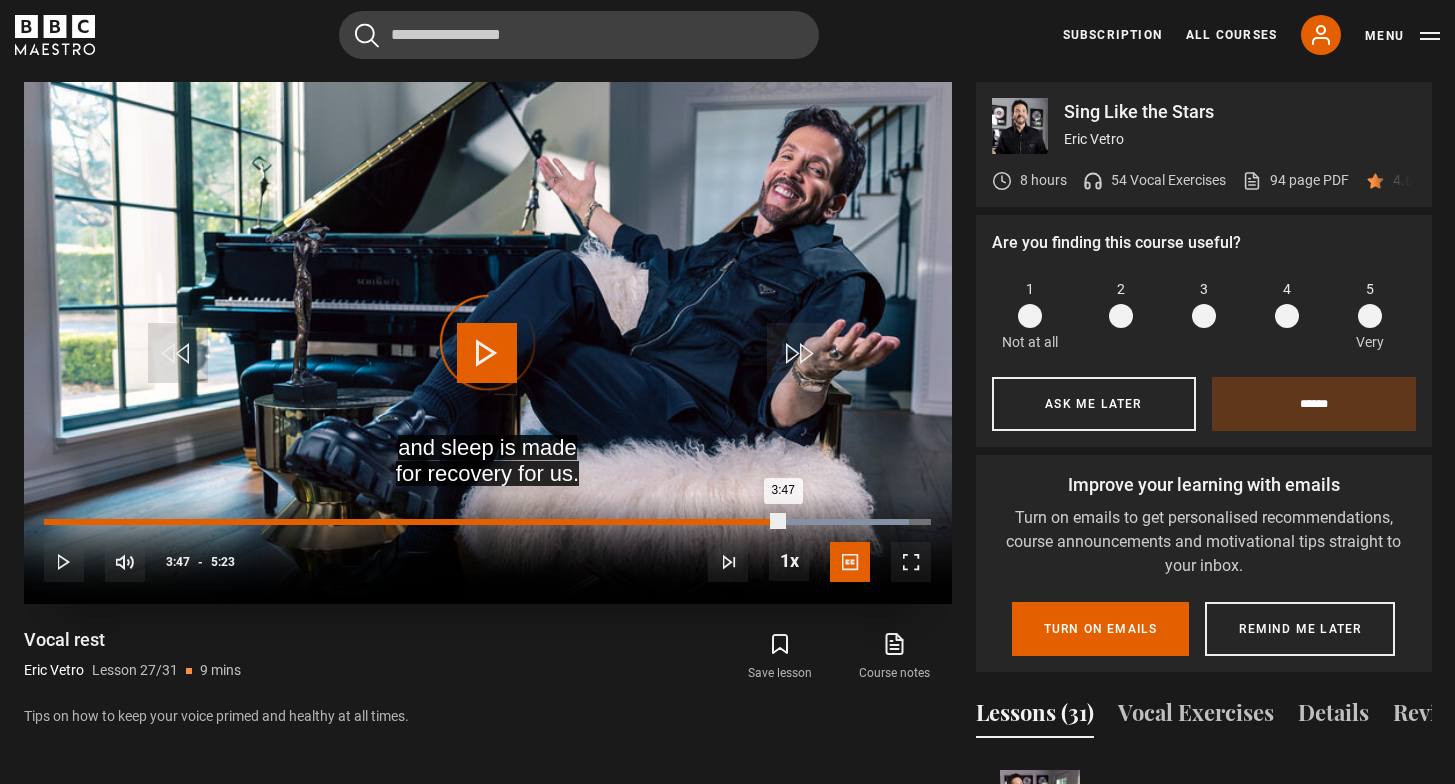 click on "3:47" at bounding box center [413, 522] 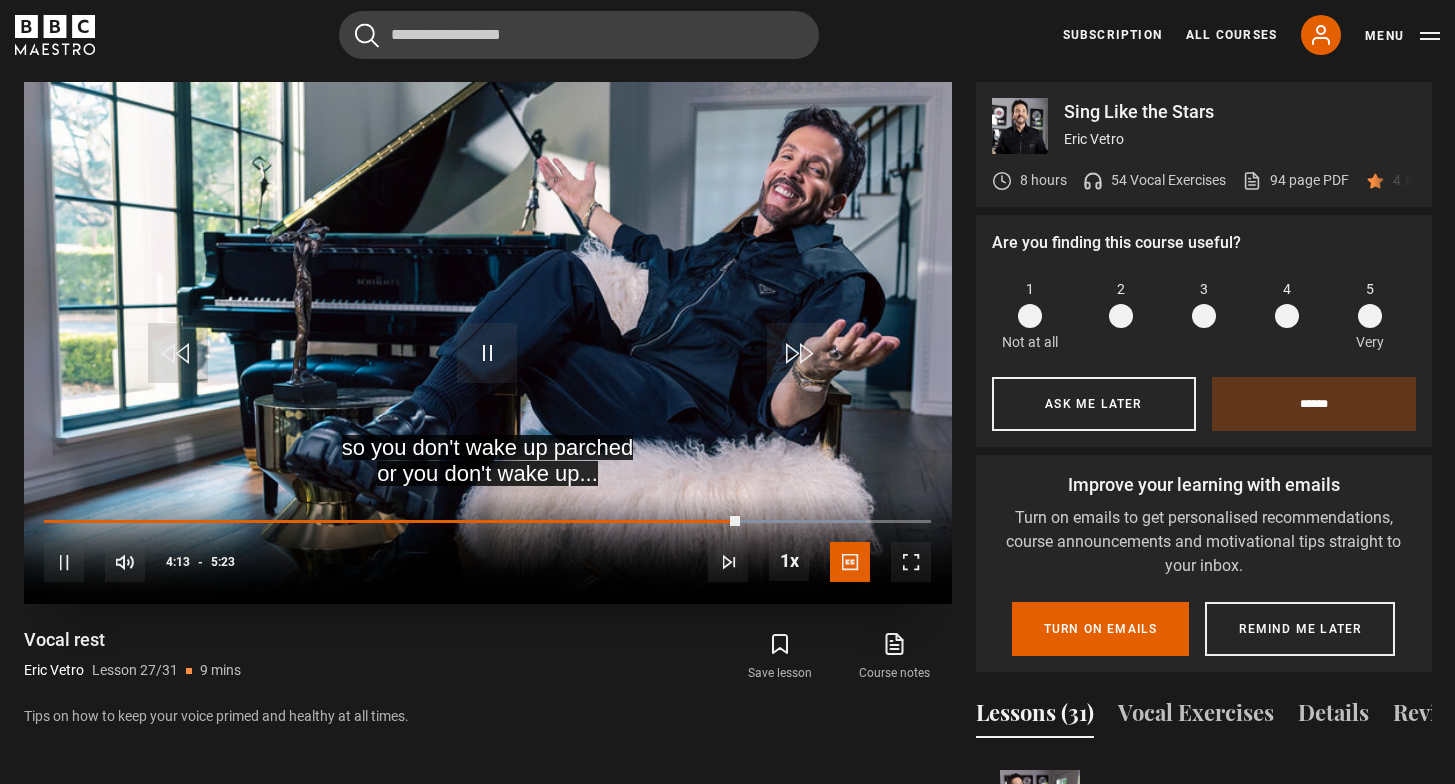 click at bounding box center [488, 343] 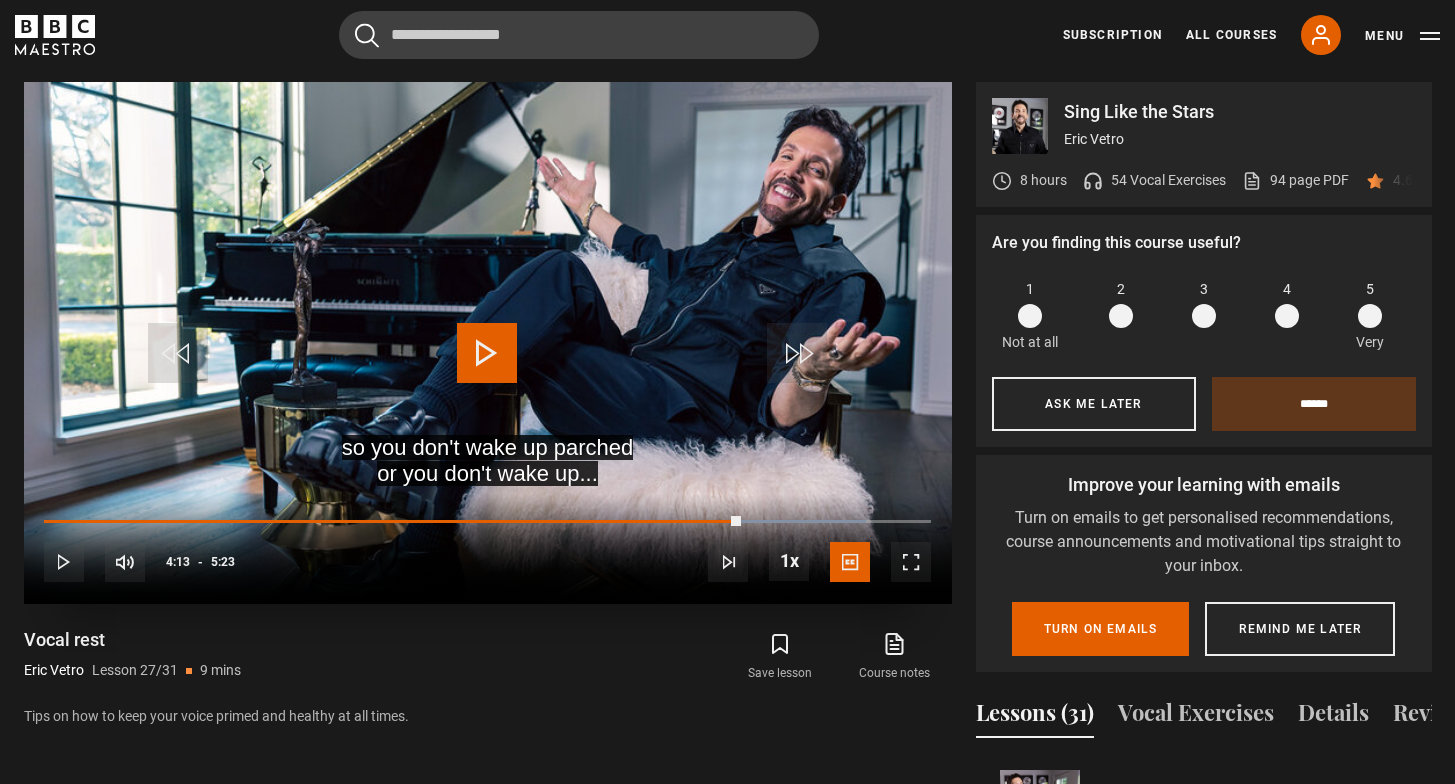 click at bounding box center (487, 353) 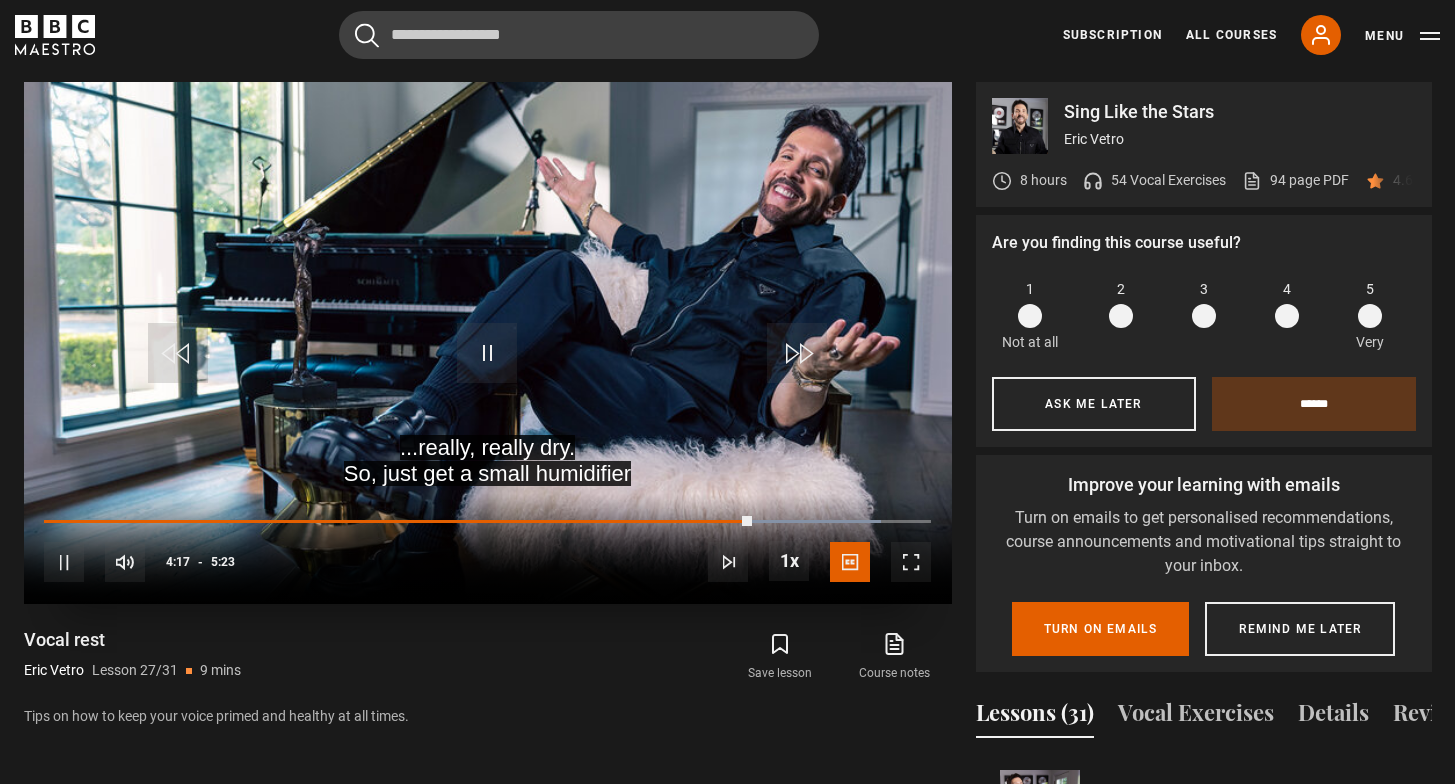 click on "10s Skip Back 10 seconds Pause 10s Skip Forward 10 seconds Loaded :  94.41% 3:47 4:17 Pause Mute Current Time  4:17 - Duration  5:23
Eric Vetro
Lesson 27
Vocal rest
1x Playback Rate 2x 1.5x 1x , selected 0.5x Captions captions off English  Captions , selected" at bounding box center [488, 549] 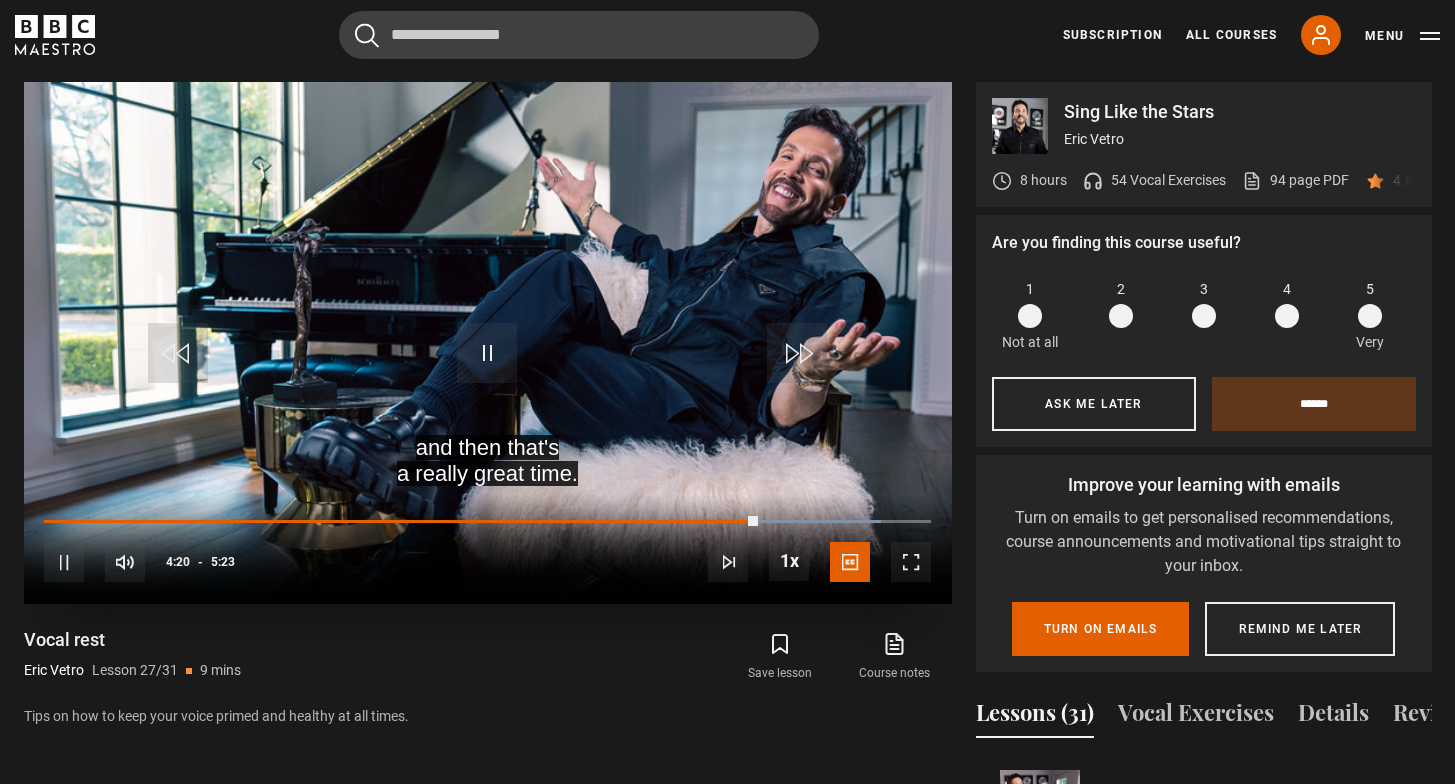 click on "10s Skip Back 10 seconds Pause 10s Skip Forward 10 seconds Loaded :  94.41% 4:01 4:20 Pause Mute Current Time  4:20 - Duration  5:23
Eric Vetro
Lesson 27
Vocal rest
1x Playback Rate 2x 1.5x 1x , selected 0.5x Captions captions off English  Captions , selected" at bounding box center [488, 549] 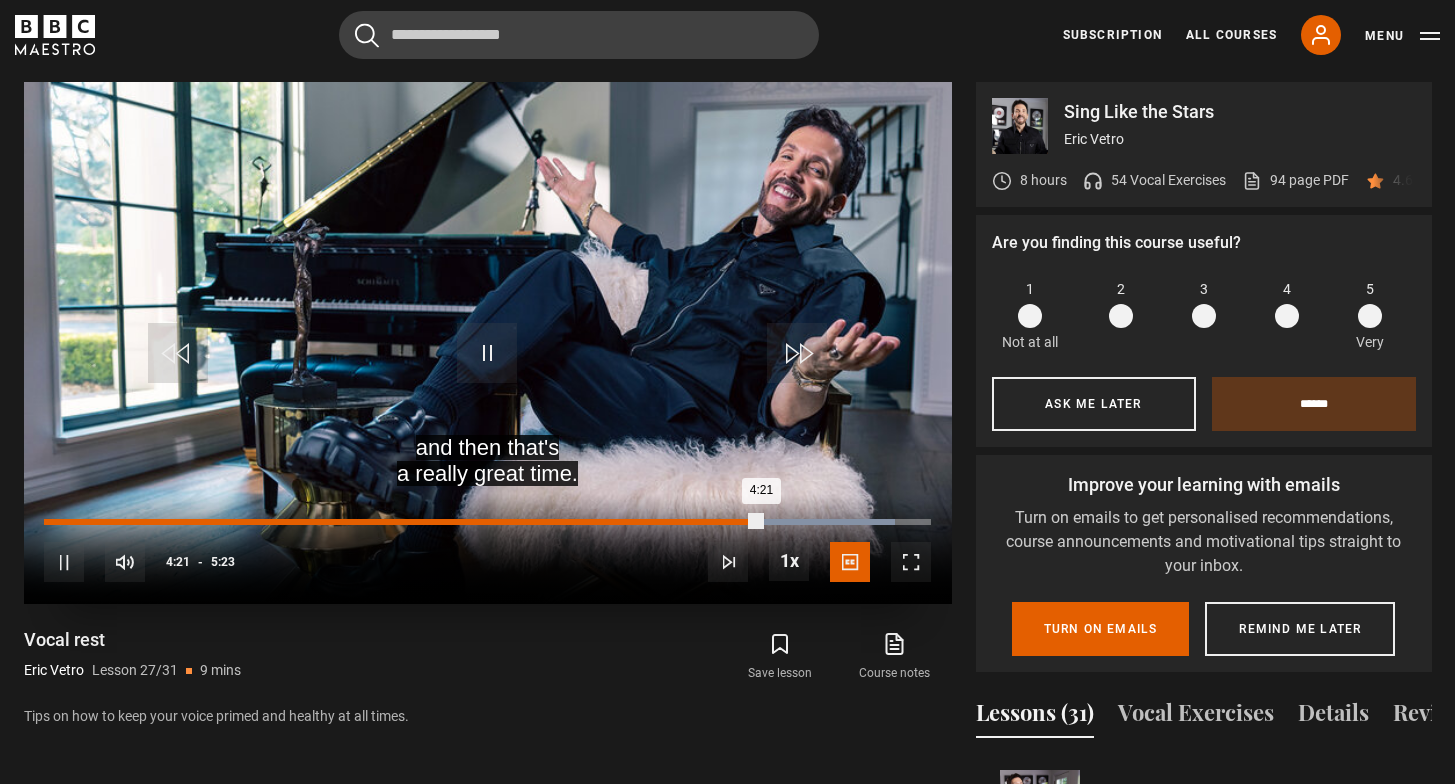 click on "3:54" at bounding box center (688, 522) 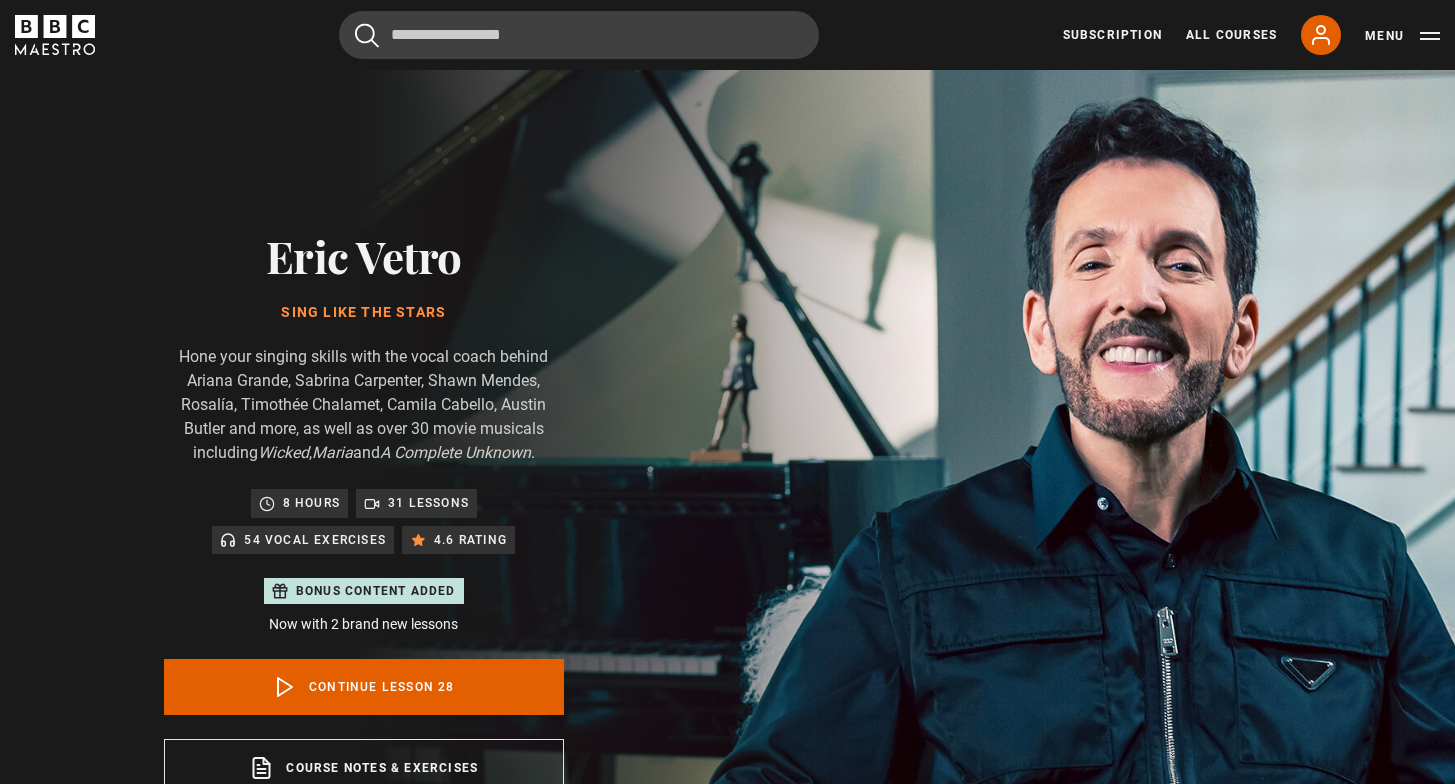 scroll, scrollTop: 955, scrollLeft: 0, axis: vertical 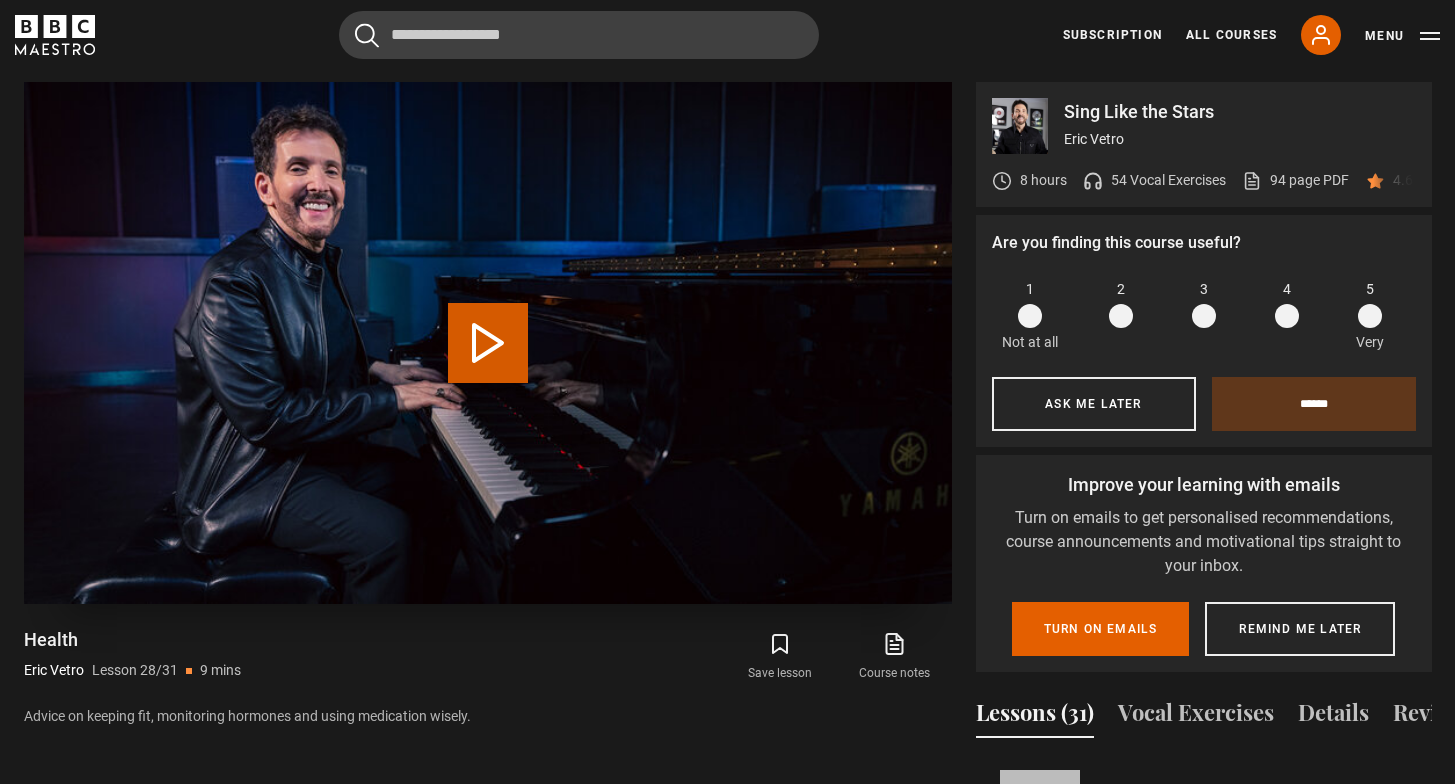 click on "Play Lesson Health" at bounding box center [488, 343] 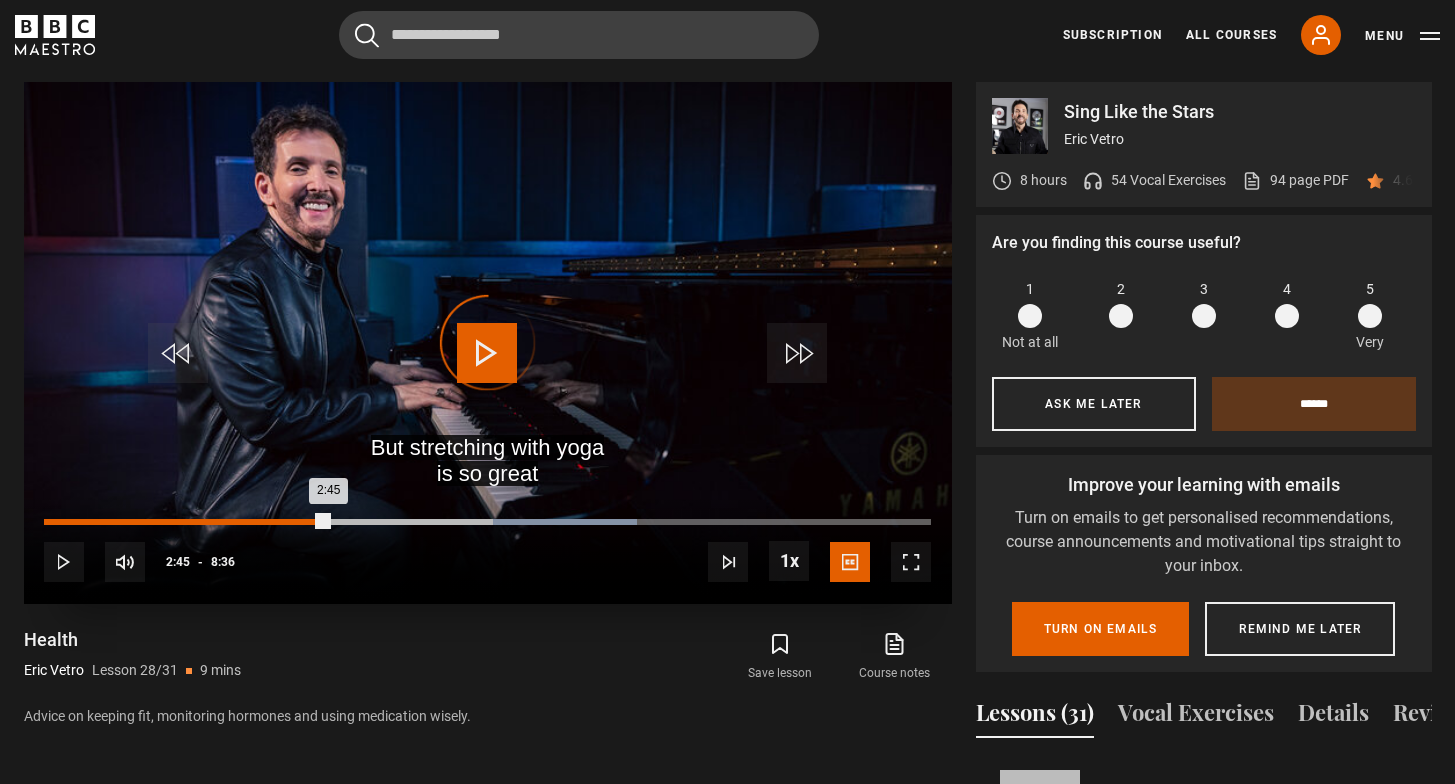 click on "Loaded :  66.84% 2:45 2:45" at bounding box center (487, 522) 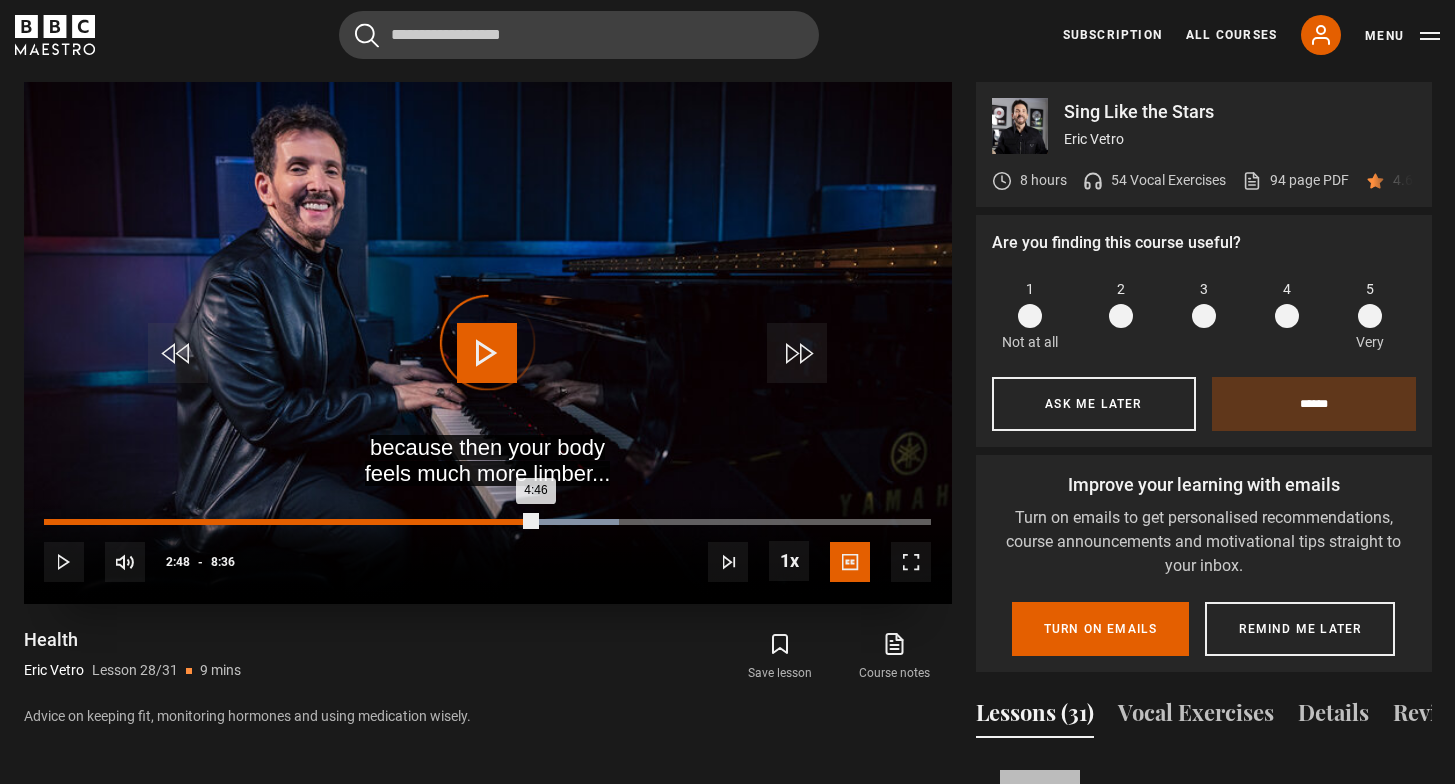 click on "2:48" at bounding box center (335, 522) 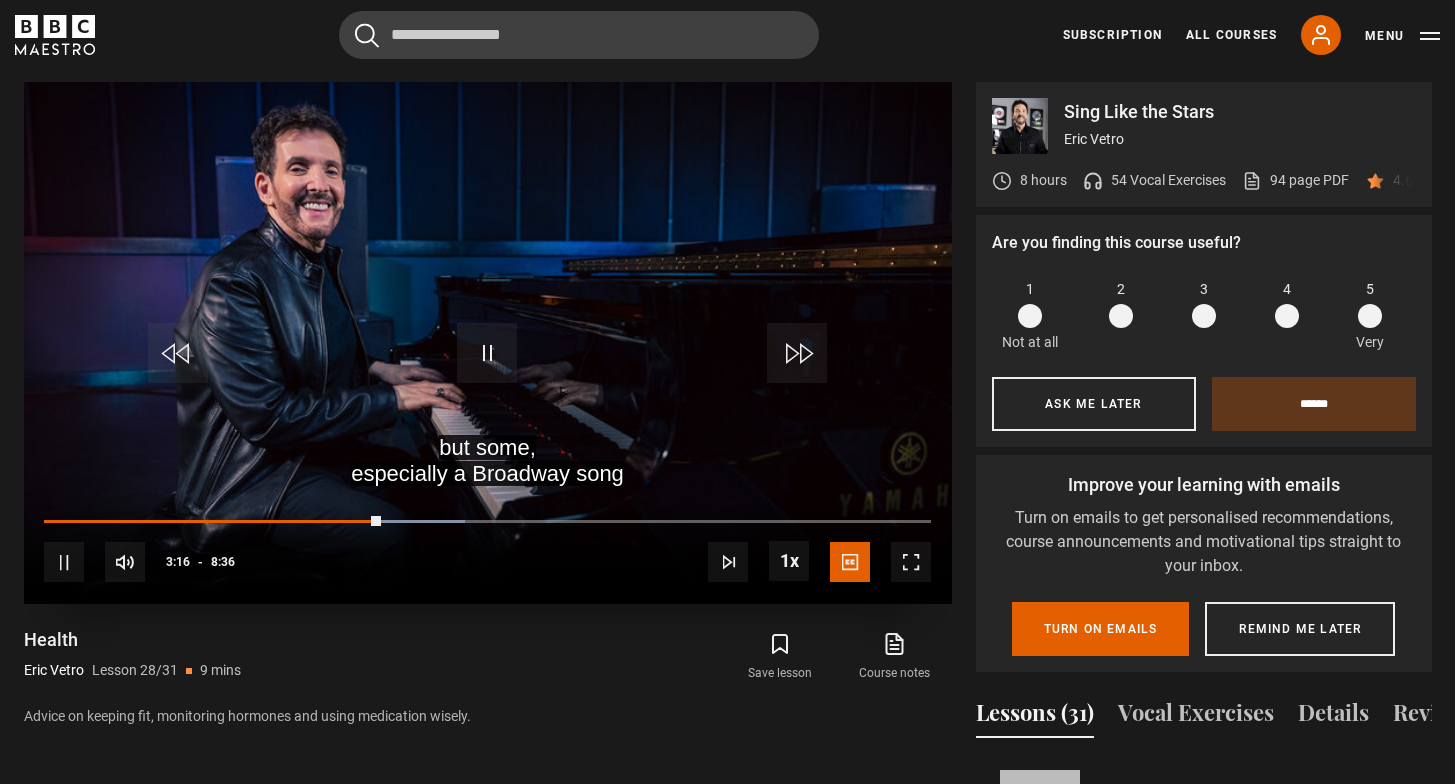 click on "10s Skip Back 10 seconds Pause 10s Skip Forward 10 seconds Loaded :  47.47% 1:43 3:16 Pause Mute Current Time  3:16 - Duration  8:36
Eric Vetro
Lesson 28
Health
1x Playback Rate 2x 1.5x 1x , selected 0.5x Captions captions off English  Captions , selected" at bounding box center (488, 549) 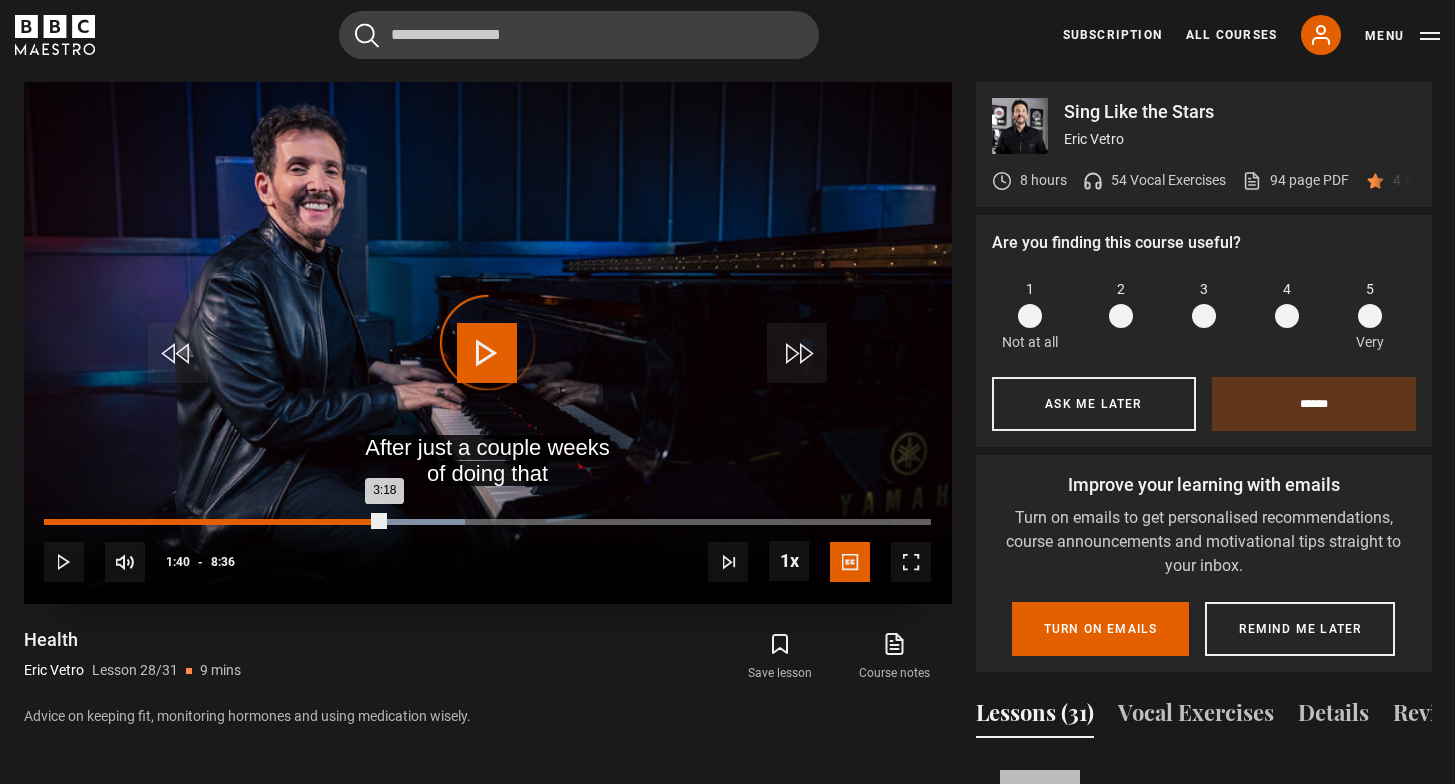 click on "1:40" at bounding box center [217, 522] 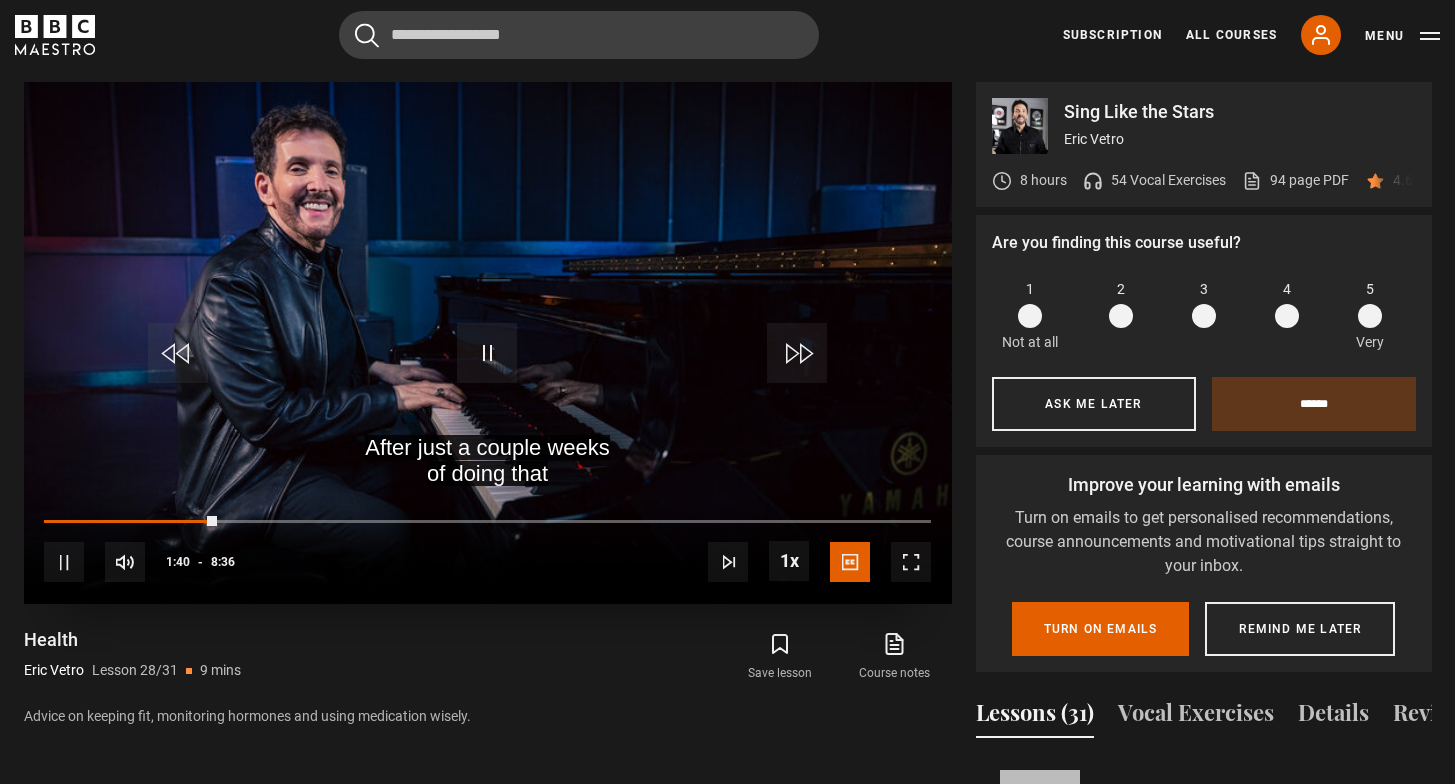 click at bounding box center (487, 353) 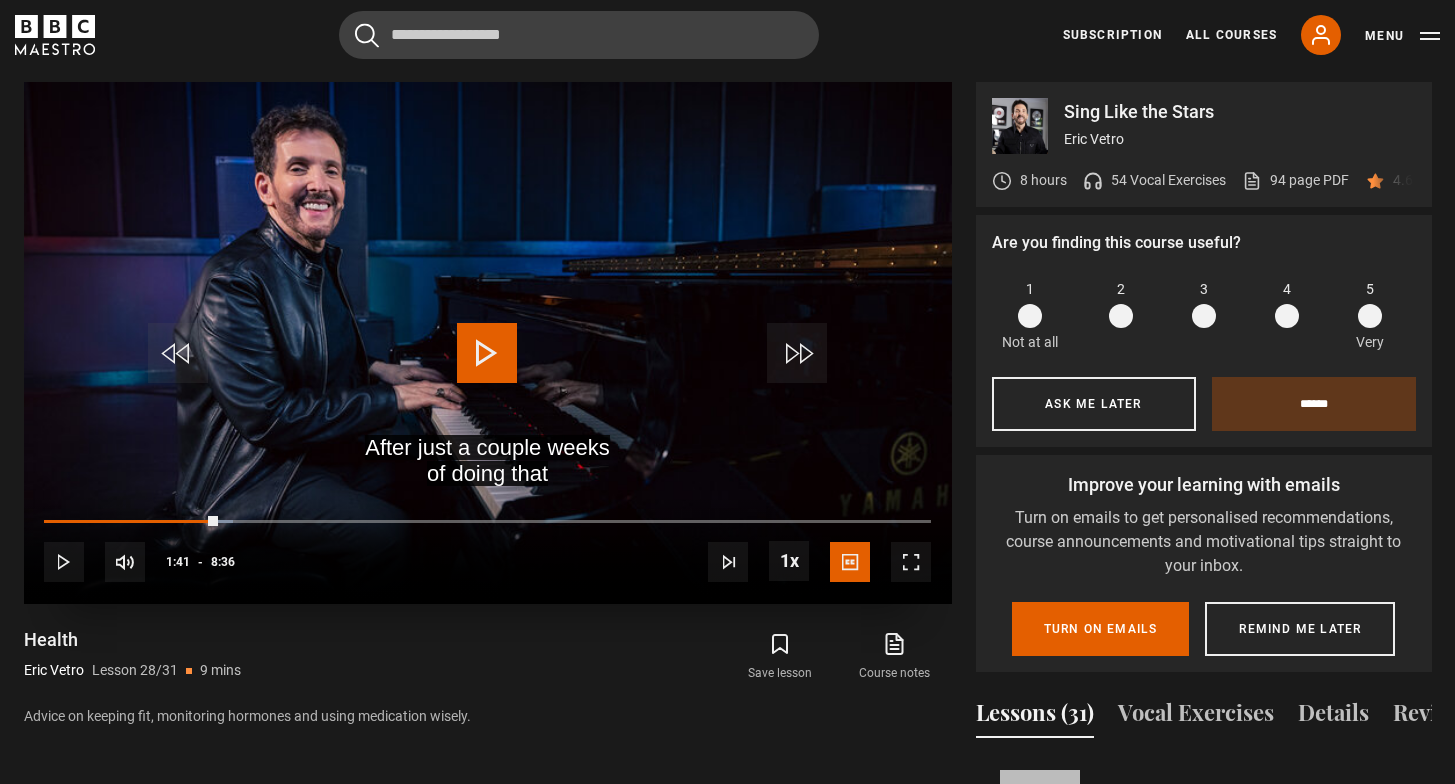 click at bounding box center [487, 353] 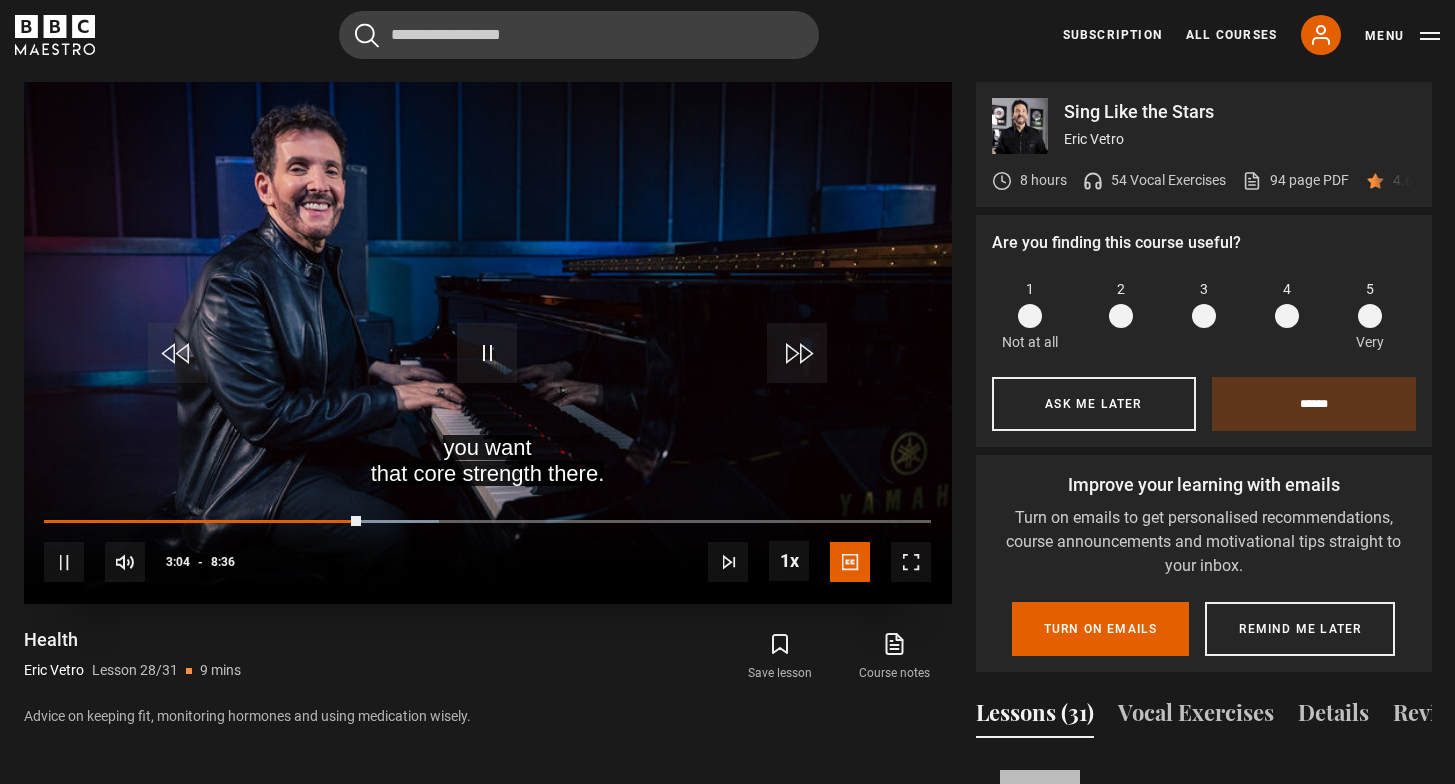 click on "10s Skip Back 10 seconds Pause 10s Skip Forward 10 seconds Loaded :  44.49% 2:37 3:04 Pause Mute Current Time  3:04 - Duration  8:36
Eric Vetro
Lesson 28
Health
1x Playback Rate 2x 1.5x 1x , selected 0.5x Captions captions off English  Captions , selected" at bounding box center [488, 549] 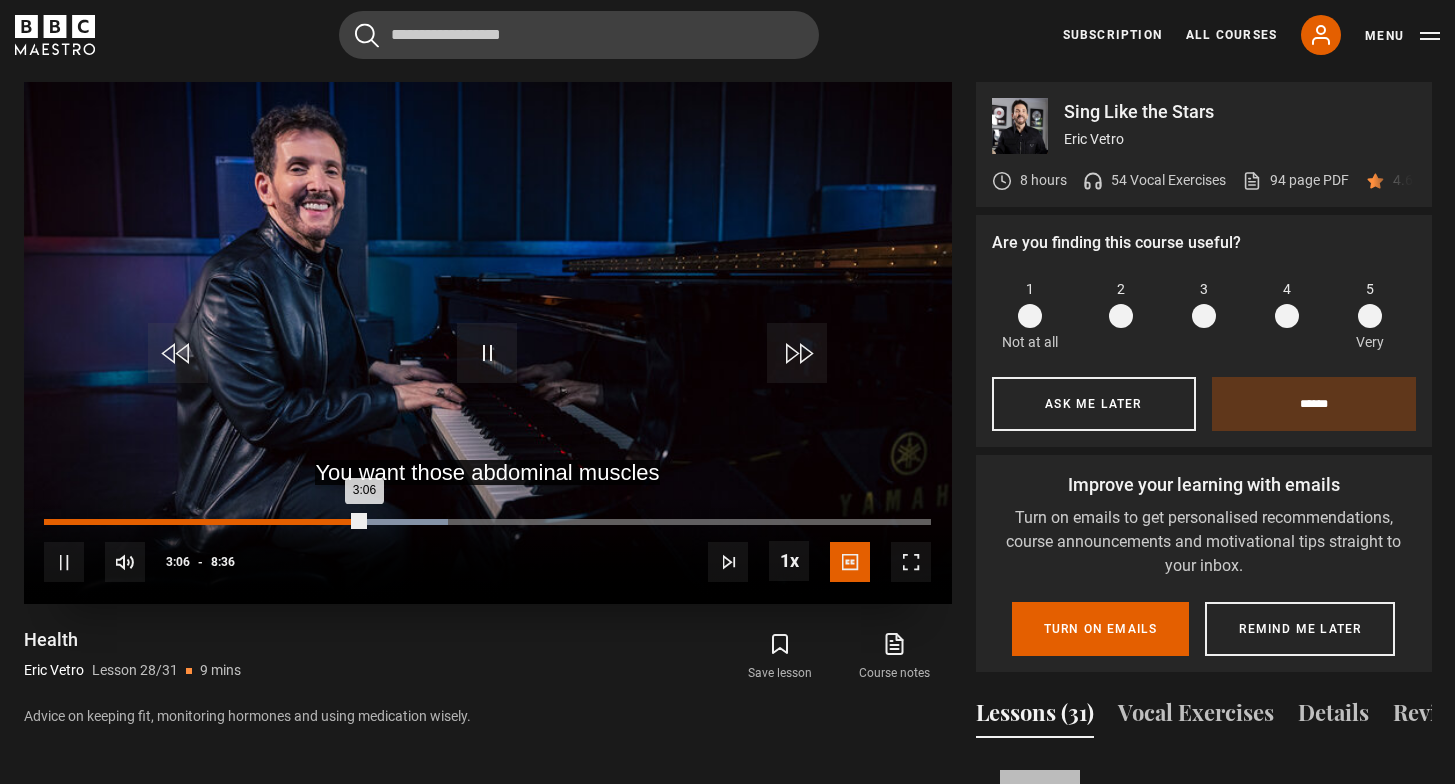 click on "2:32" at bounding box center (307, 522) 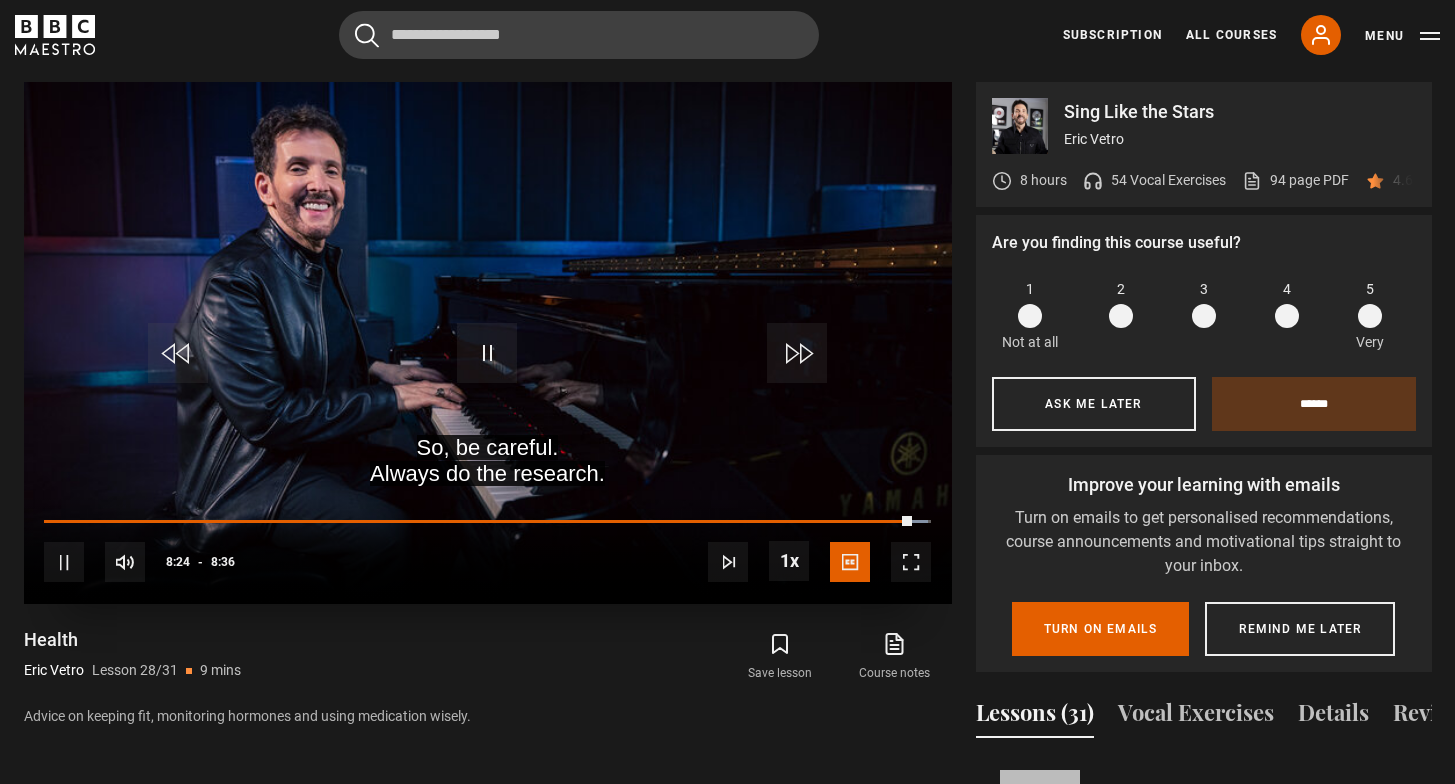 click on "10s Skip Back 10 seconds Pause 10s Skip Forward 10 seconds Loaded :  99.72% 0:55 8:24 Pause Mute Current Time  8:24 - Duration  8:36
Eric Vetro
Lesson 28
Health
1x Playback Rate 2x 1.5x 1x , selected 0.5x Captions captions off English  Captions , selected" at bounding box center (488, 549) 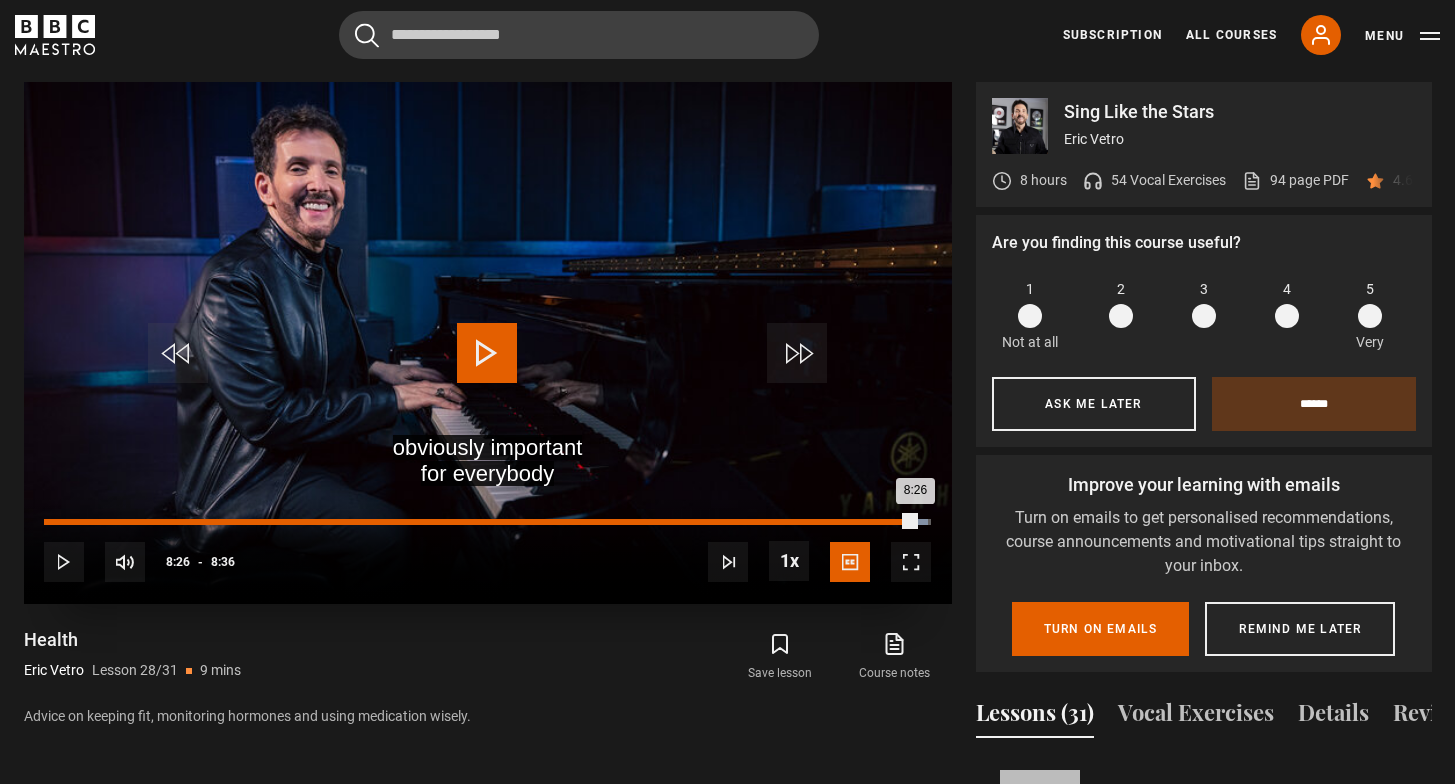click on "Loaded :  99.72% 0:08 8:26" at bounding box center (487, 522) 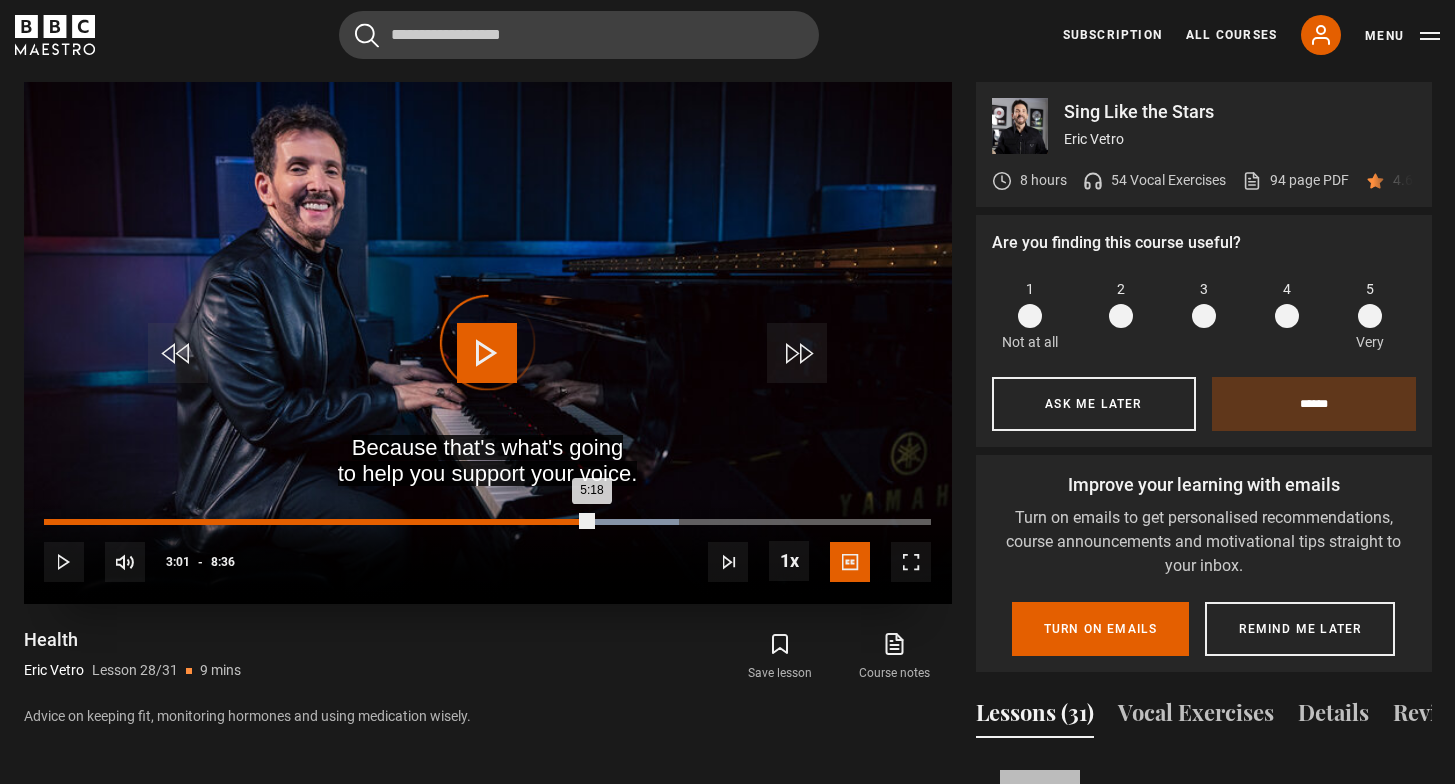 click on "3:01" at bounding box center [356, 522] 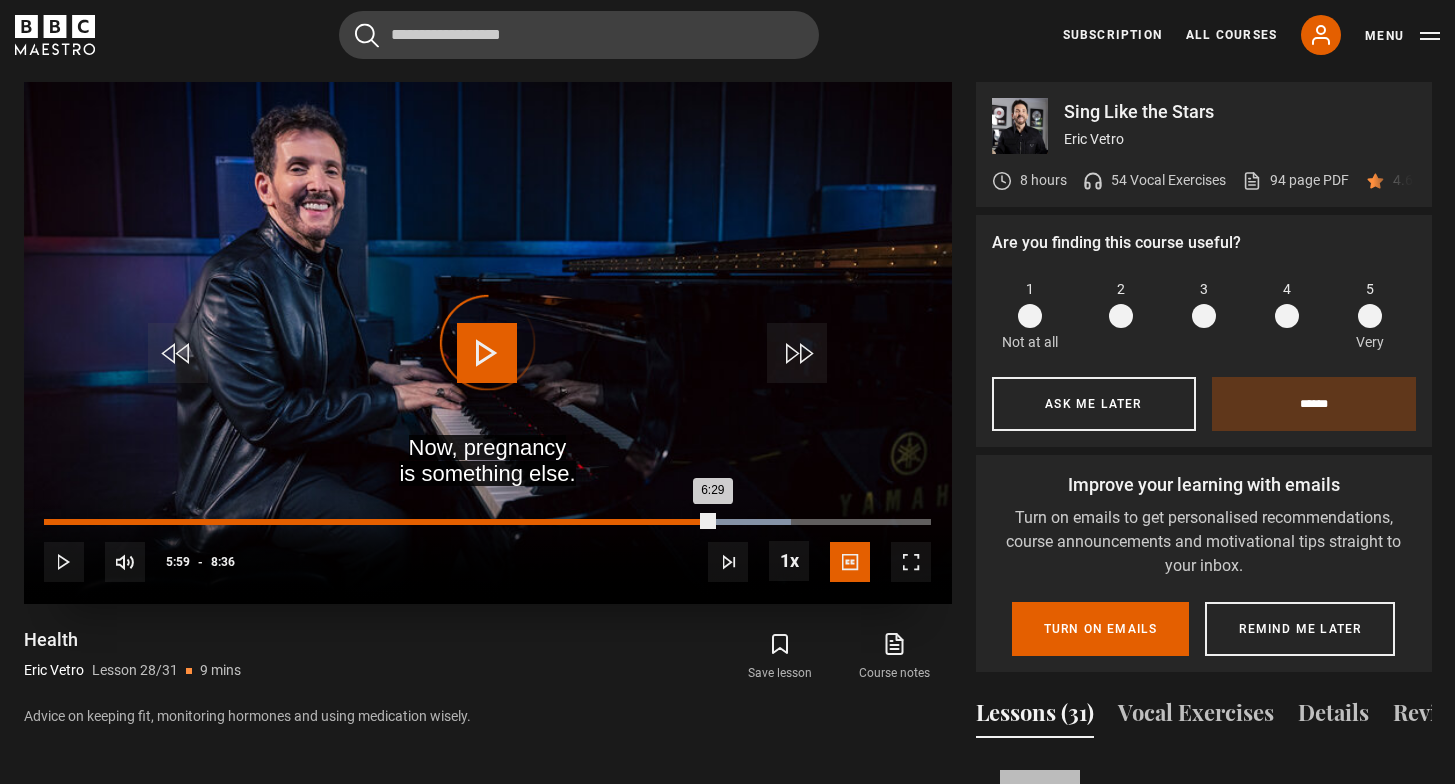 click on "Loaded :  84.24% 5:59 6:29" at bounding box center [487, 522] 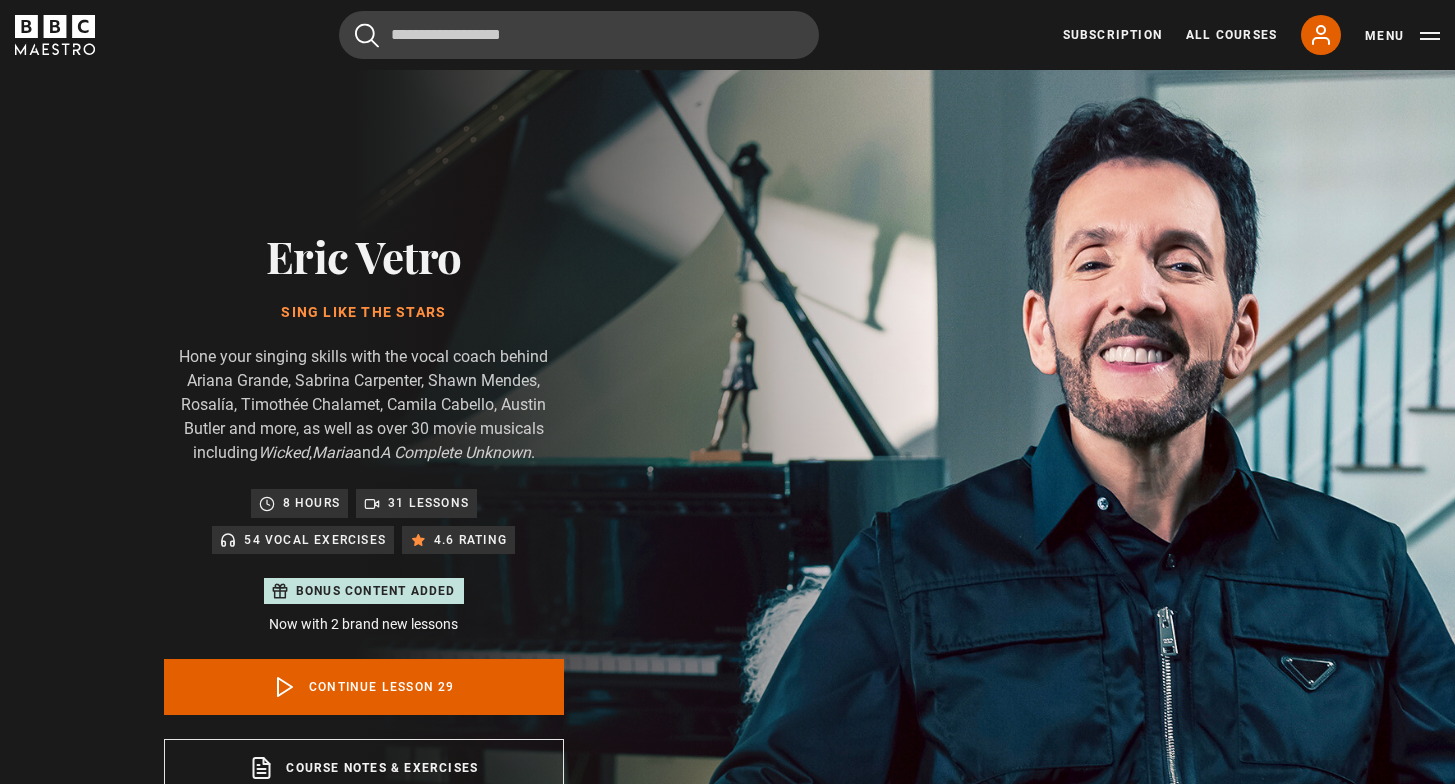 scroll, scrollTop: 955, scrollLeft: 0, axis: vertical 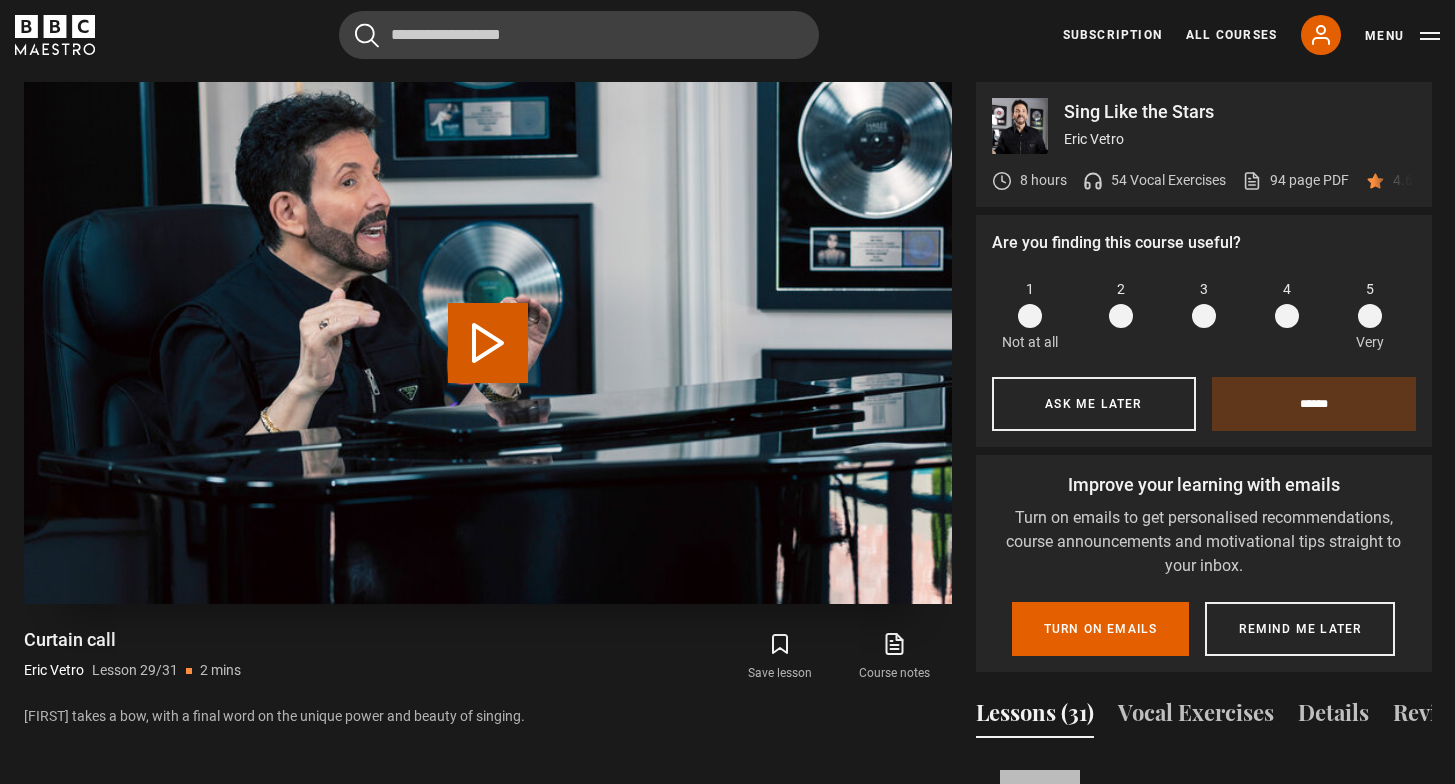 click on "Play Lesson Curtain call" at bounding box center [488, 343] 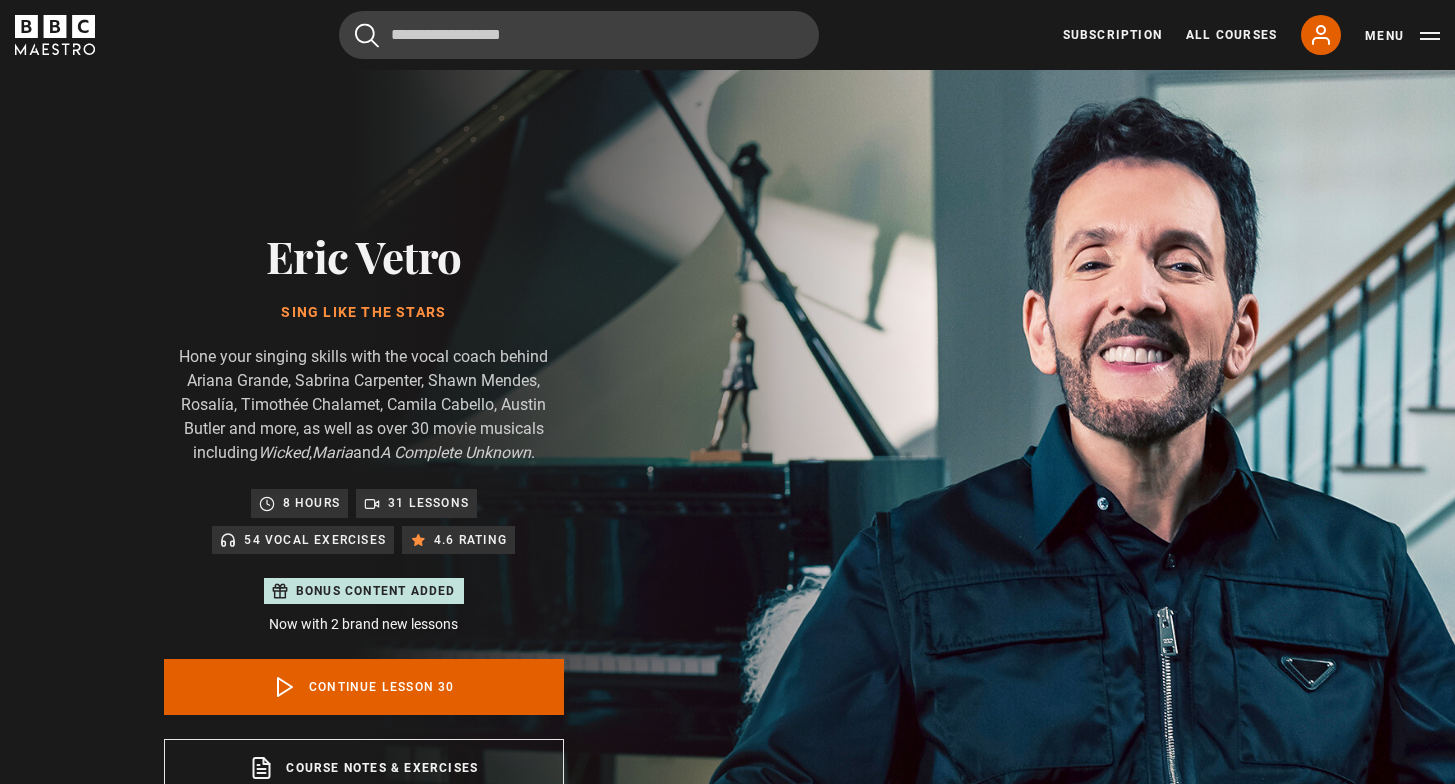 scroll, scrollTop: 955, scrollLeft: 0, axis: vertical 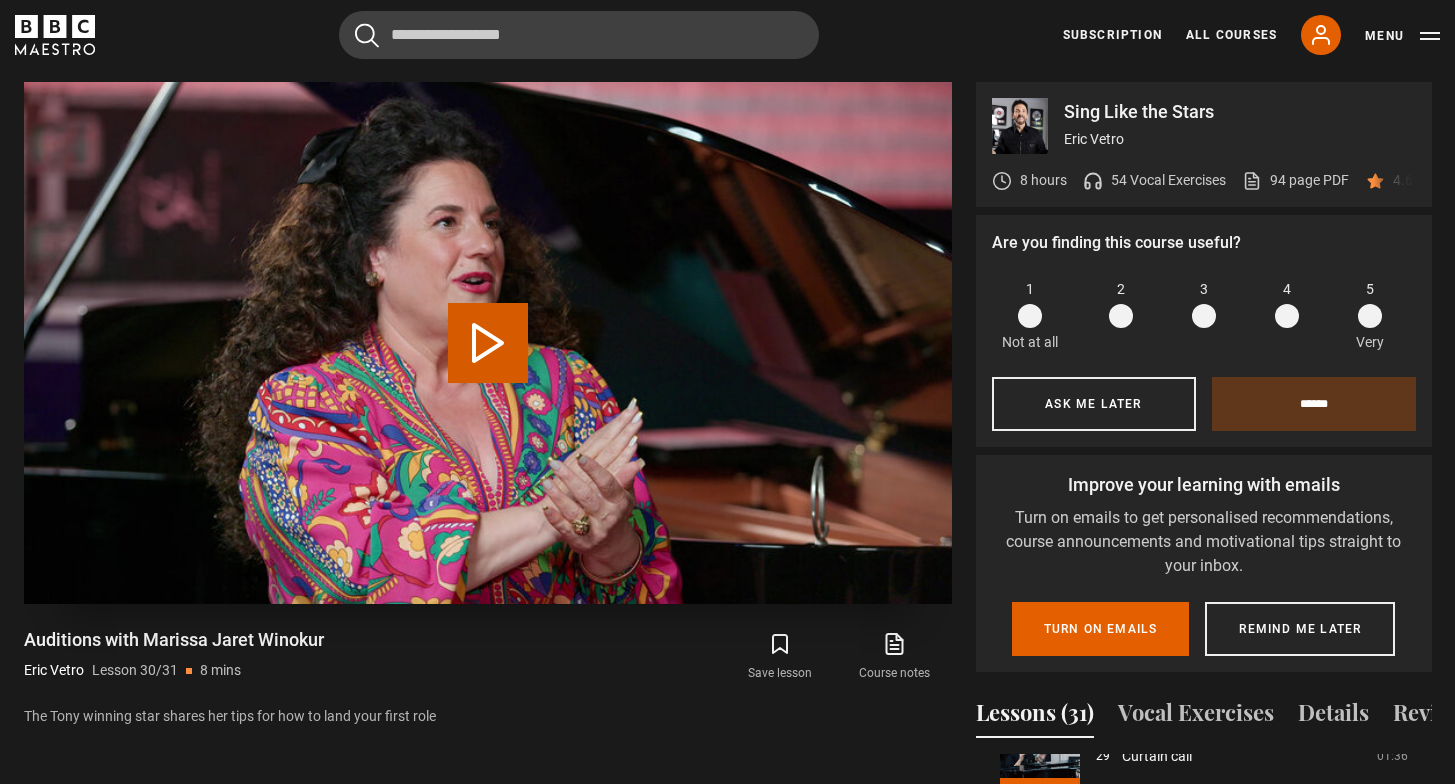 click on "Play Lesson Auditions with Marissa Jaret Winokur" at bounding box center [488, 343] 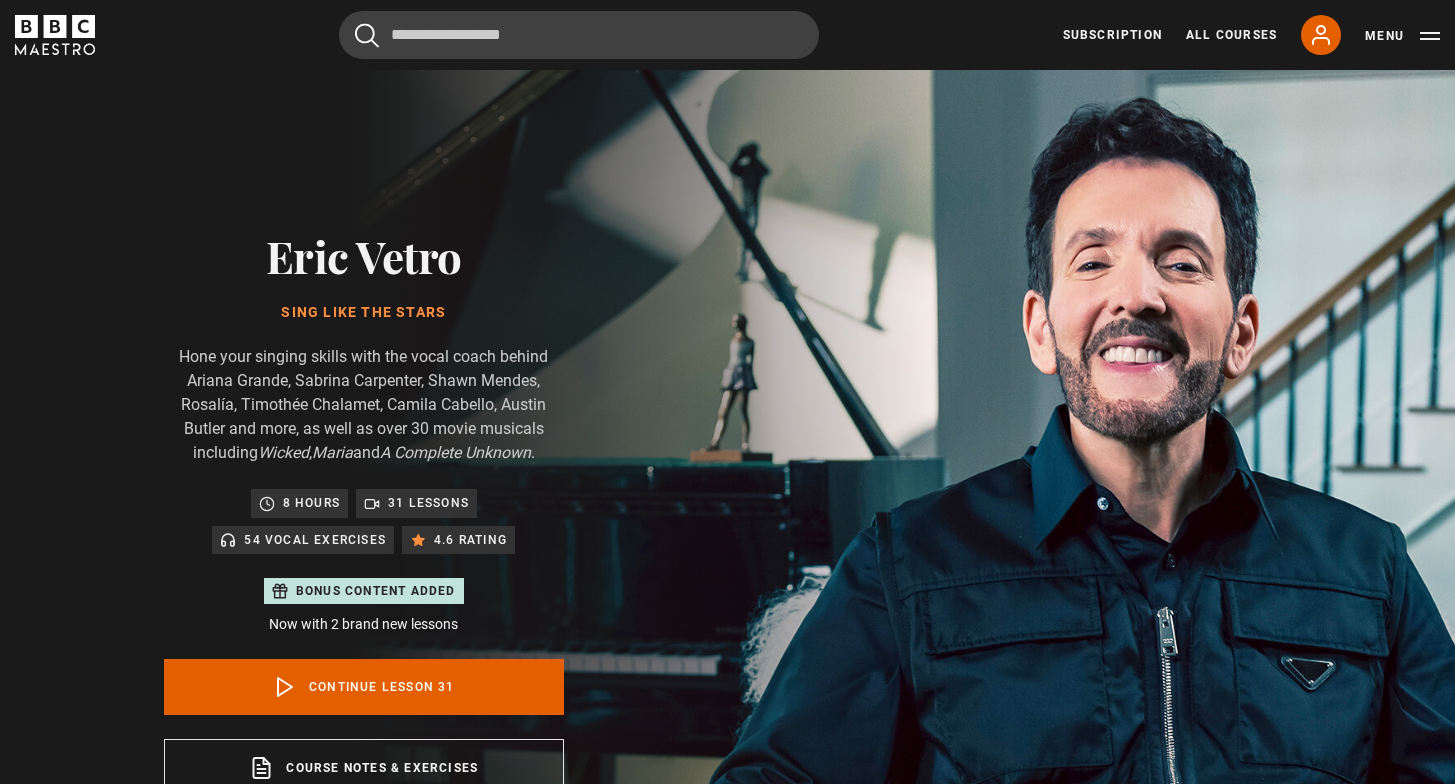 scroll, scrollTop: 955, scrollLeft: 0, axis: vertical 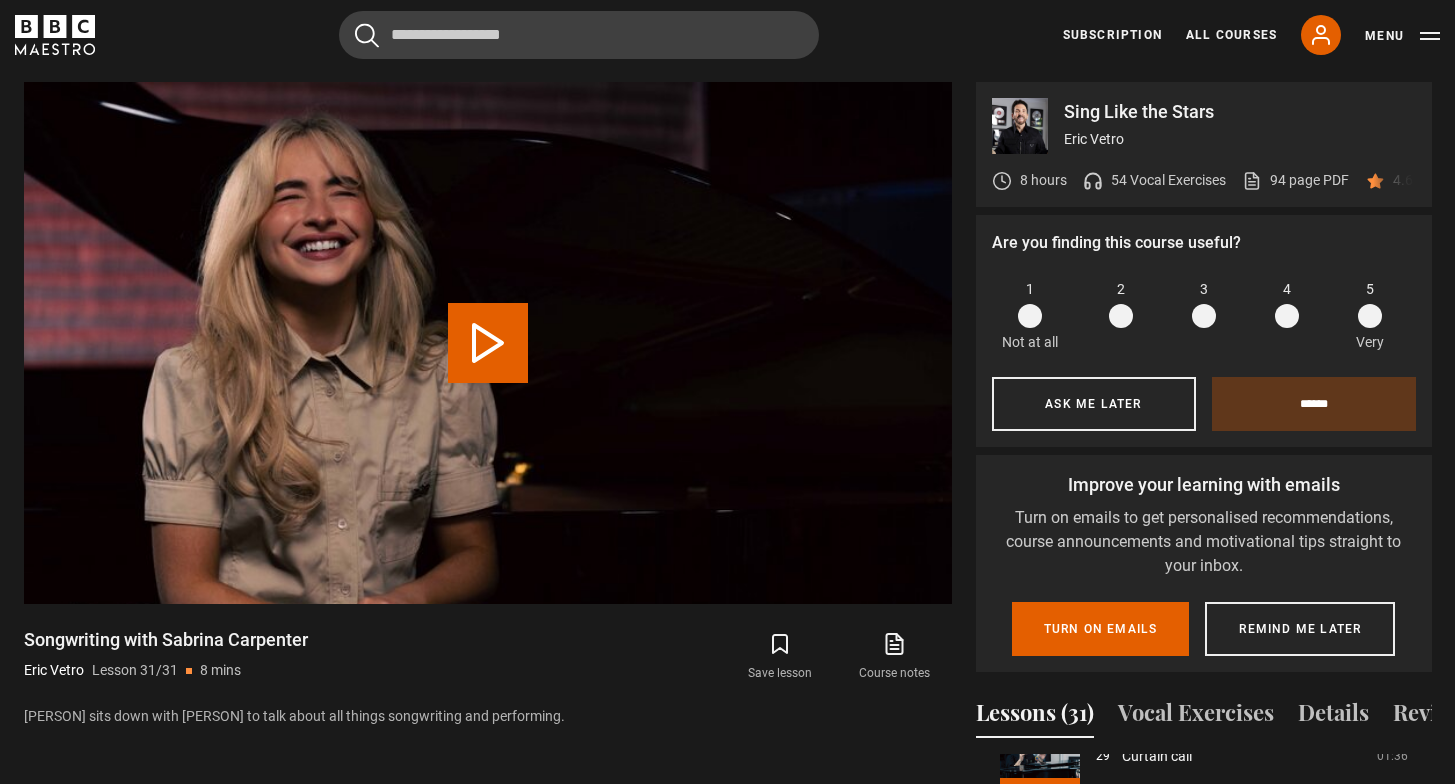 click on "Play Lesson Songwriting with Sabrina Carpenter" at bounding box center [488, 343] 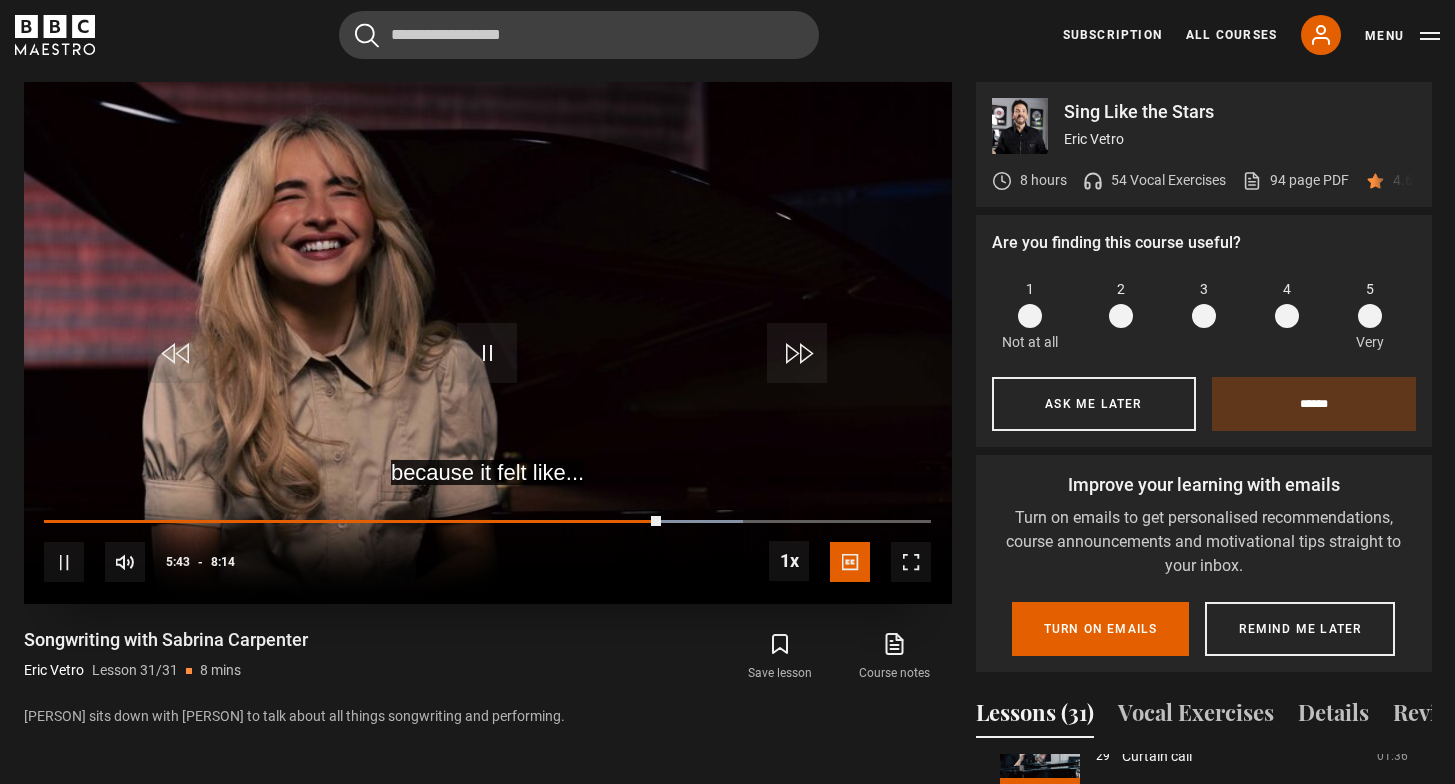 click on "10s Skip Back 10 seconds Pause 10s Skip Forward 10 seconds Loaded :  78.86% 5:43 Pause Mute Current Time  5:43 - Duration  8:14
Eric Vetro
Lesson 31
Songwriting with Sabrina Carpenter
1x Playback Rate 2x 1.5x 1x , selected 0.5x Captions captions off English  Captions , selected" at bounding box center (488, 549) 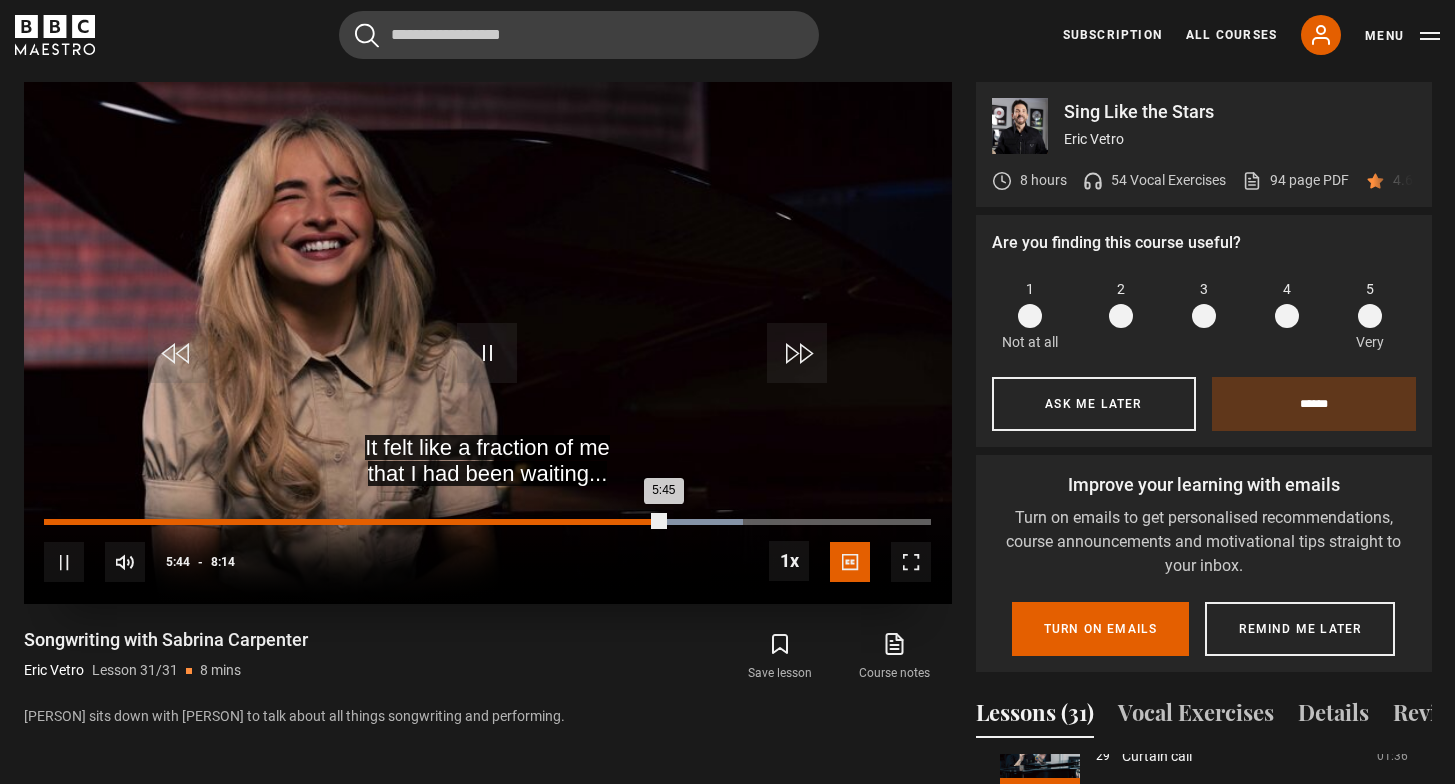 click on "2:54" at bounding box center (358, 522) 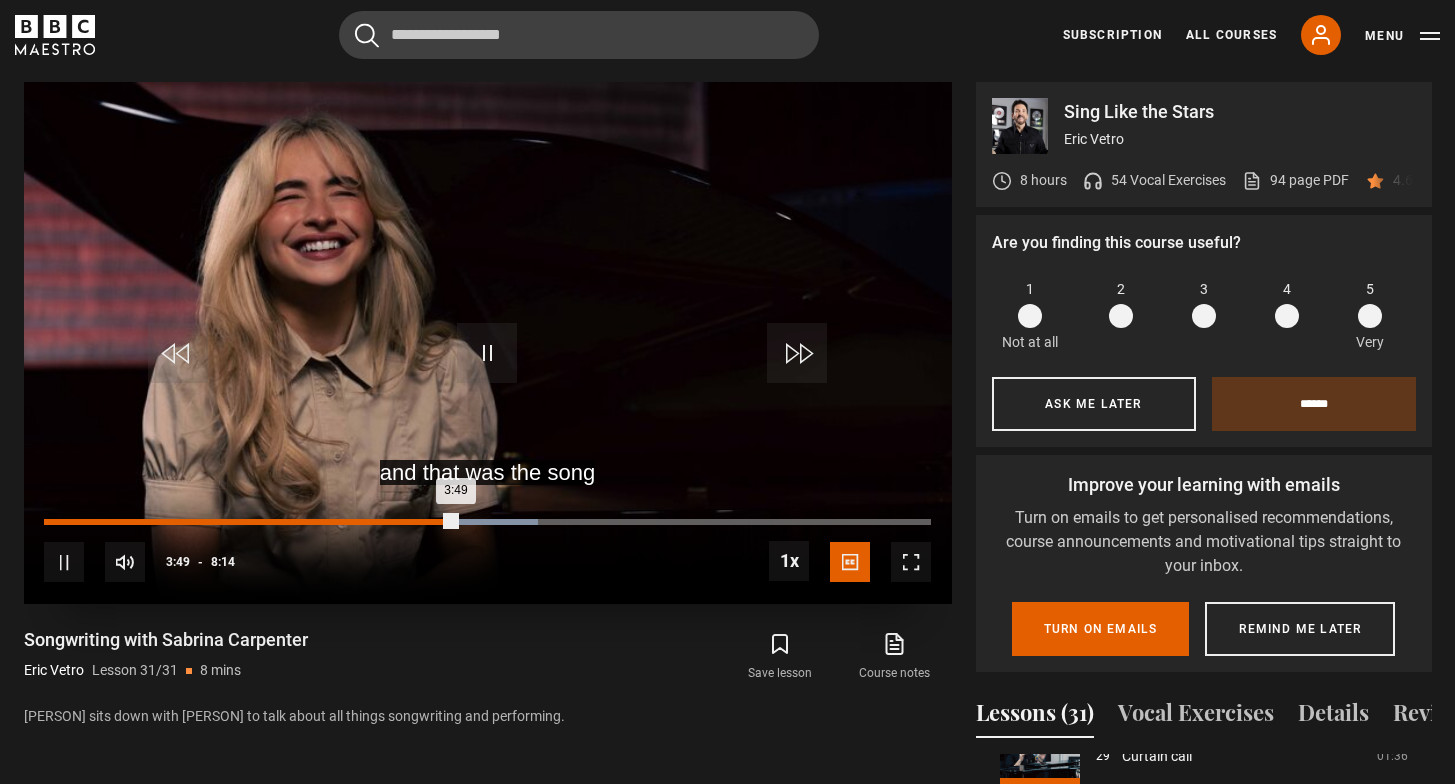 click on "1:05" at bounding box center [162, 522] 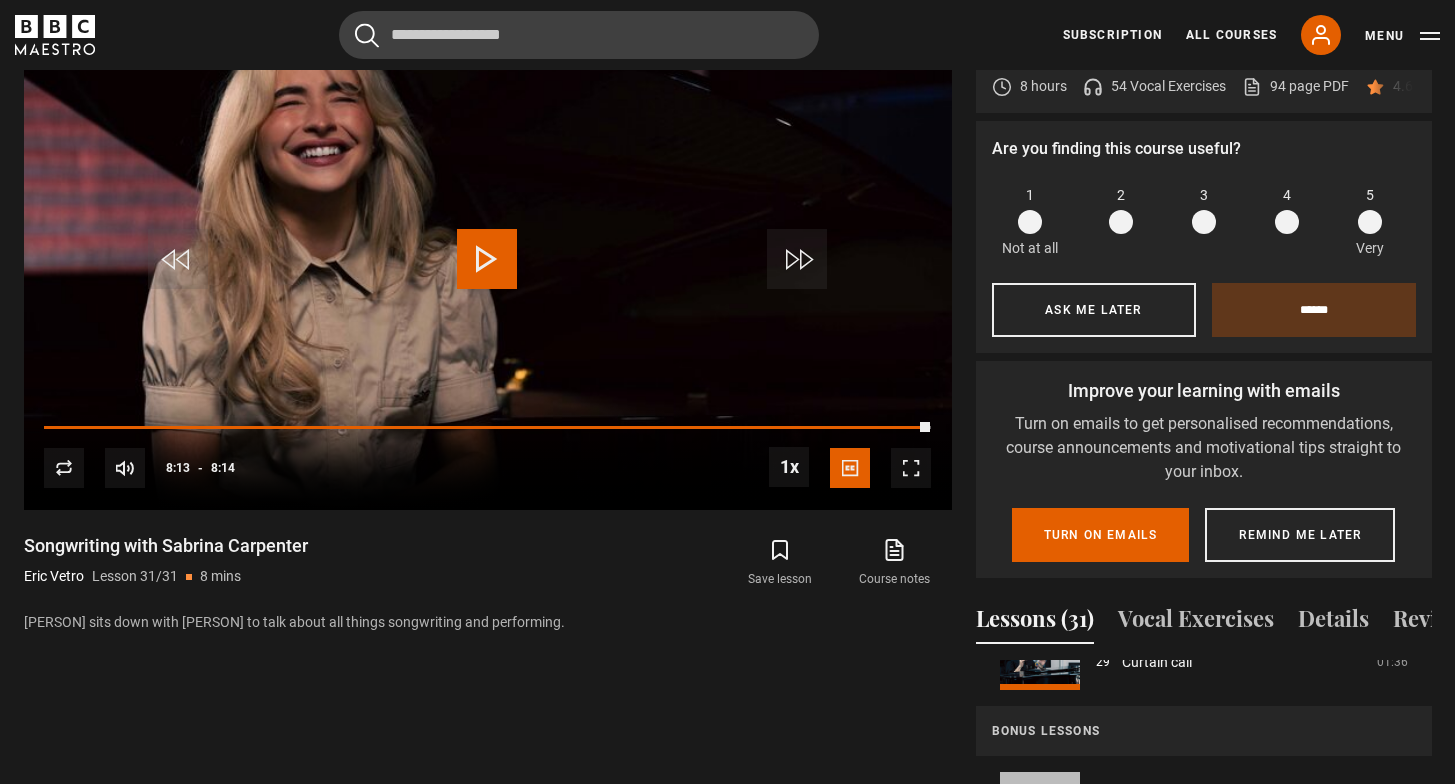 scroll, scrollTop: 1060, scrollLeft: 0, axis: vertical 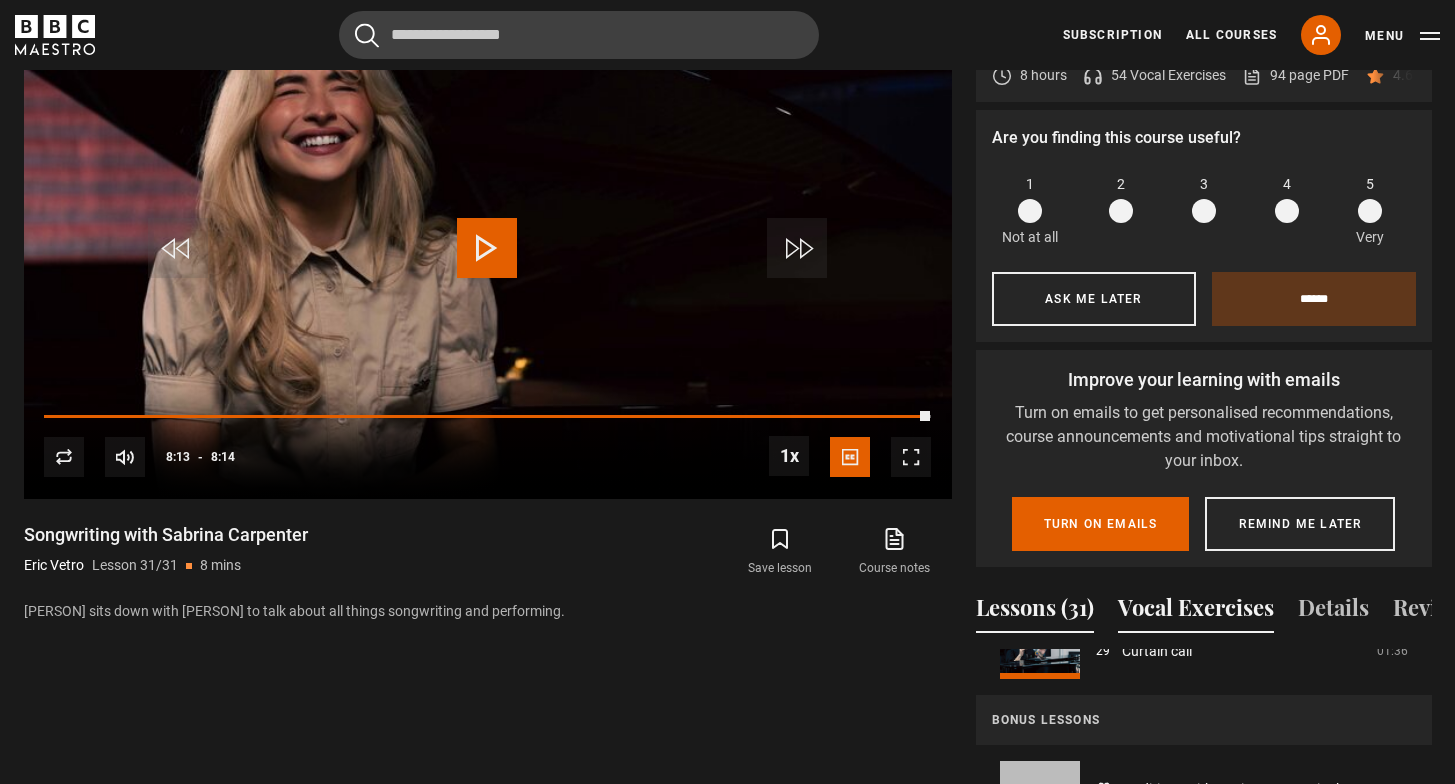click on "Vocal Exercises" at bounding box center [1196, 612] 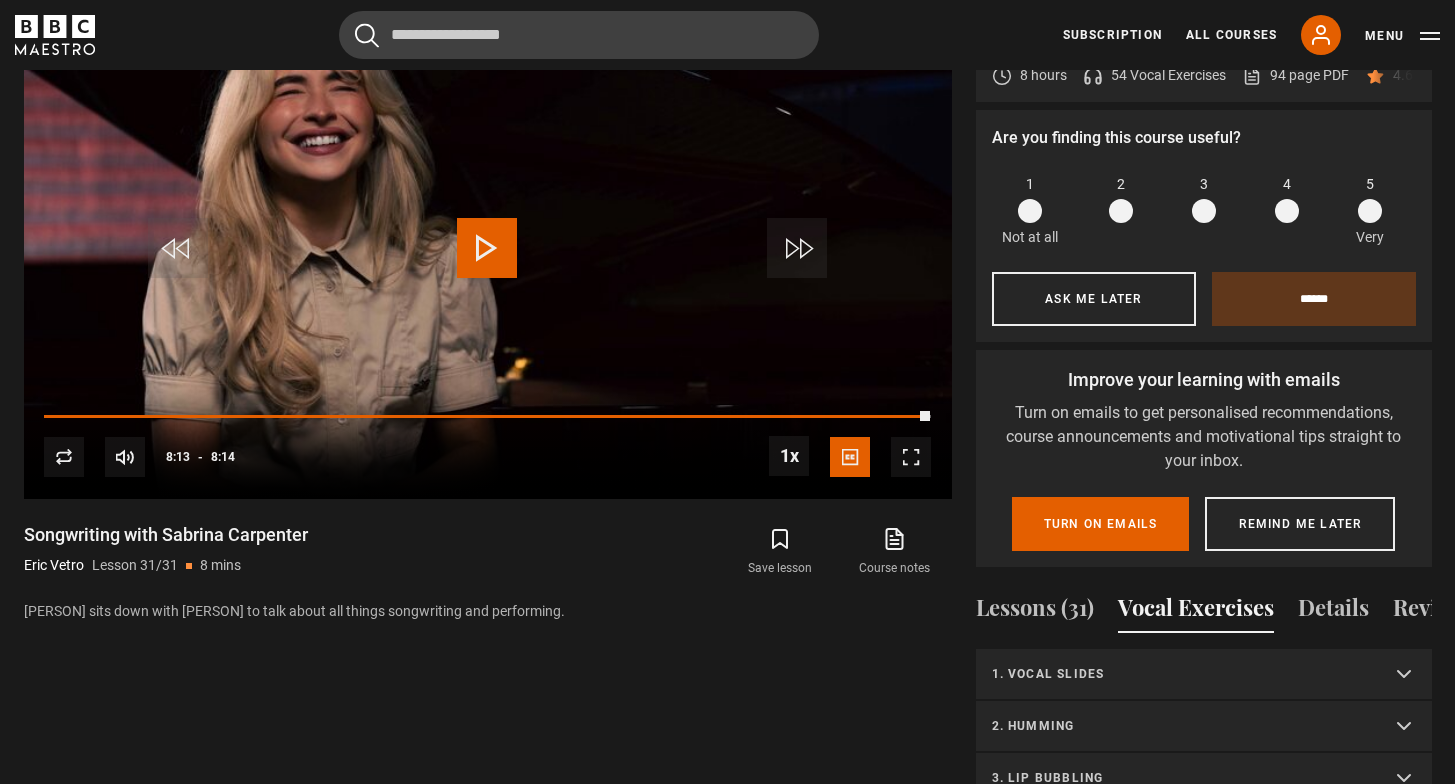 click on "1. Vocal slides" at bounding box center [1204, 675] 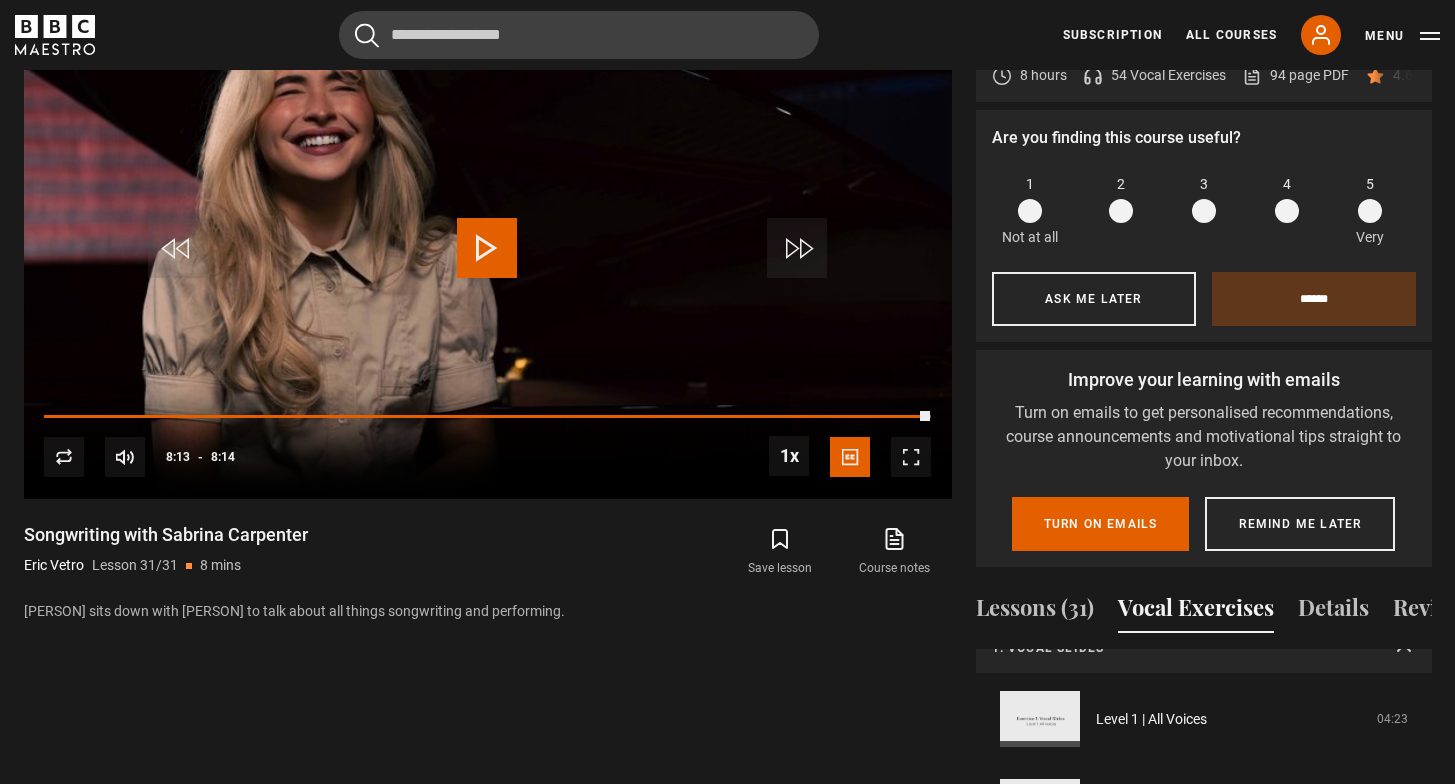 scroll, scrollTop: 20, scrollLeft: 0, axis: vertical 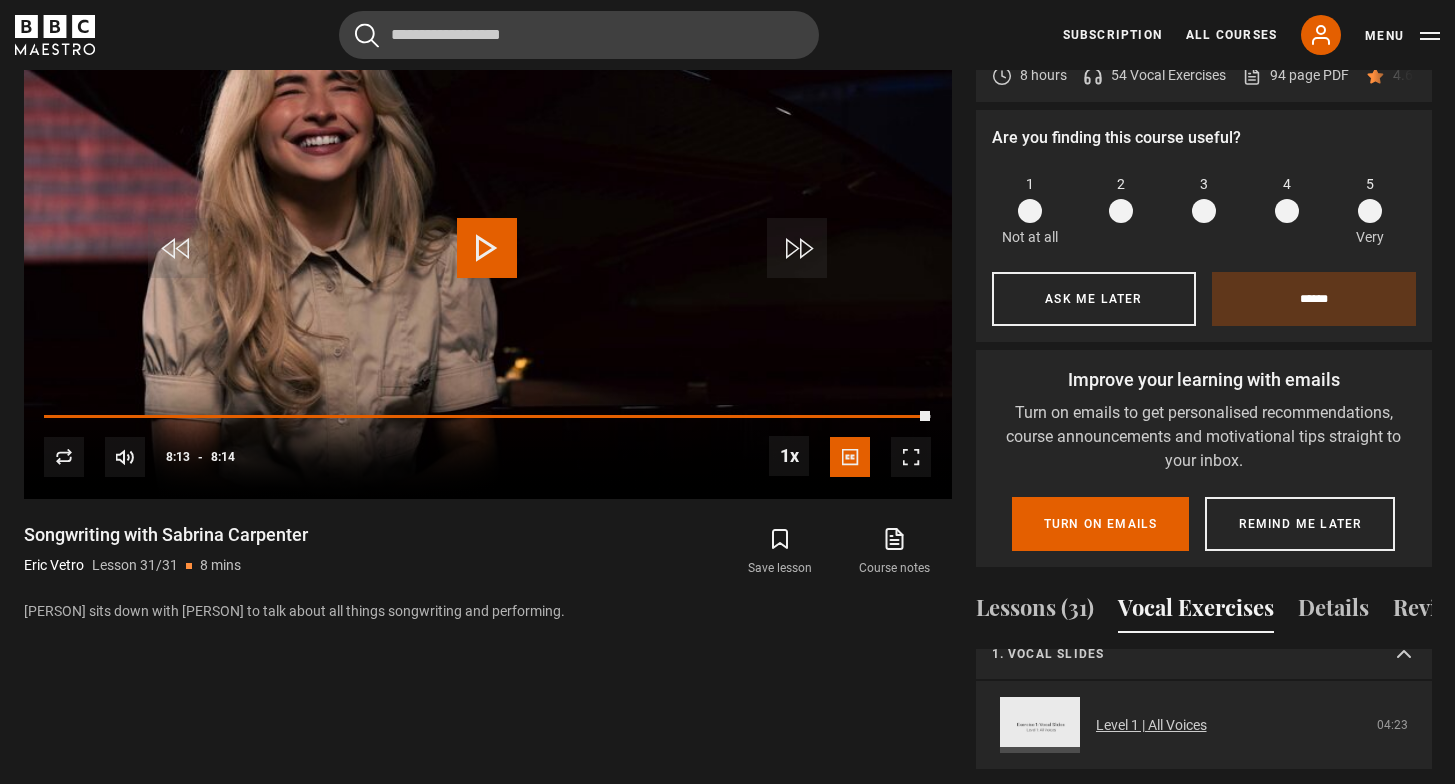 click on "Level 1 | All Voices" at bounding box center [1151, 725] 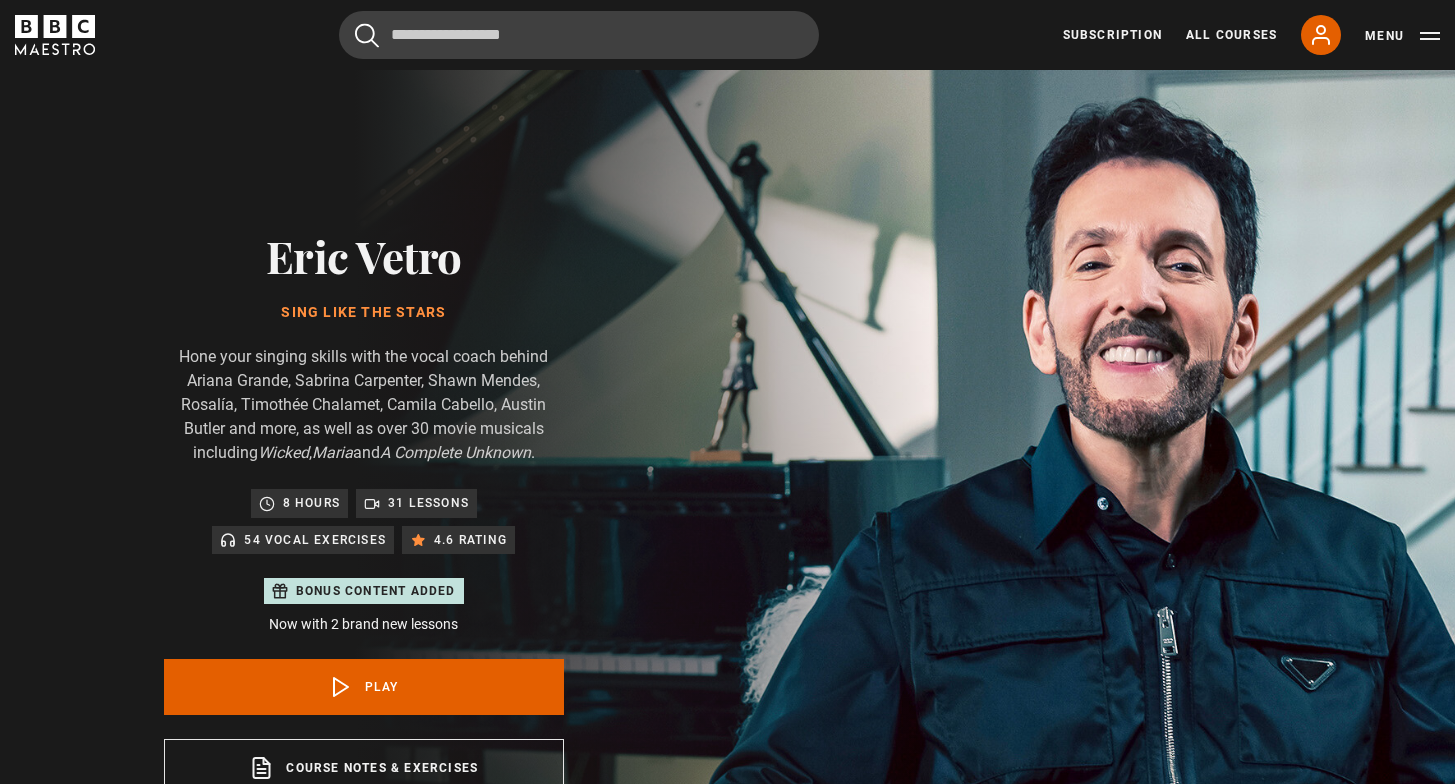 scroll, scrollTop: 955, scrollLeft: 0, axis: vertical 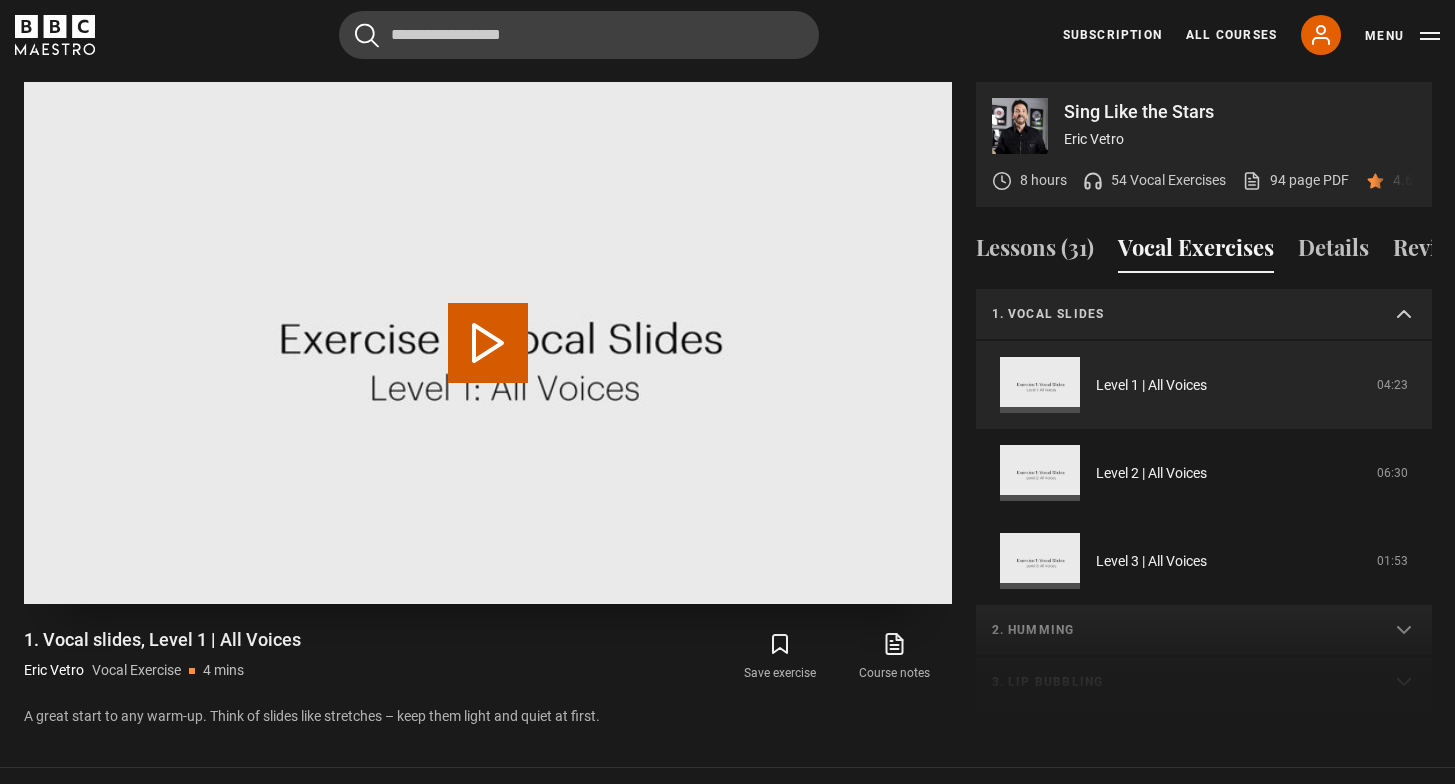 click on "Play Video" at bounding box center (488, 343) 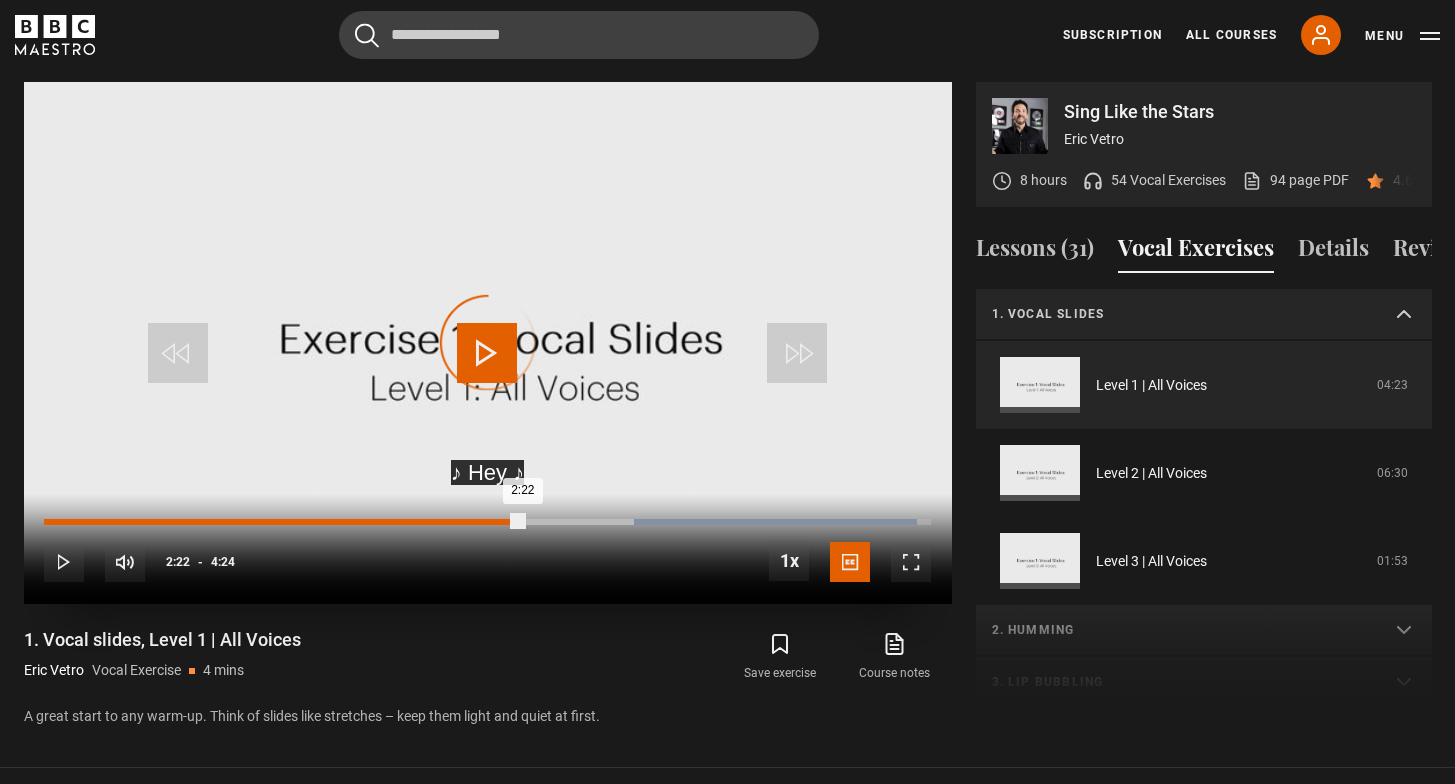 click on "Loaded :  98.45% 2:22 2:22" at bounding box center (487, 522) 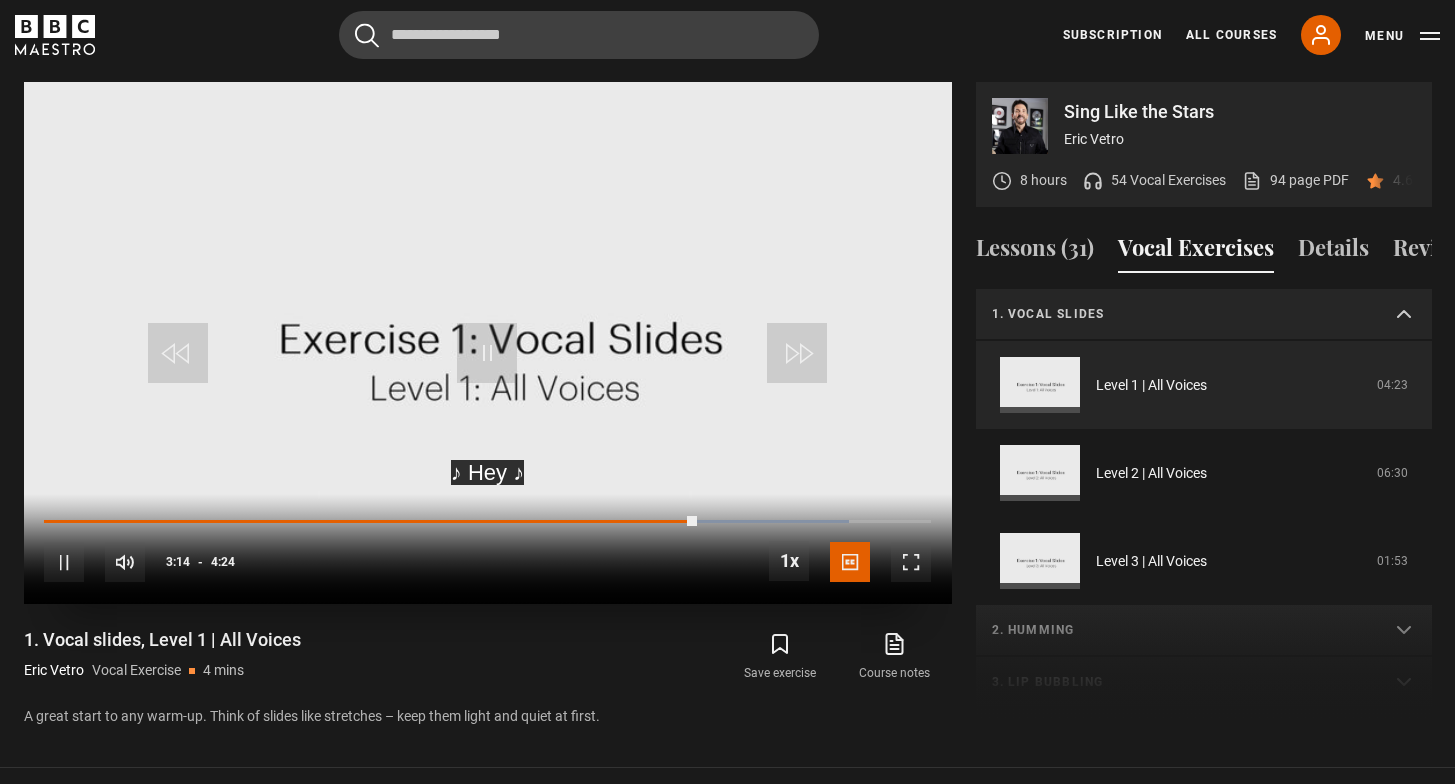 click on "10s Skip Back 10 seconds Pause 10s Skip Forward 10 seconds Loaded :  90.77% 2:17 3:14 Pause Mute Current Time  3:14 - Duration  4:24 1x Playback Rate 2x 1.5x 1x , selected 0.5x Captions captions off English  Captions , selected" at bounding box center (488, 549) 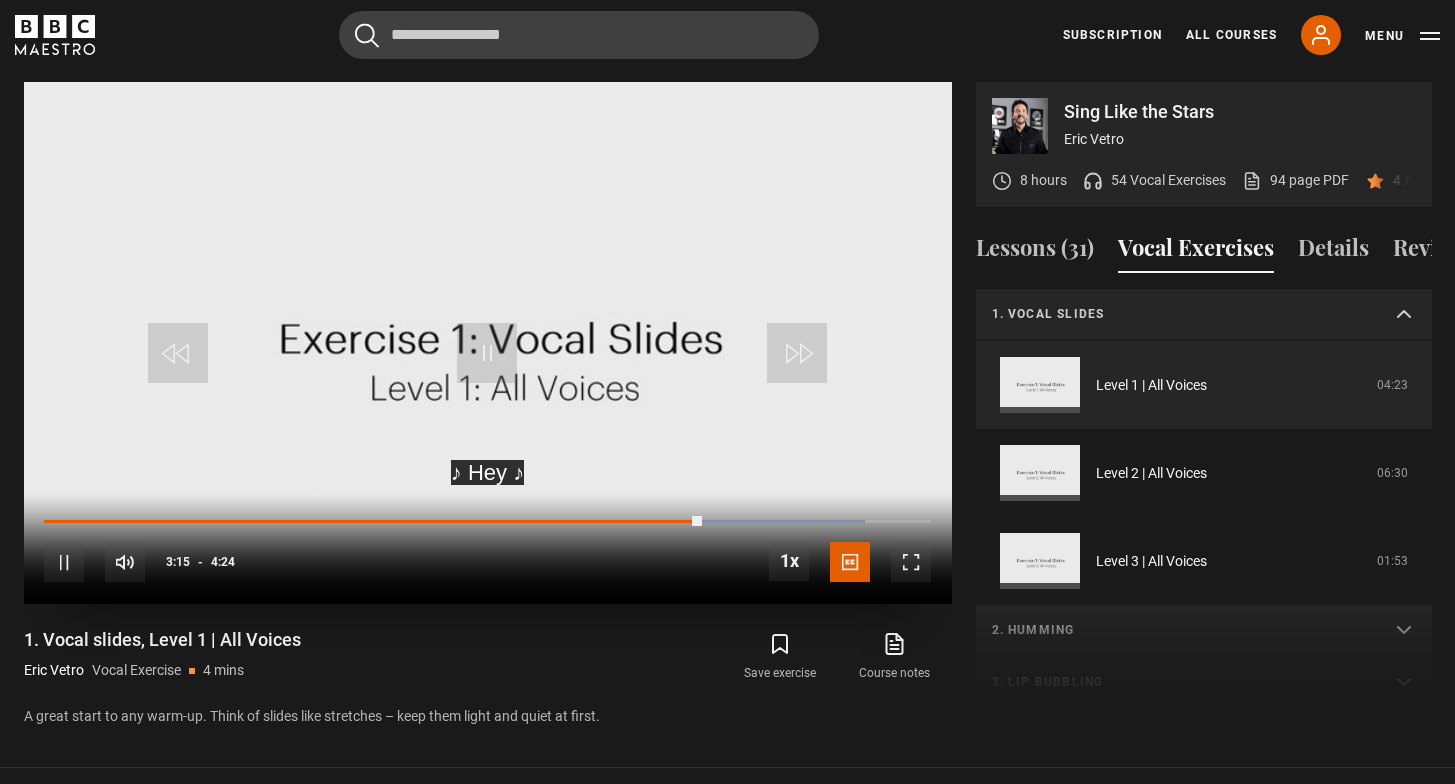 click on "10s Skip Back 10 seconds Pause 10s Skip Forward 10 seconds Loaded :  92.63% 2:17 3:15 Pause Mute Current Time  3:15 - Duration  4:24 1x Playback Rate 2x 1.5x 1x , selected 0.5x Captions captions off English  Captions , selected" at bounding box center [488, 549] 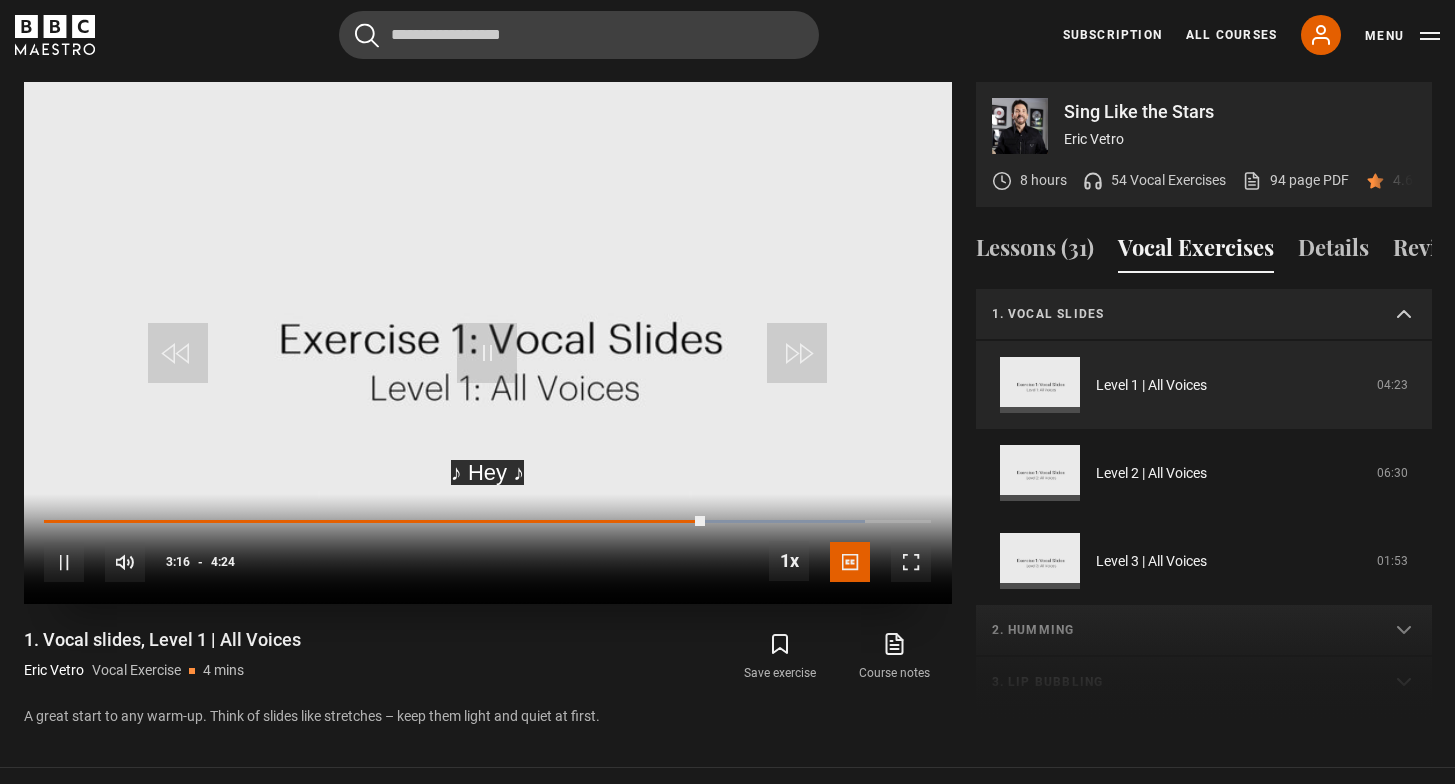 click on "10s Skip Back 10 seconds Pause 10s Skip Forward 10 seconds Loaded :  92.63% 2:17 3:16 Pause Mute Current Time  3:16 - Duration  4:24 1x Playback Rate 2x 1.5x 1x , selected 0.5x Captions captions off English  Captions , selected" at bounding box center (488, 549) 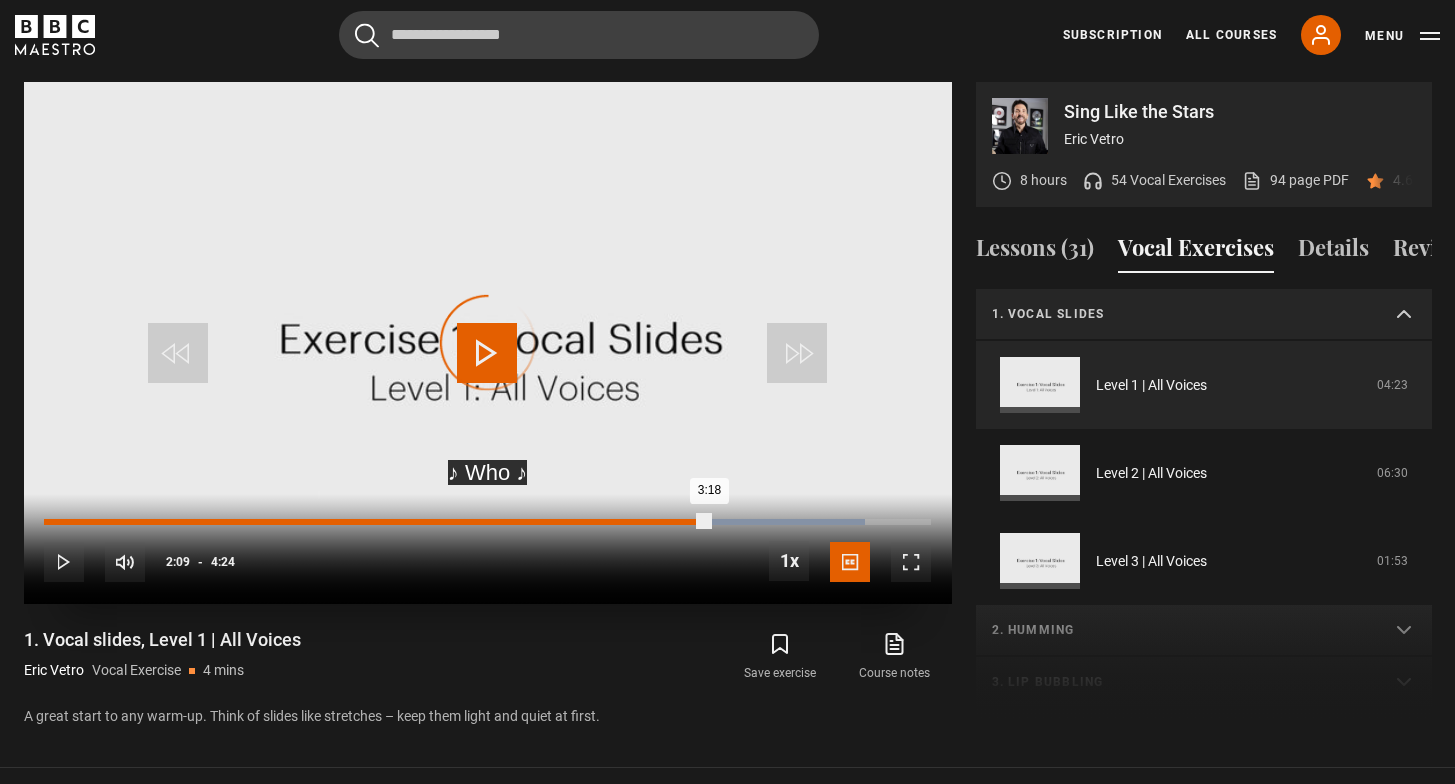 click on "2:09" at bounding box center [480, 522] 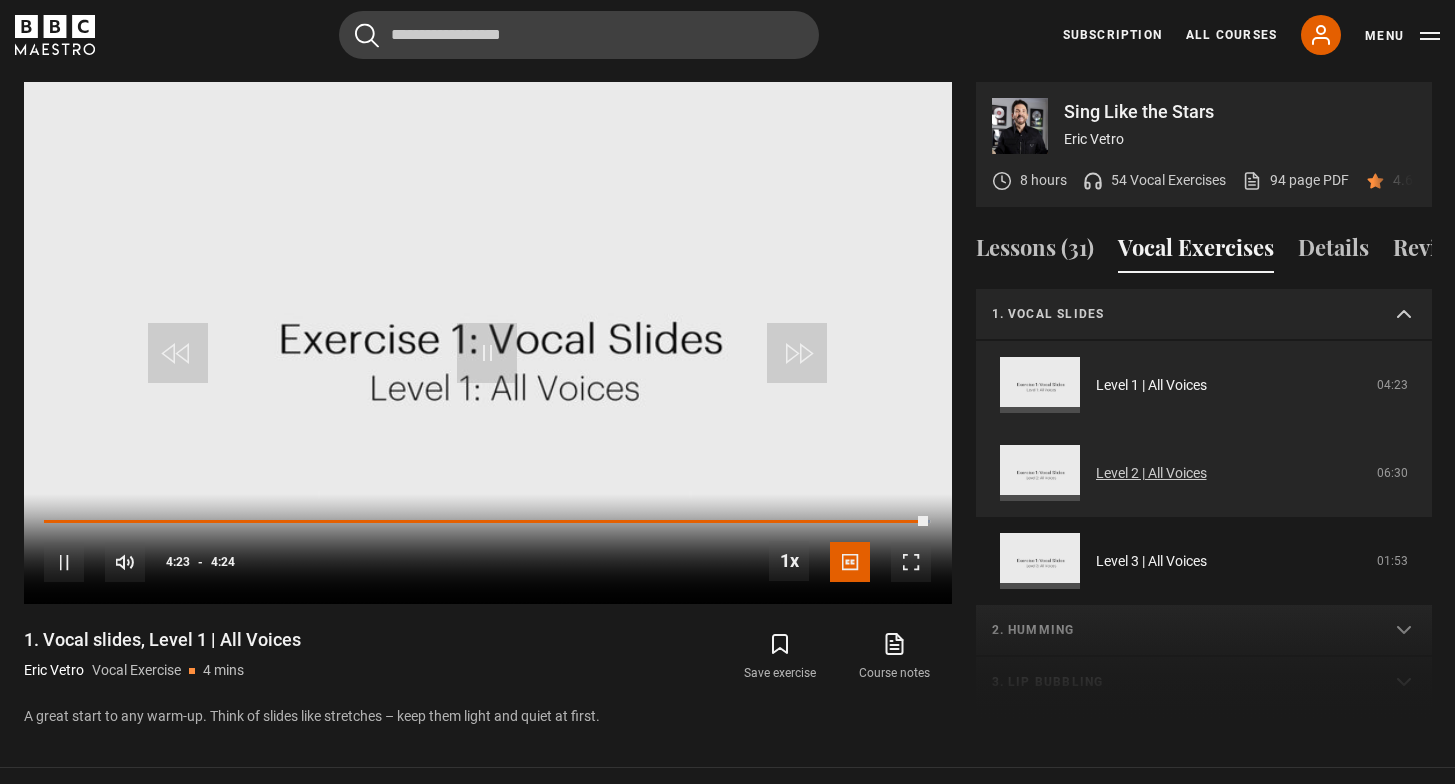 click on "Level 2 | All Voices" at bounding box center [1151, 473] 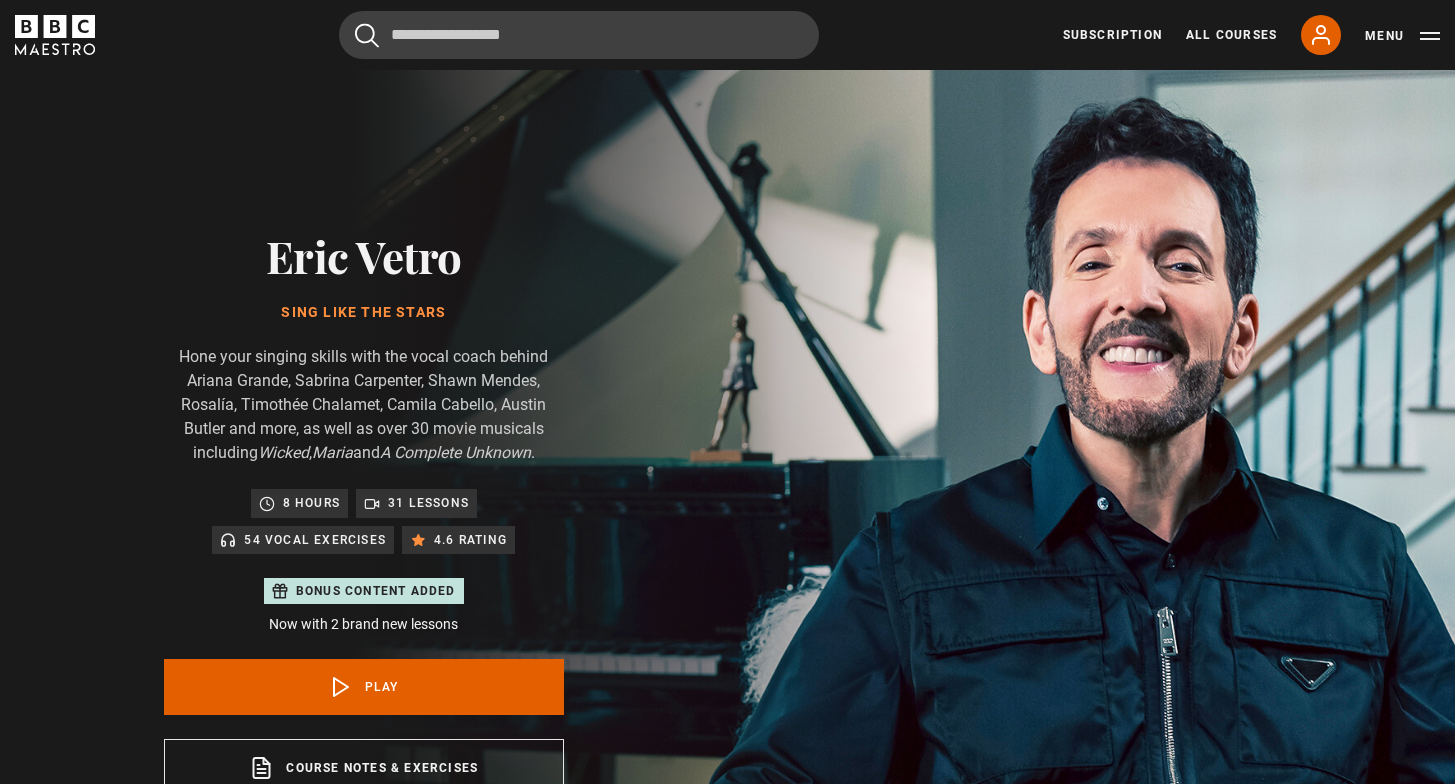scroll, scrollTop: 955, scrollLeft: 0, axis: vertical 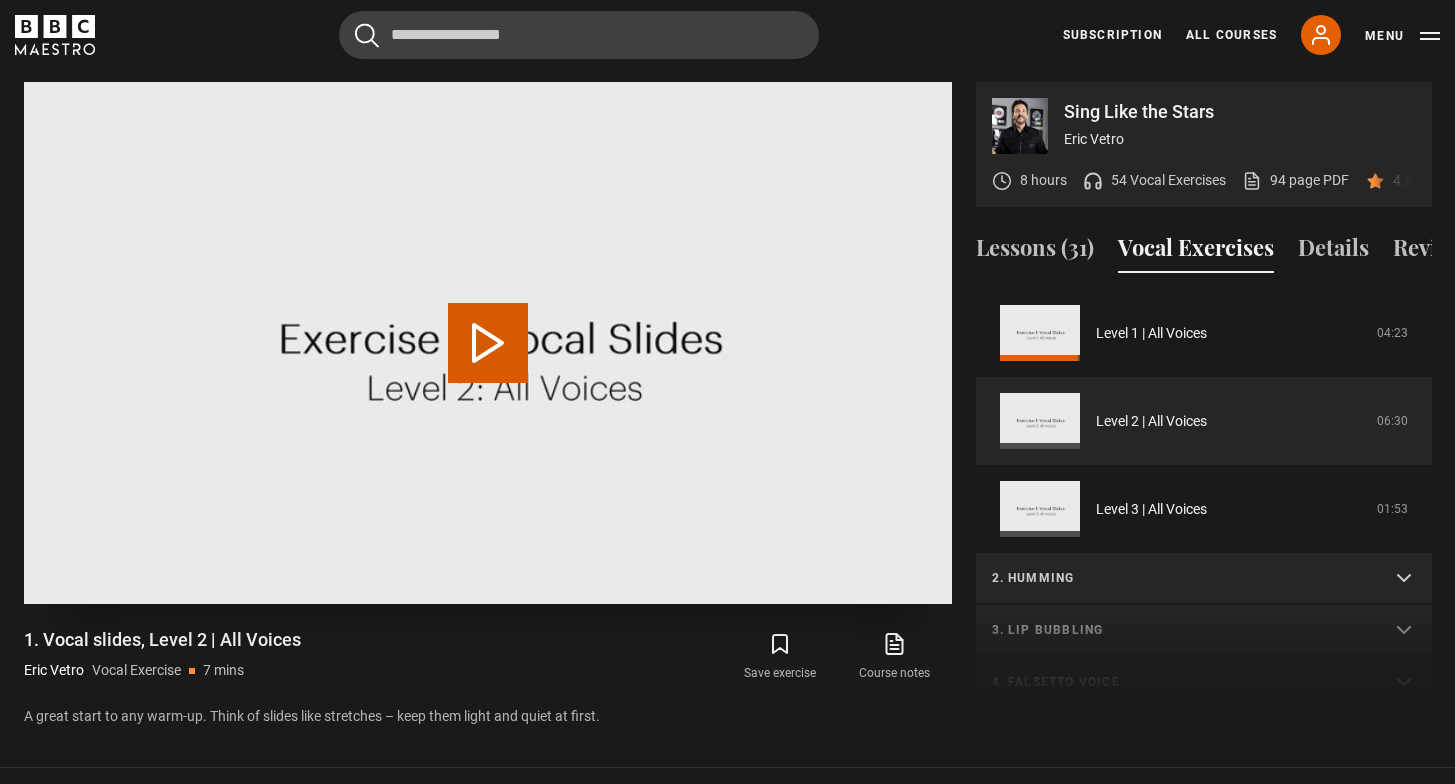 click on "Play Video" at bounding box center [488, 343] 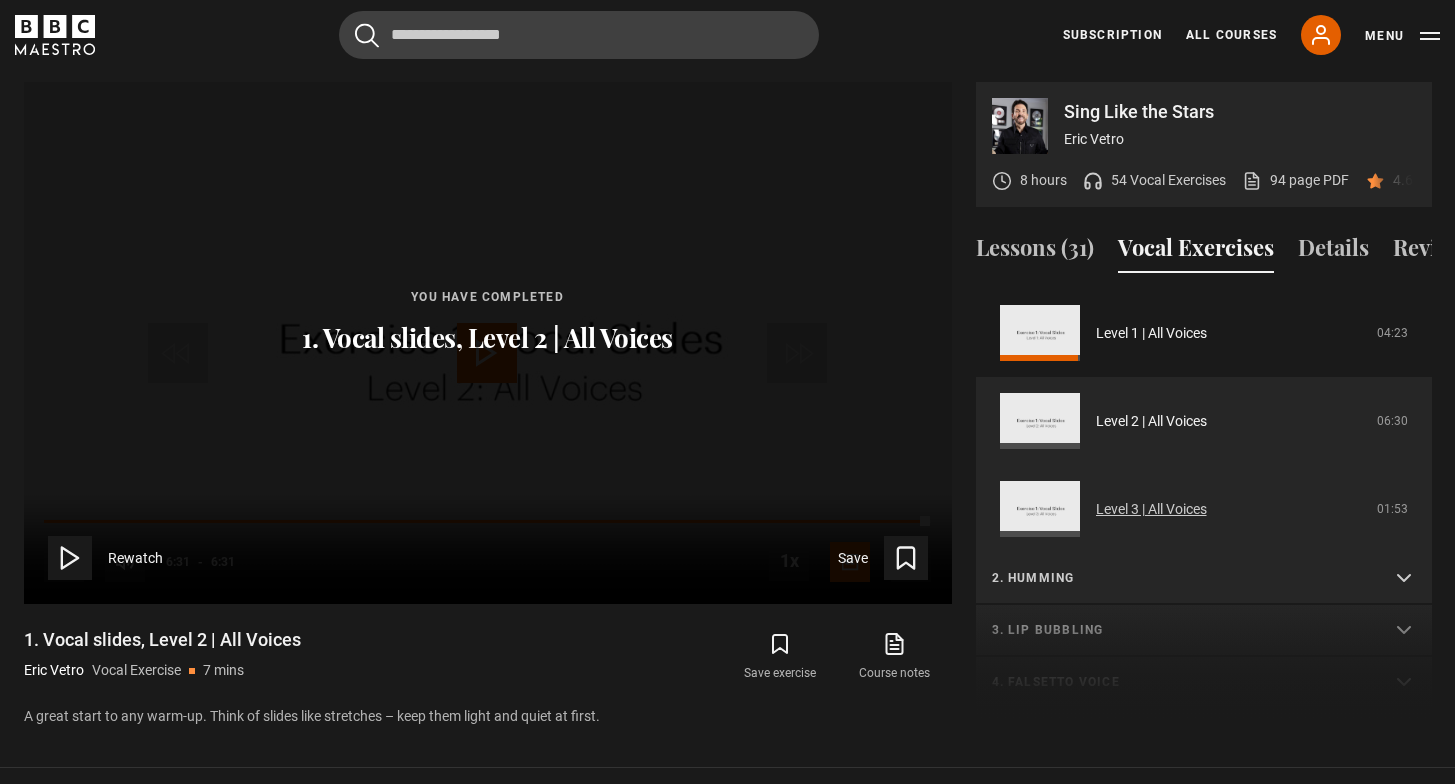 click on "Level 3 | All Voices" at bounding box center [1151, 509] 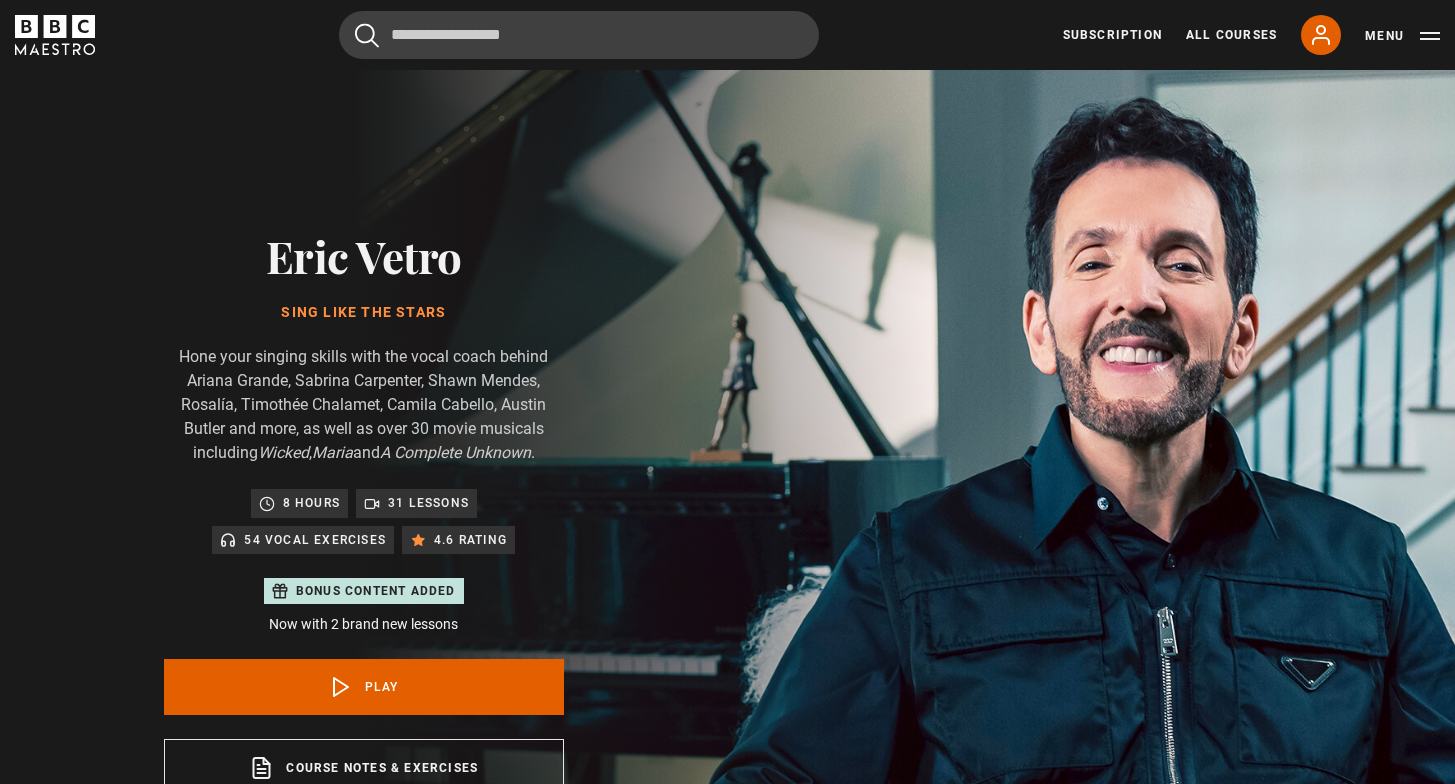 scroll, scrollTop: 955, scrollLeft: 0, axis: vertical 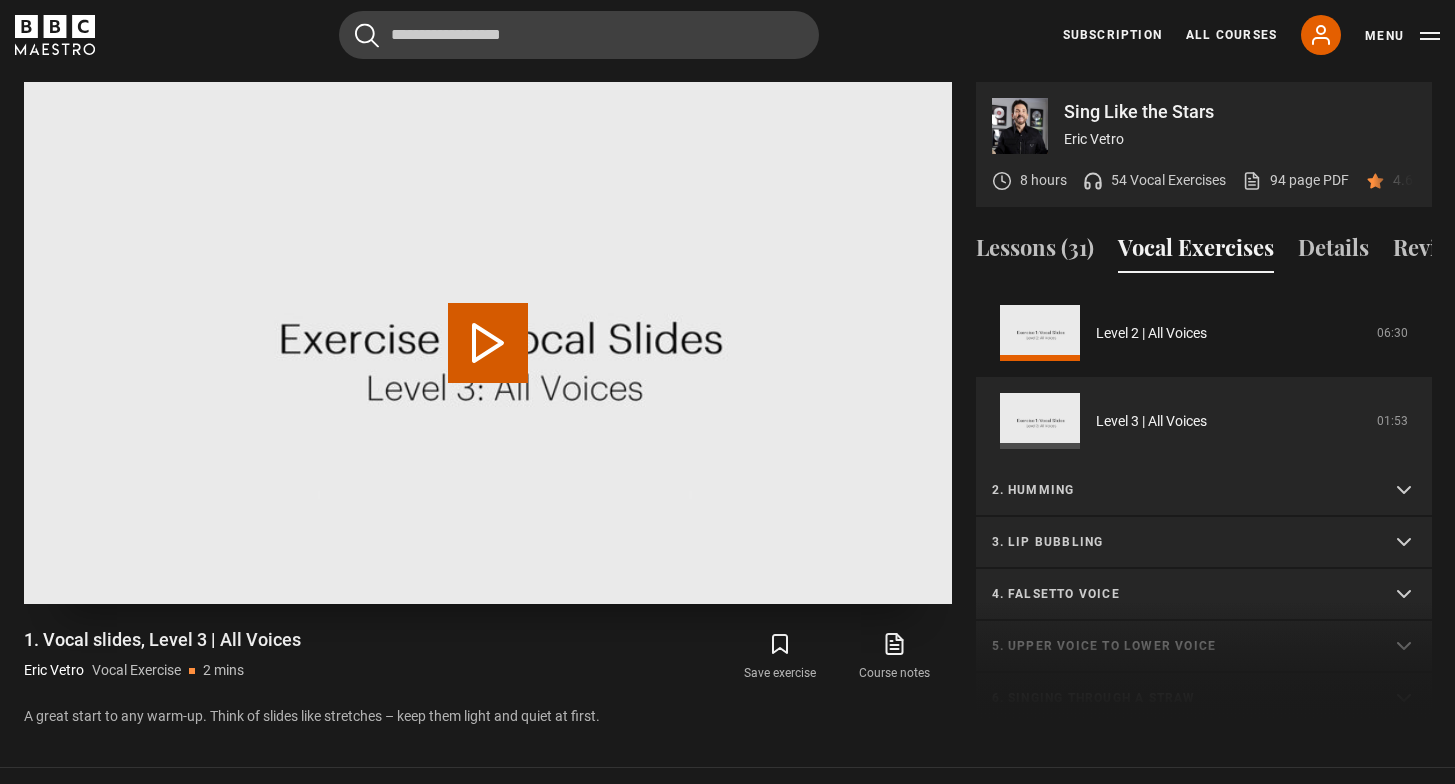 click on "Play Video" at bounding box center (488, 343) 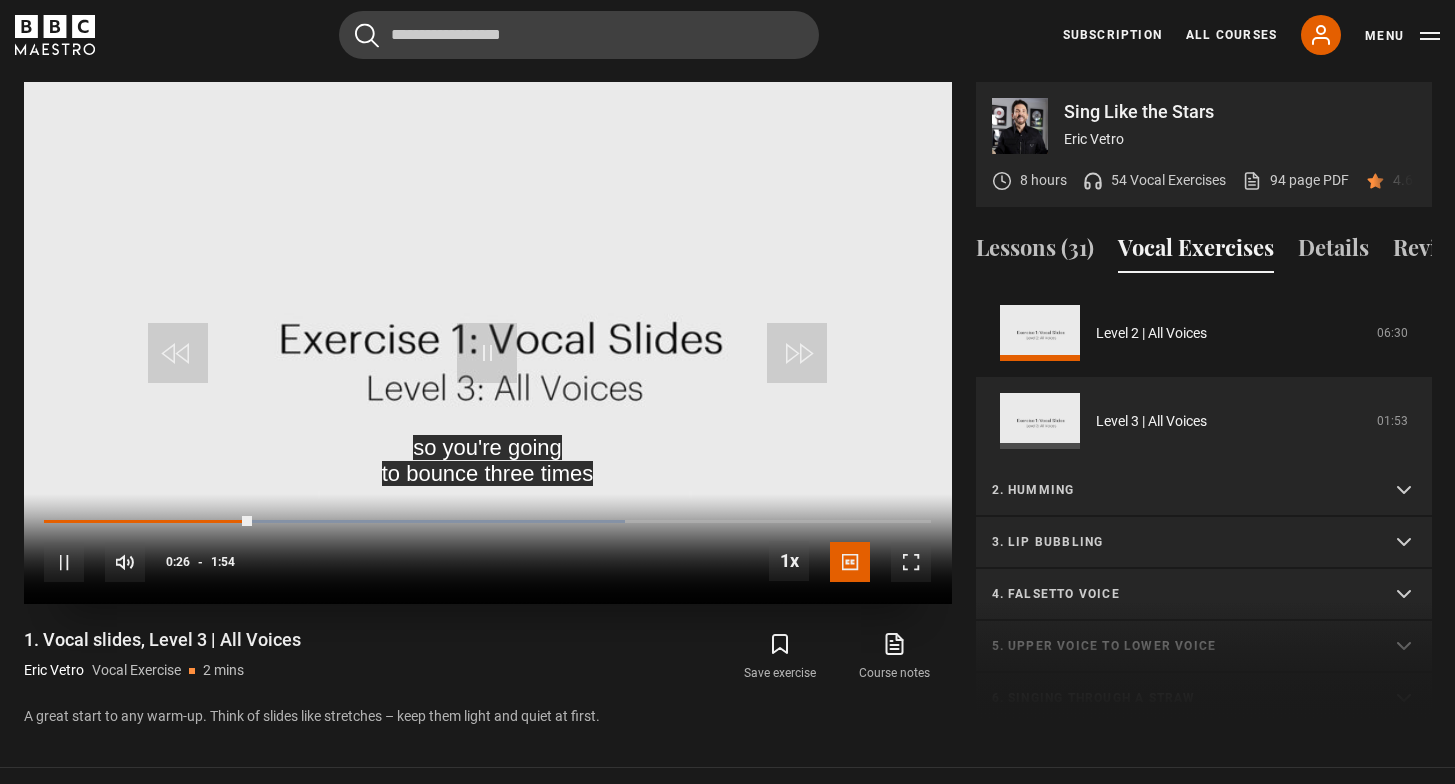 click at bounding box center (487, 353) 